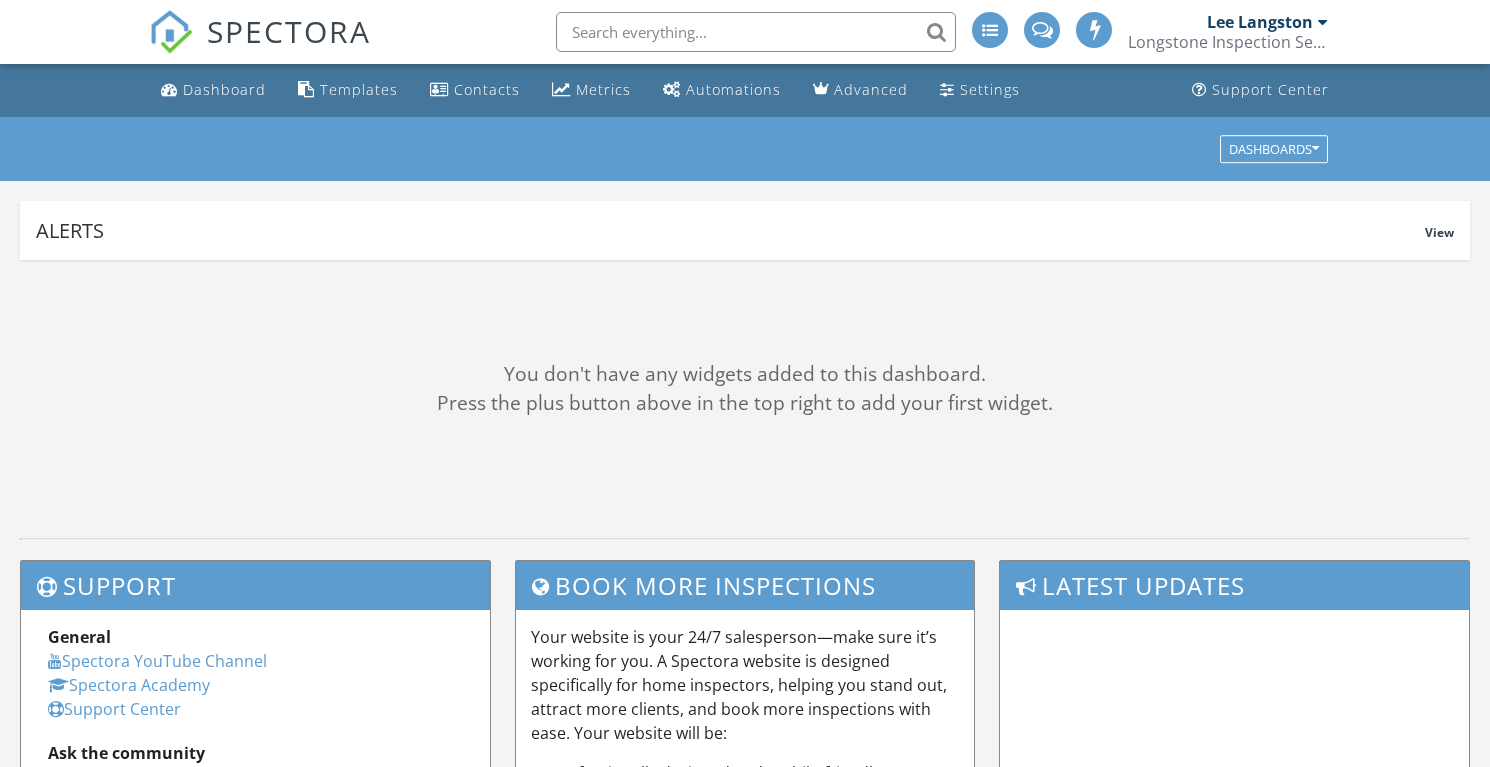 scroll, scrollTop: 0, scrollLeft: 0, axis: both 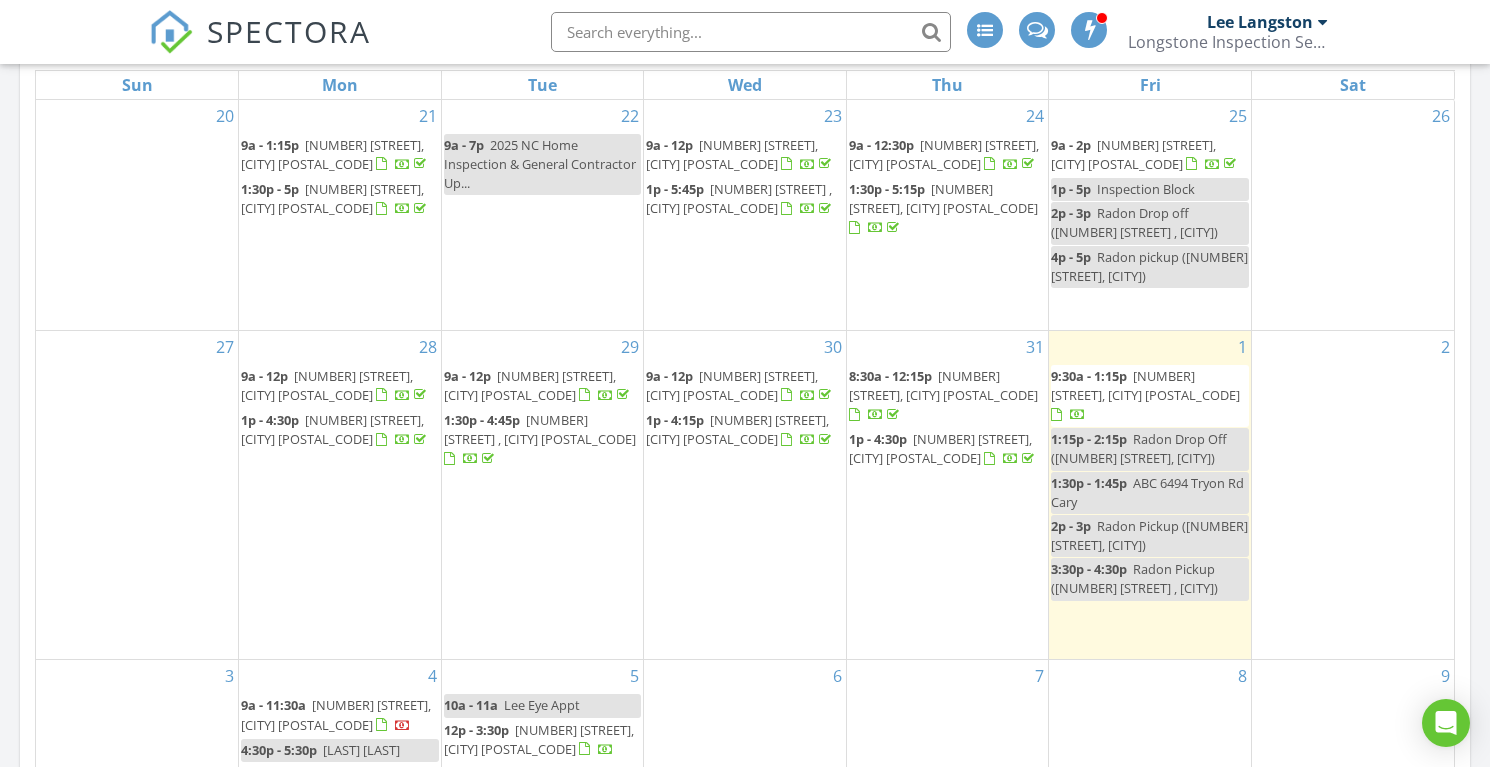 click on "9:30a - 1:15p" at bounding box center [1089, 376] 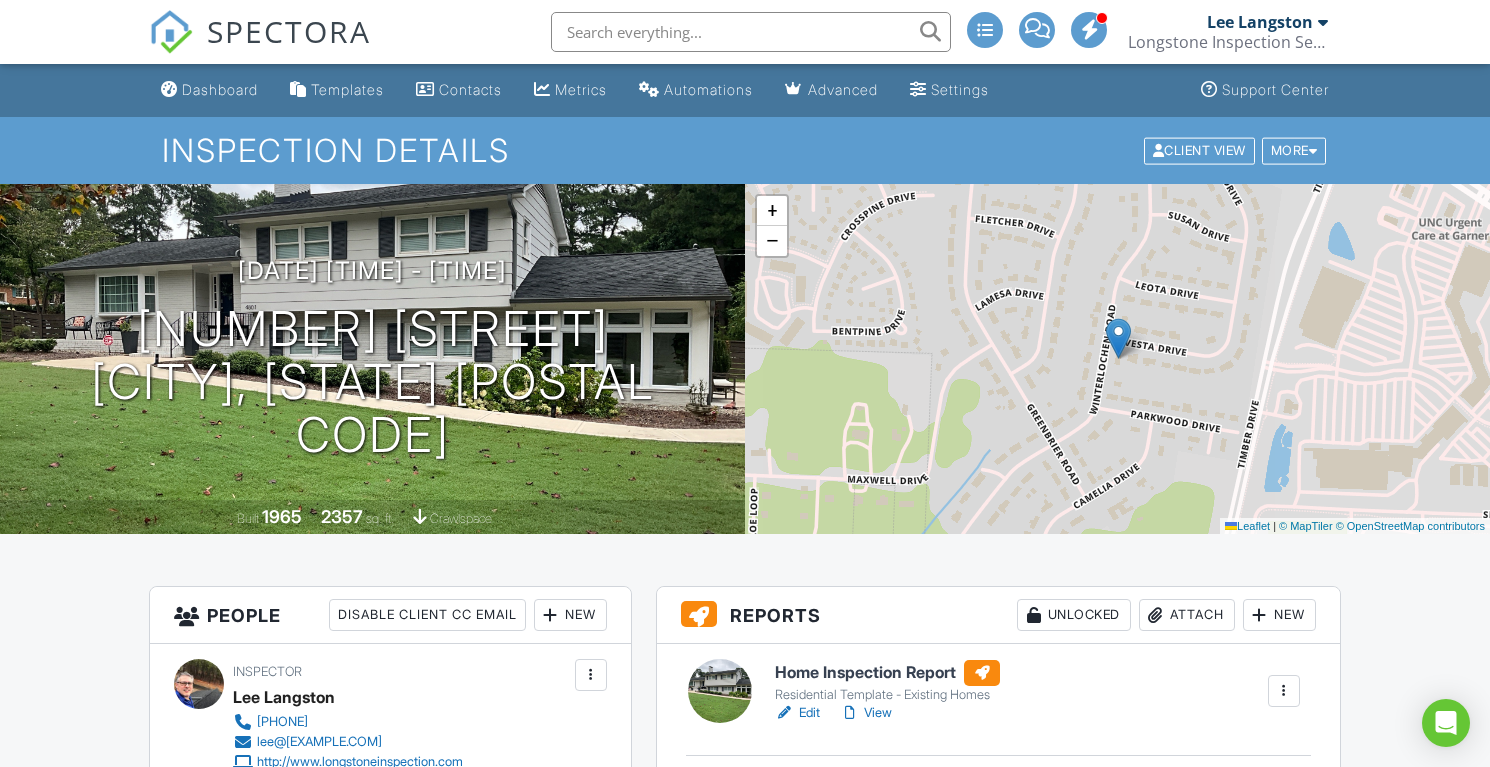 scroll, scrollTop: 15, scrollLeft: 0, axis: vertical 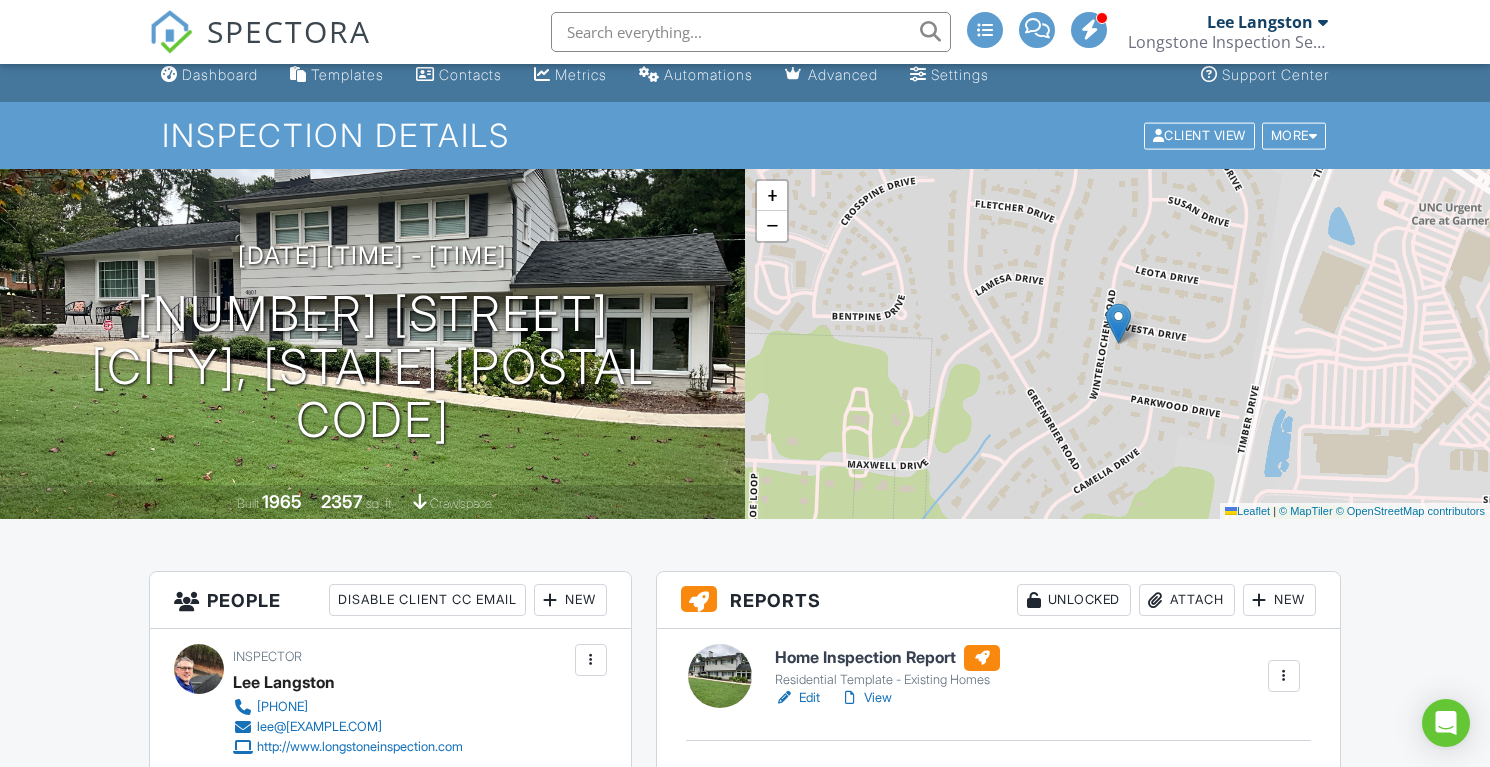 click on "Attach" at bounding box center (1187, 600) 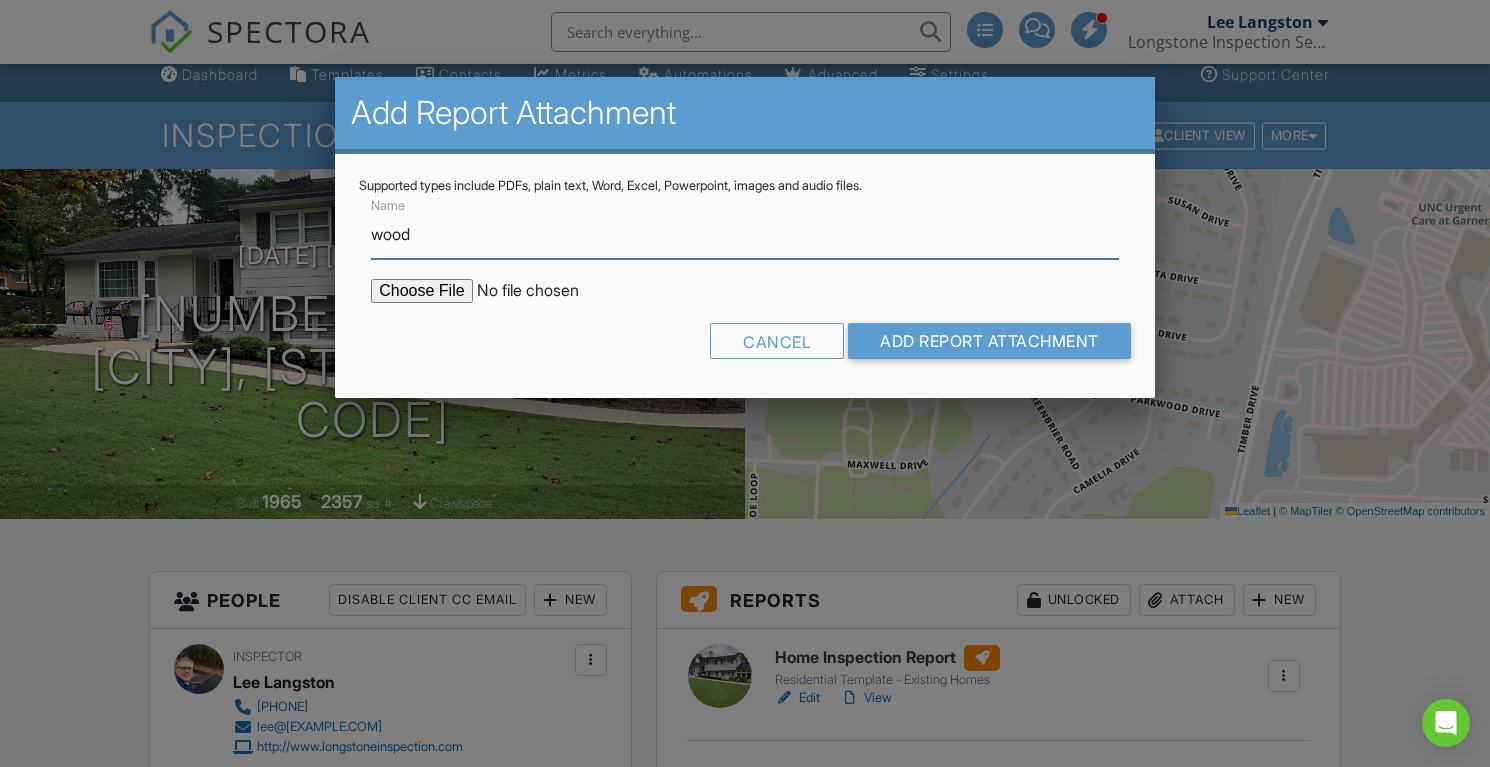 type on "Wood Destroying Insects Report" 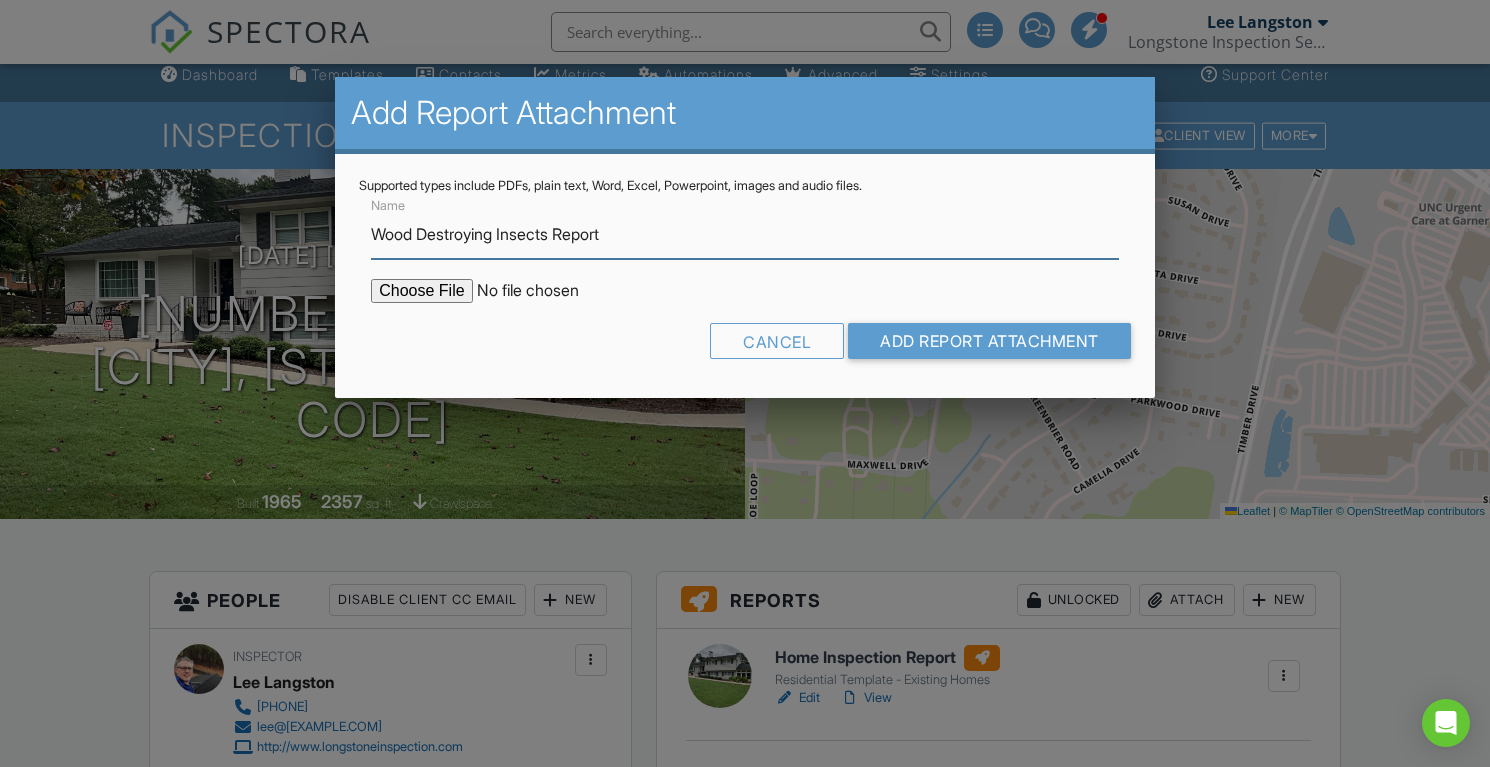 click on "Wood Destroying Insects Report" at bounding box center [745, 234] 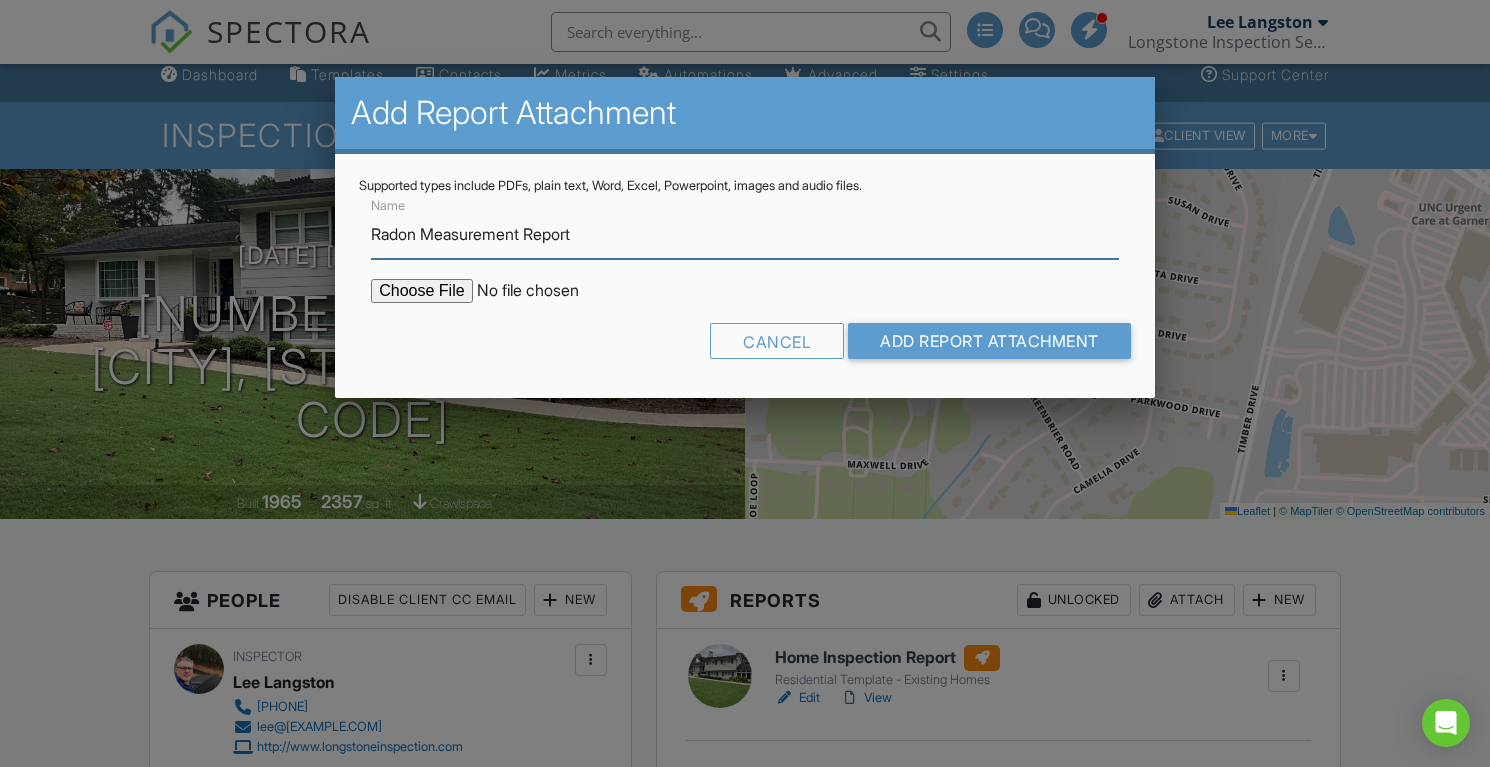 type on "Radon Measurement Report" 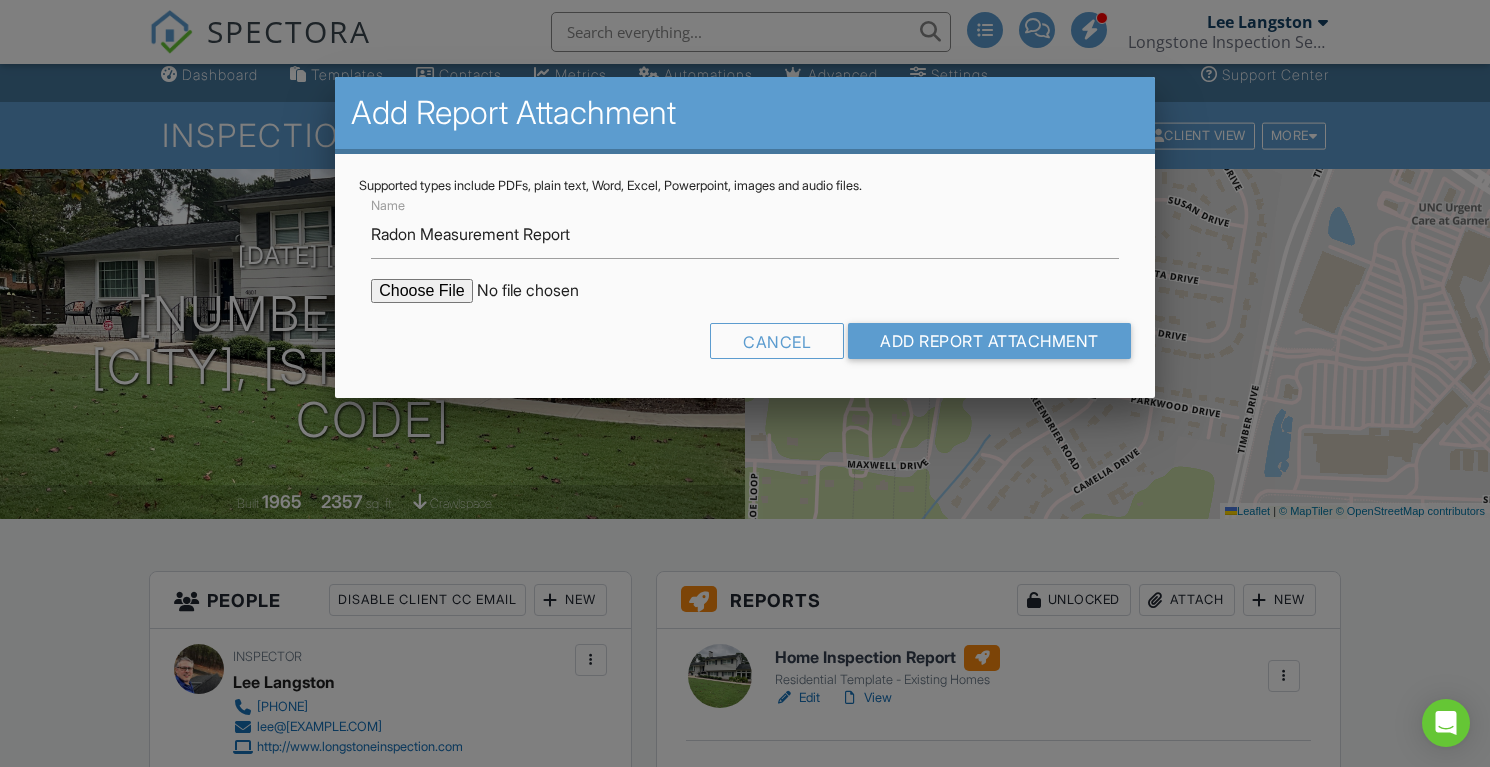 click at bounding box center [541, 291] 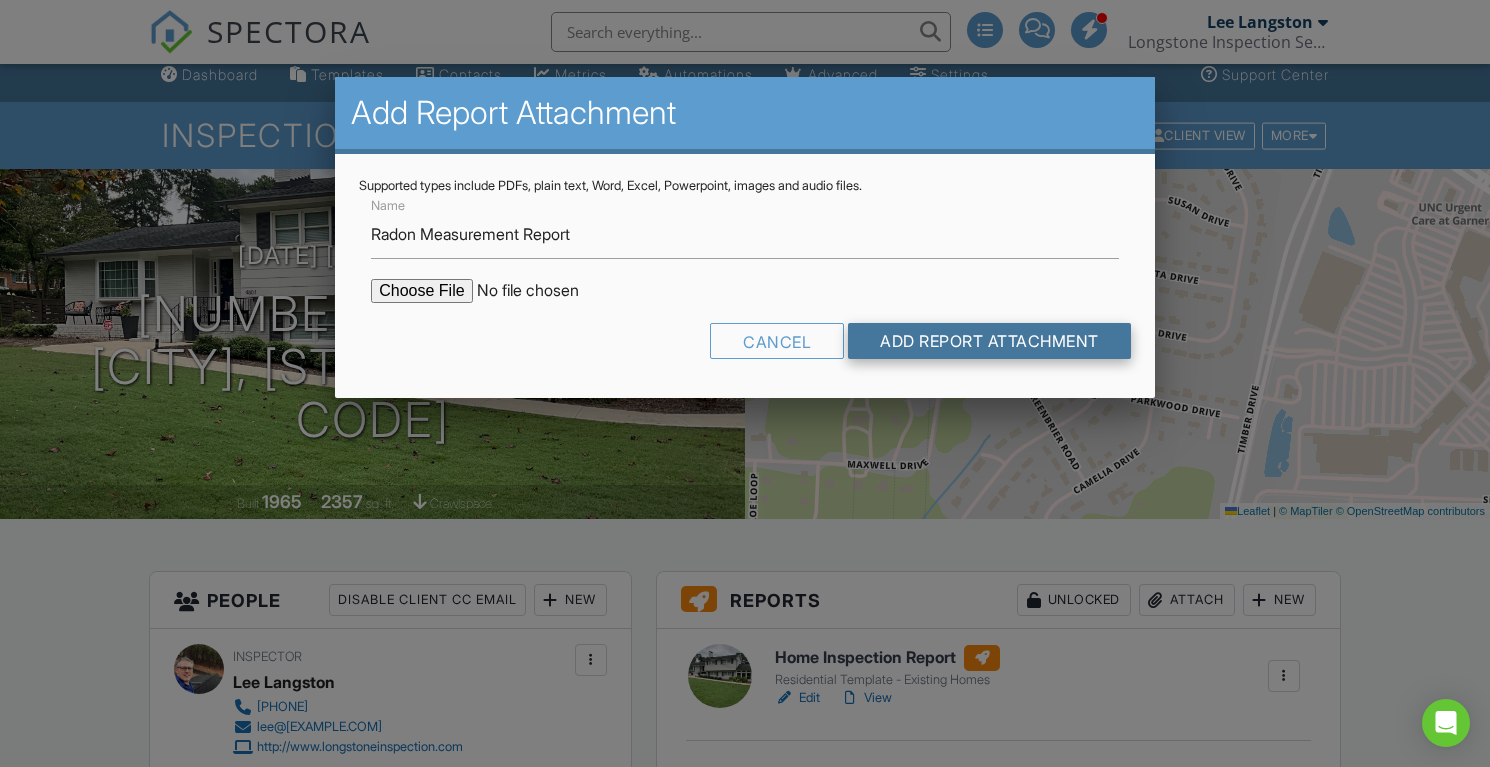 click on "Add Report Attachment" at bounding box center (989, 341) 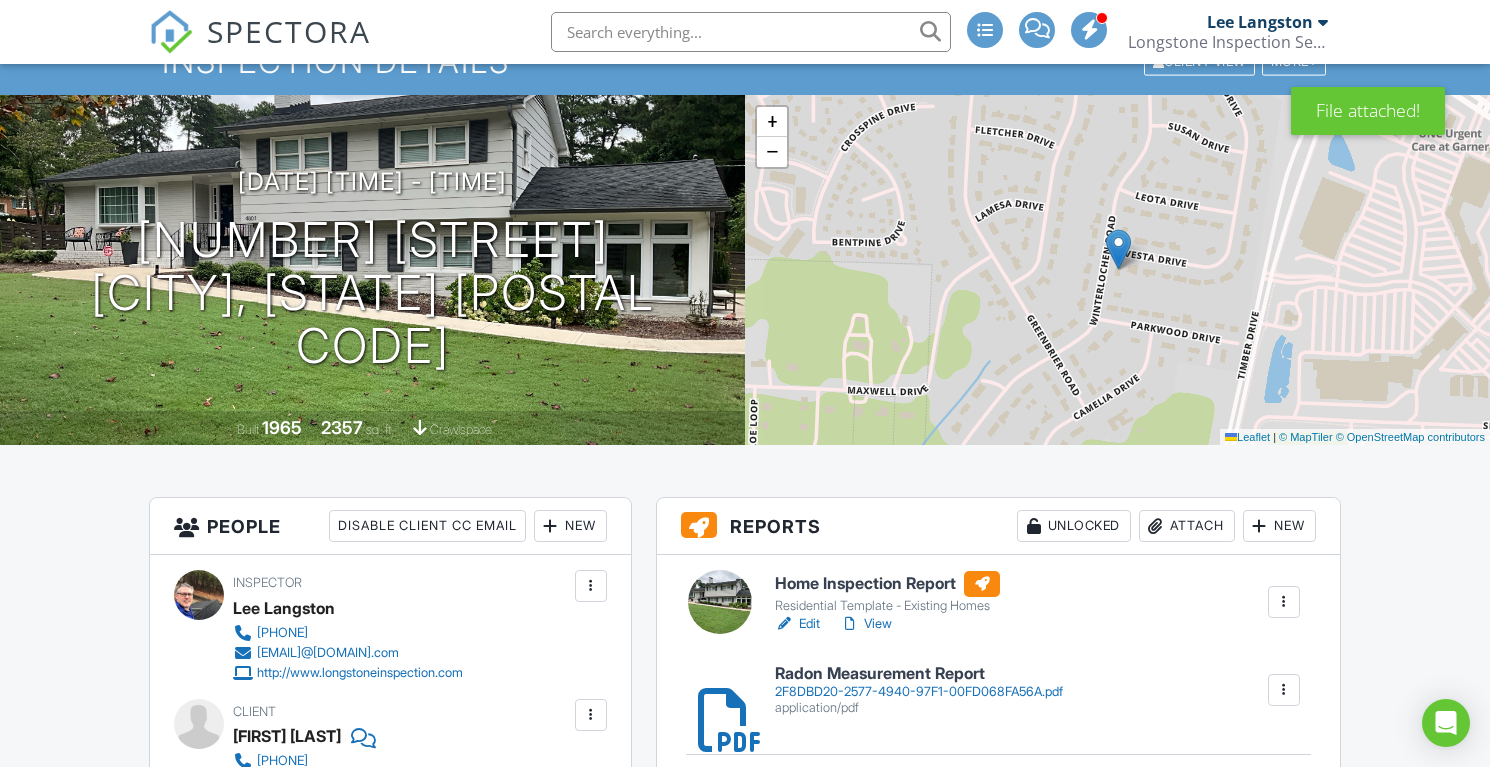 scroll, scrollTop: 143, scrollLeft: 0, axis: vertical 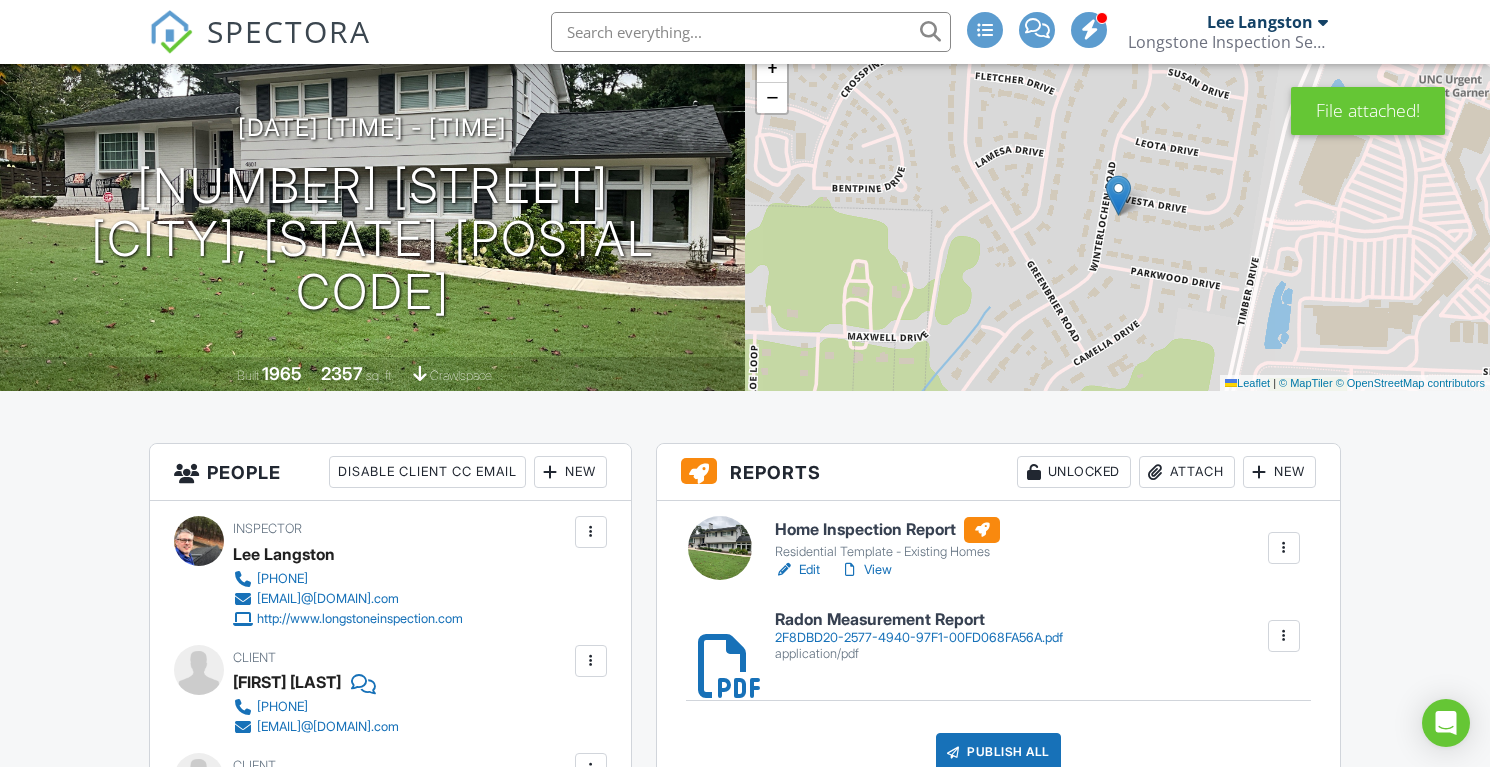 click on "Publish All" at bounding box center [998, 752] 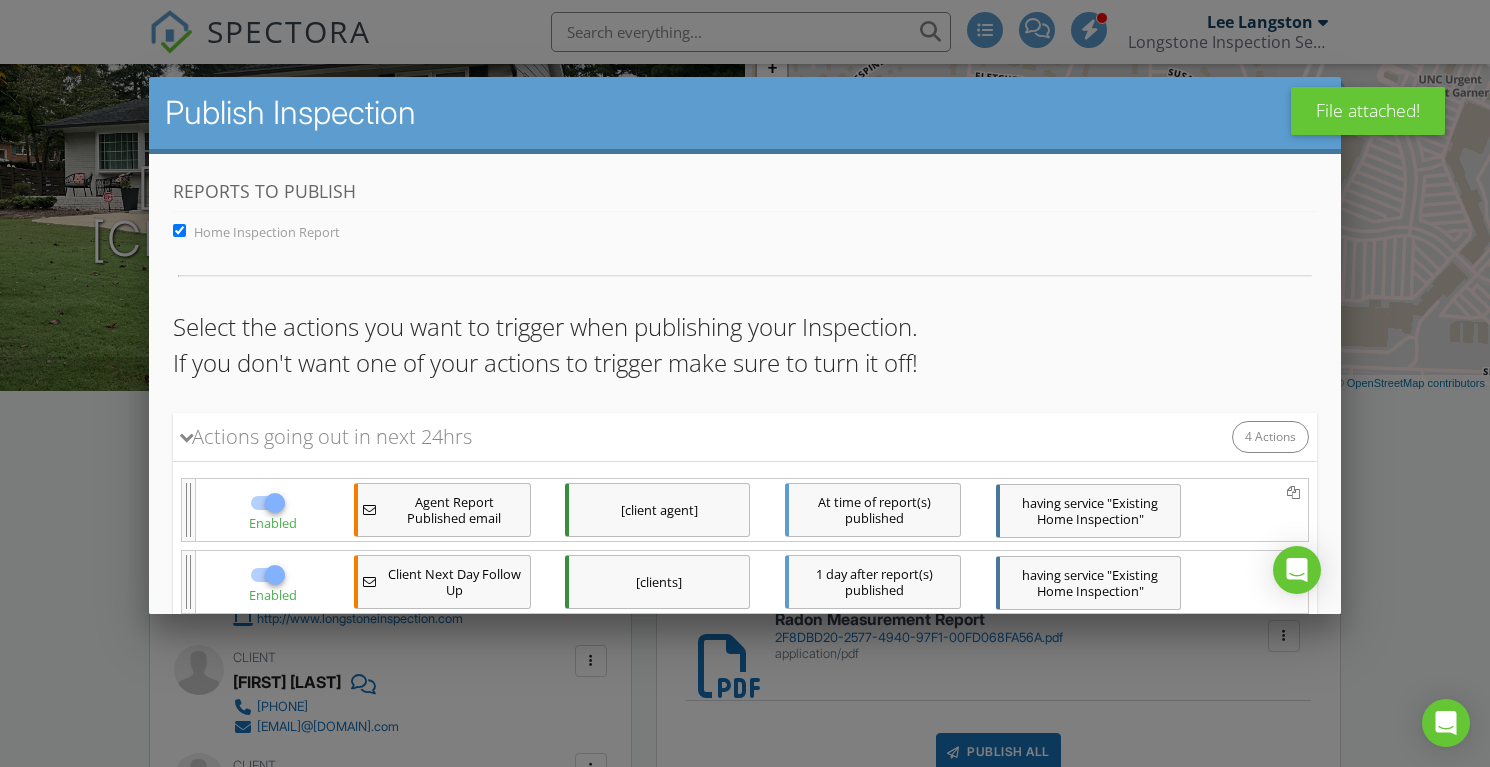 scroll, scrollTop: 341, scrollLeft: 0, axis: vertical 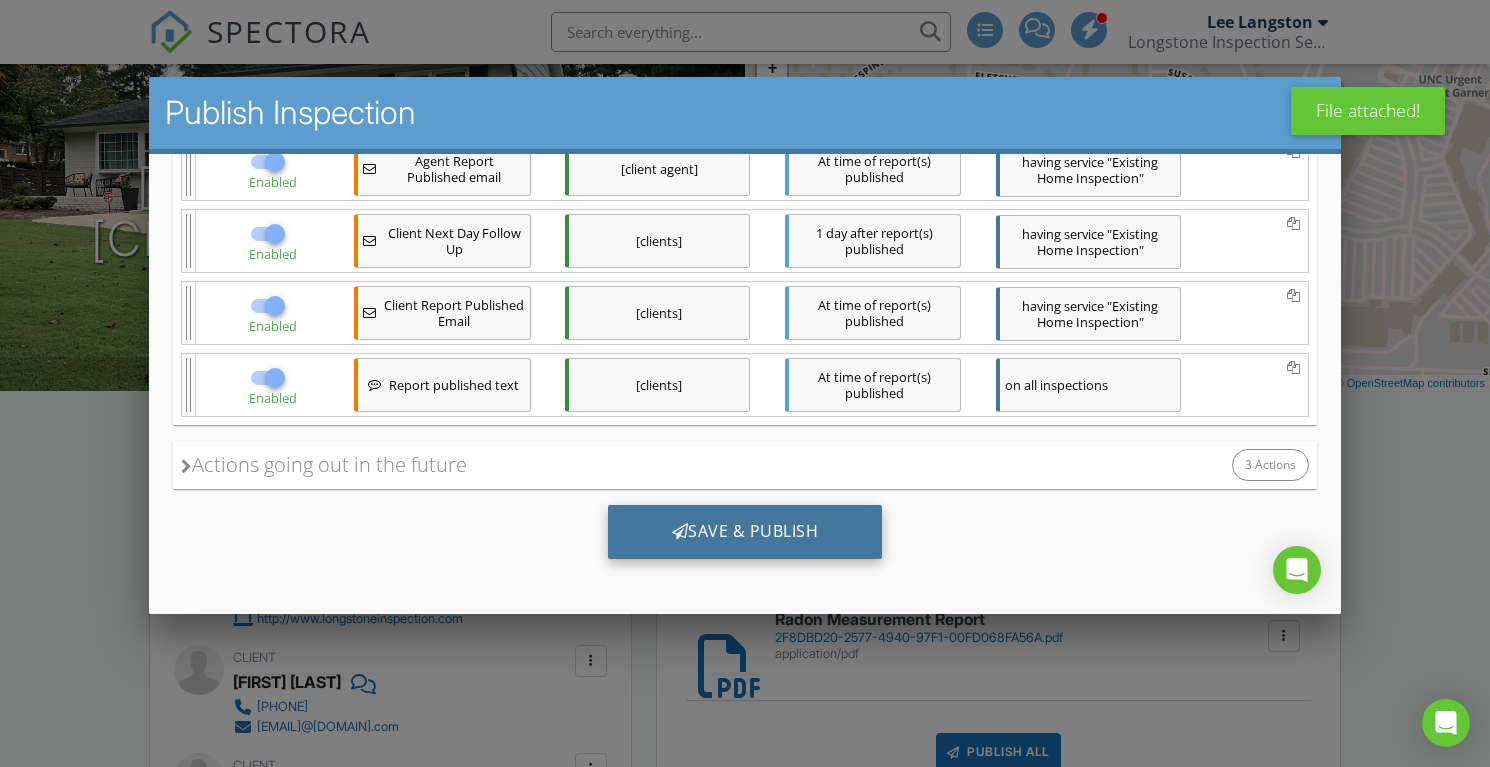 click on "Save & Publish" at bounding box center [745, 531] 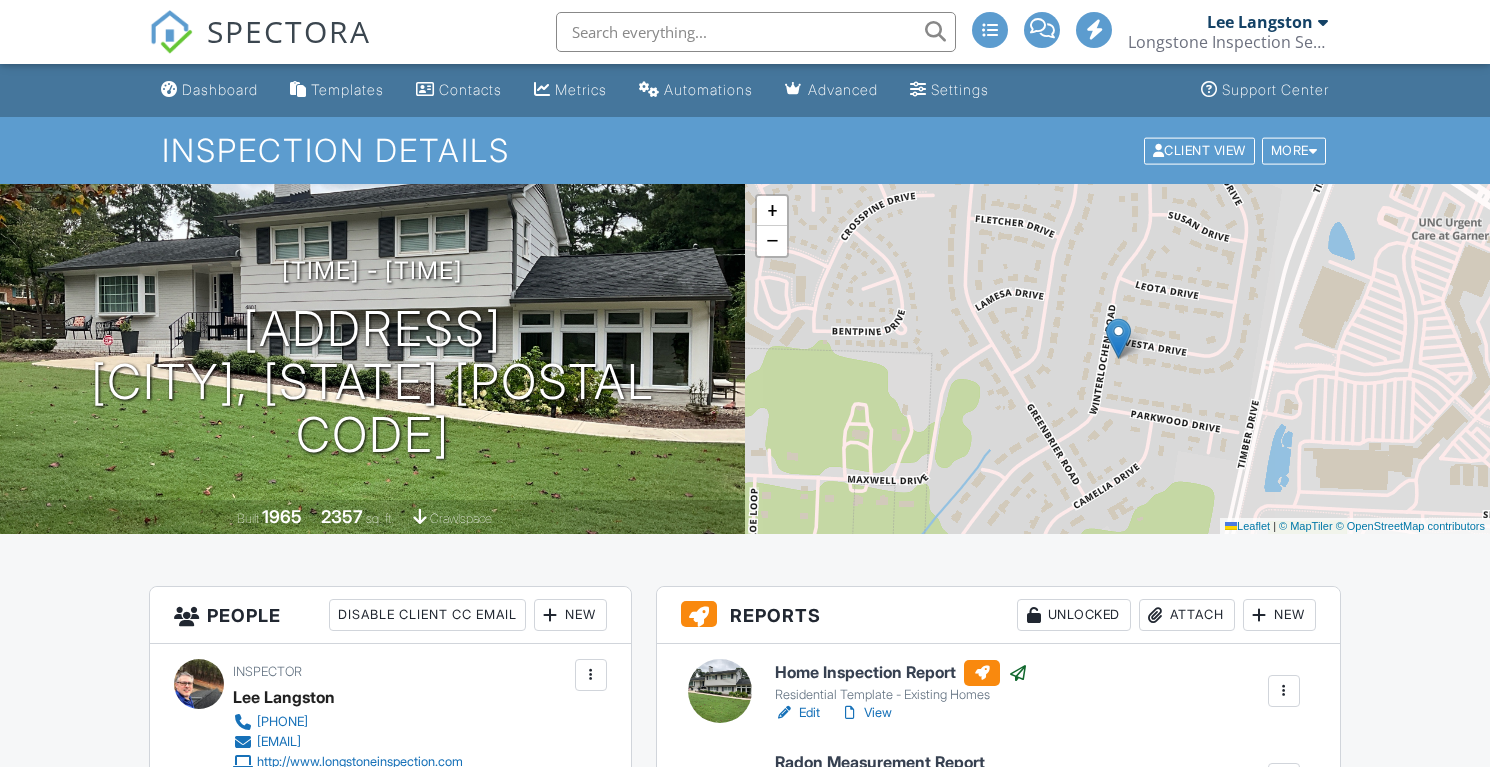 scroll, scrollTop: 0, scrollLeft: 0, axis: both 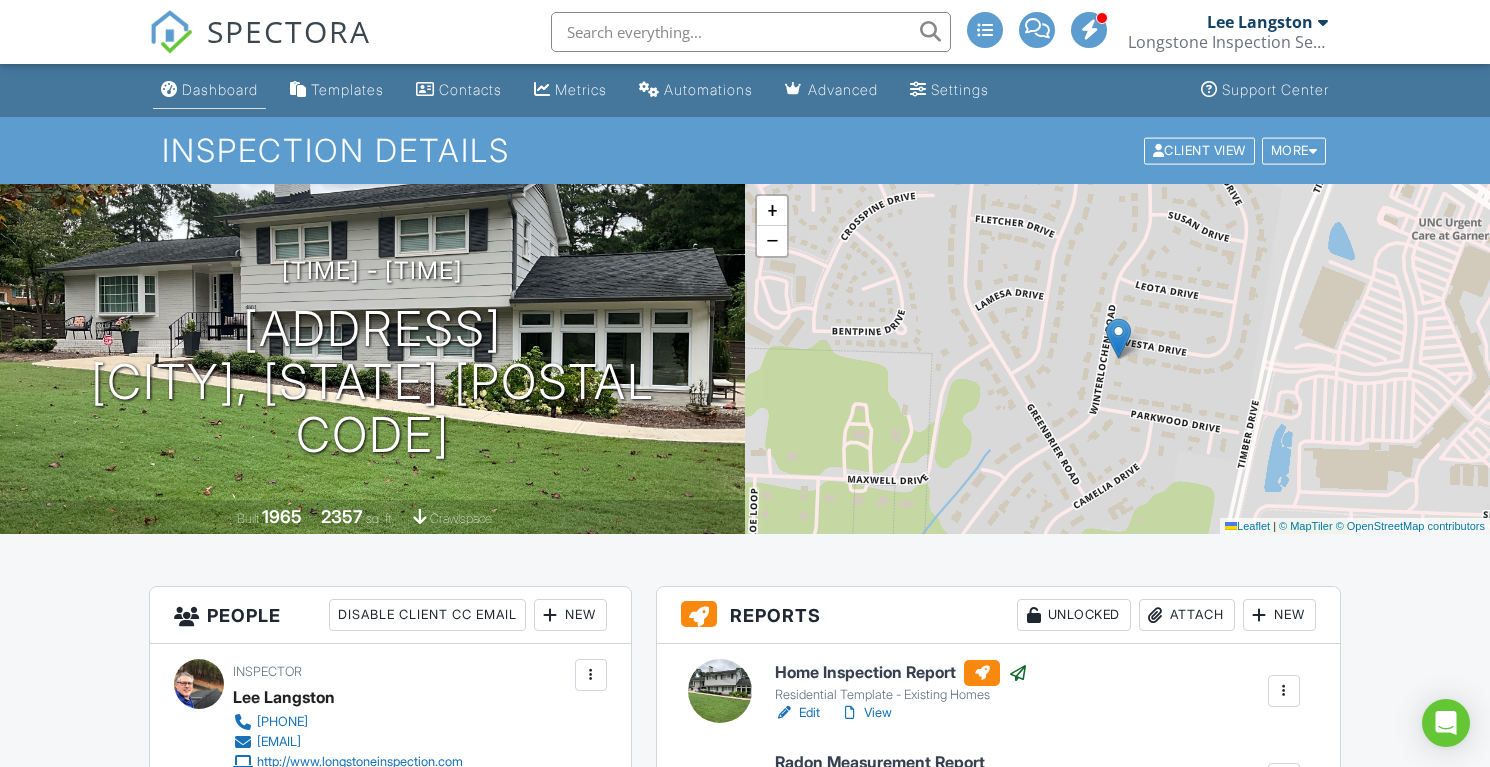 click on "Dashboard" at bounding box center (220, 89) 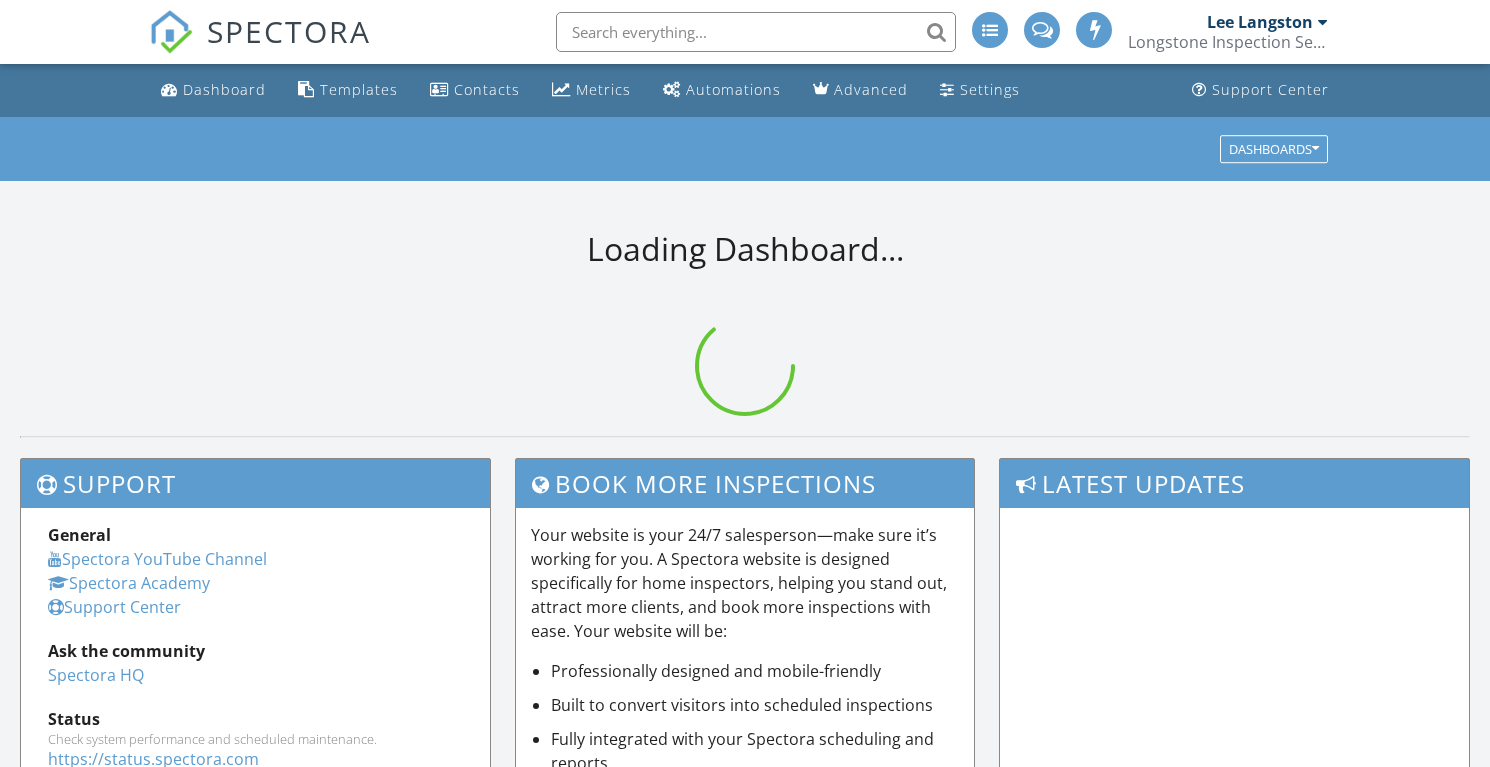 scroll, scrollTop: 0, scrollLeft: 0, axis: both 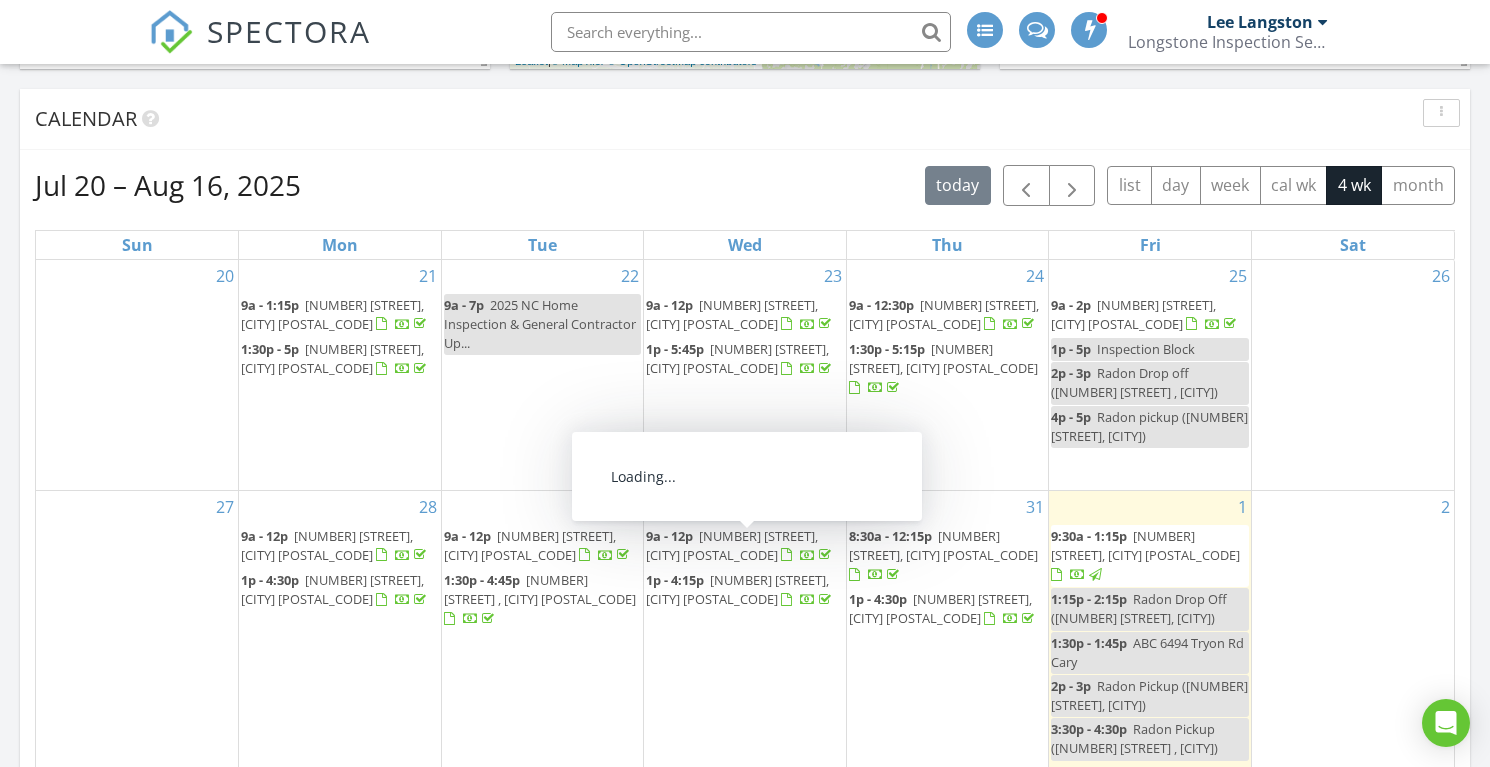 click on "[NUMBER] [STREET], [CITY] [POSTAL_CODE]" at bounding box center [732, 545] 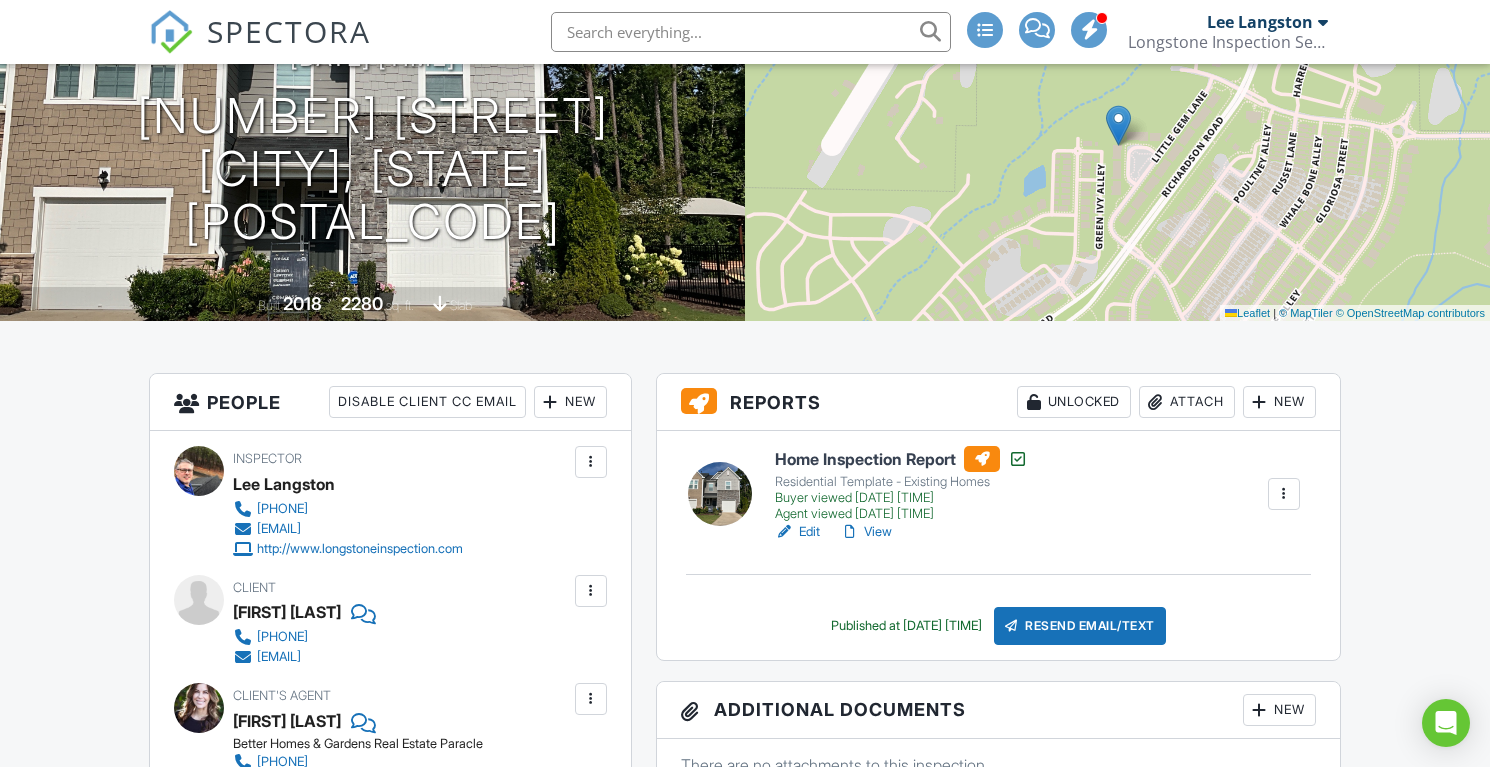 scroll, scrollTop: 380, scrollLeft: 0, axis: vertical 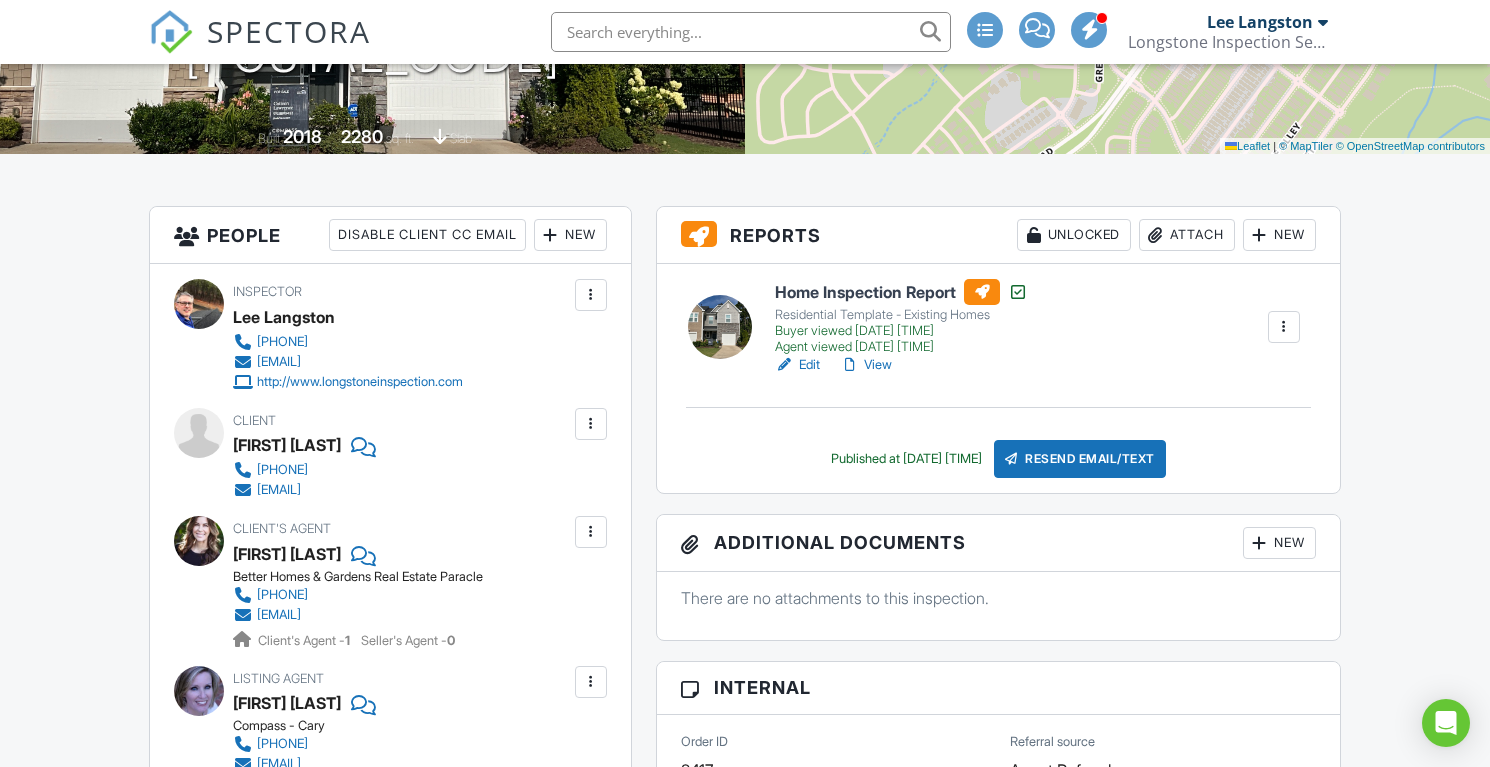 click on "Attach" at bounding box center (1187, 235) 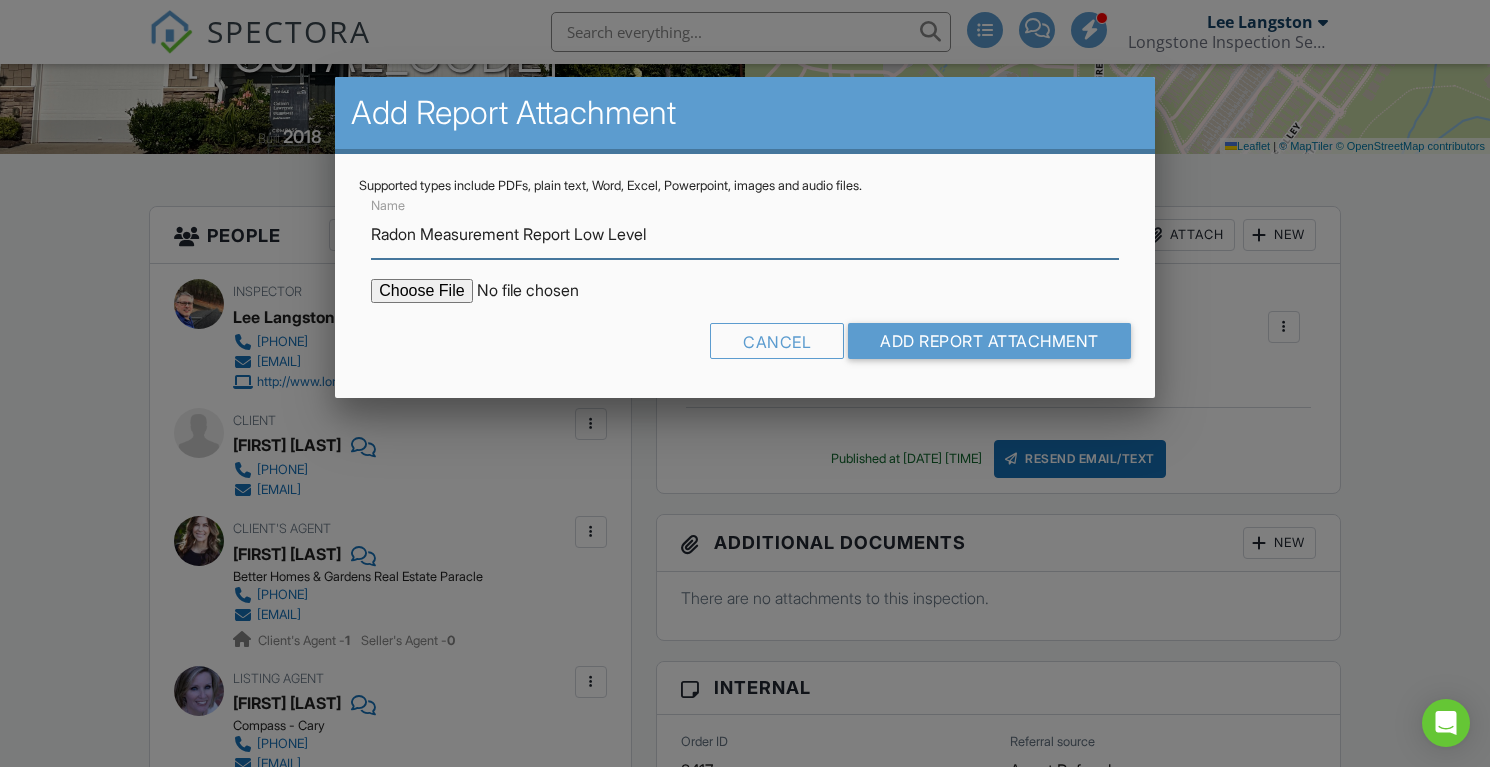 type on "Radon Measurement Report Low Level" 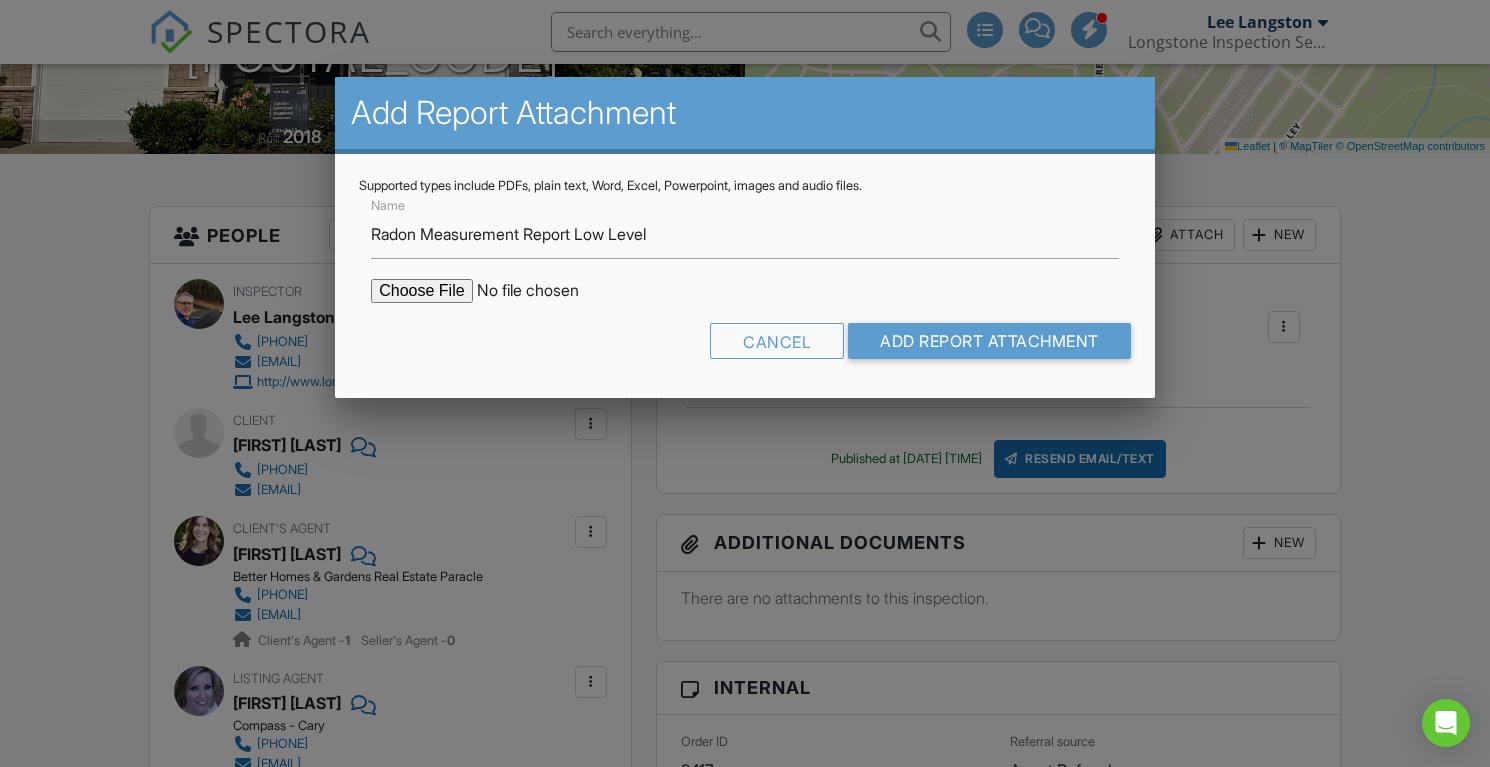 click at bounding box center (541, 291) 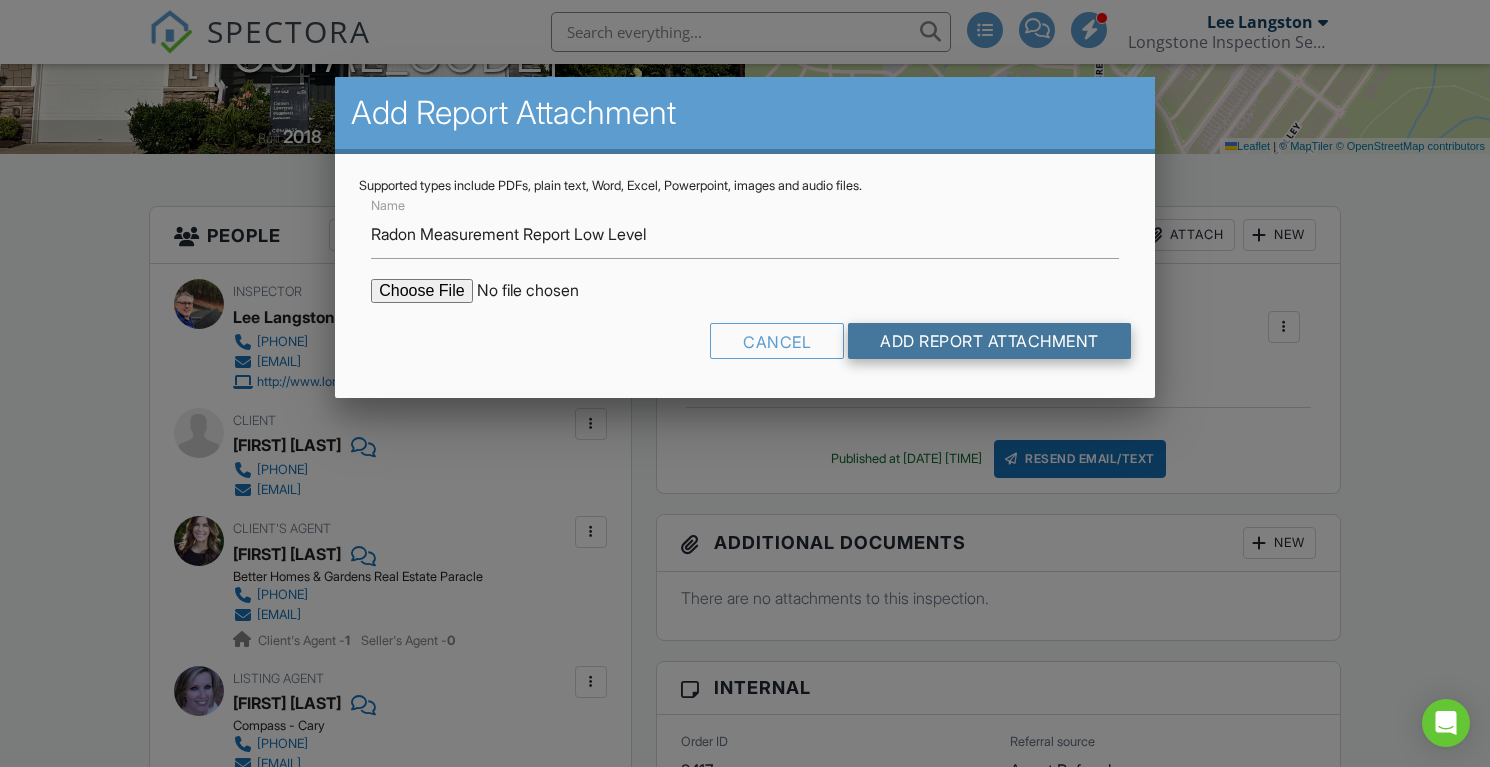 click on "Add Report Attachment" at bounding box center [989, 341] 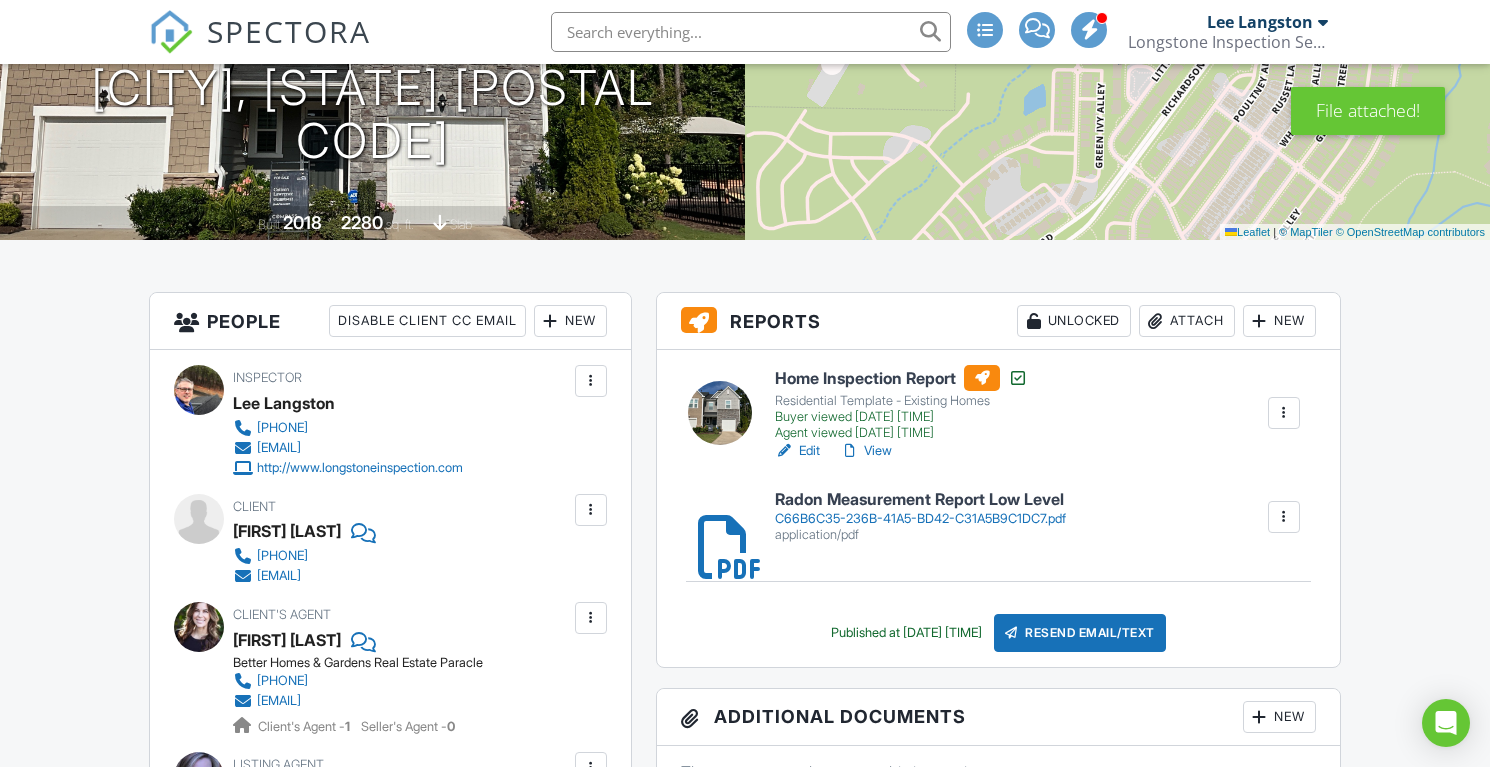 scroll, scrollTop: 486, scrollLeft: 0, axis: vertical 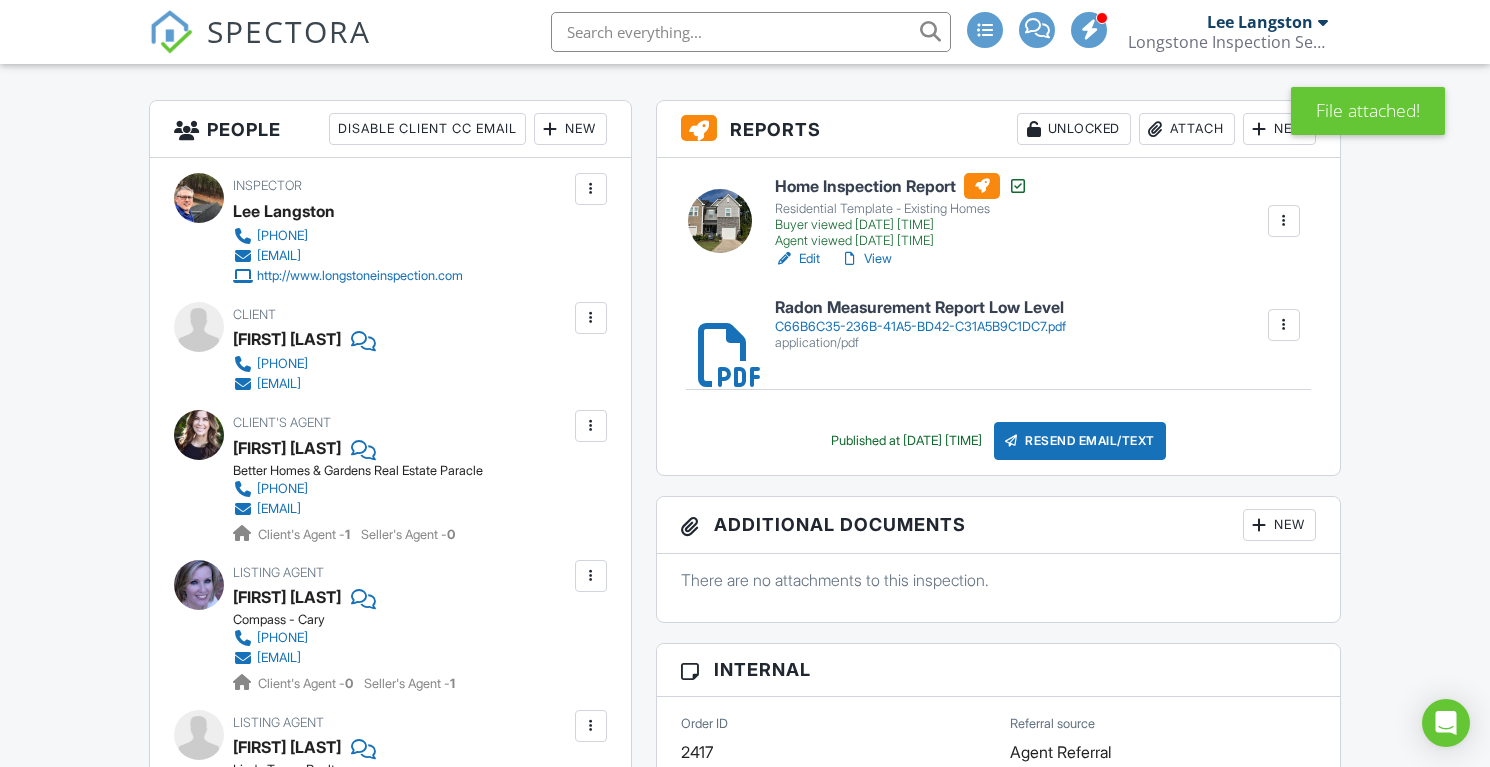 click on "Radon Measurement Report Low Level" at bounding box center [920, 308] 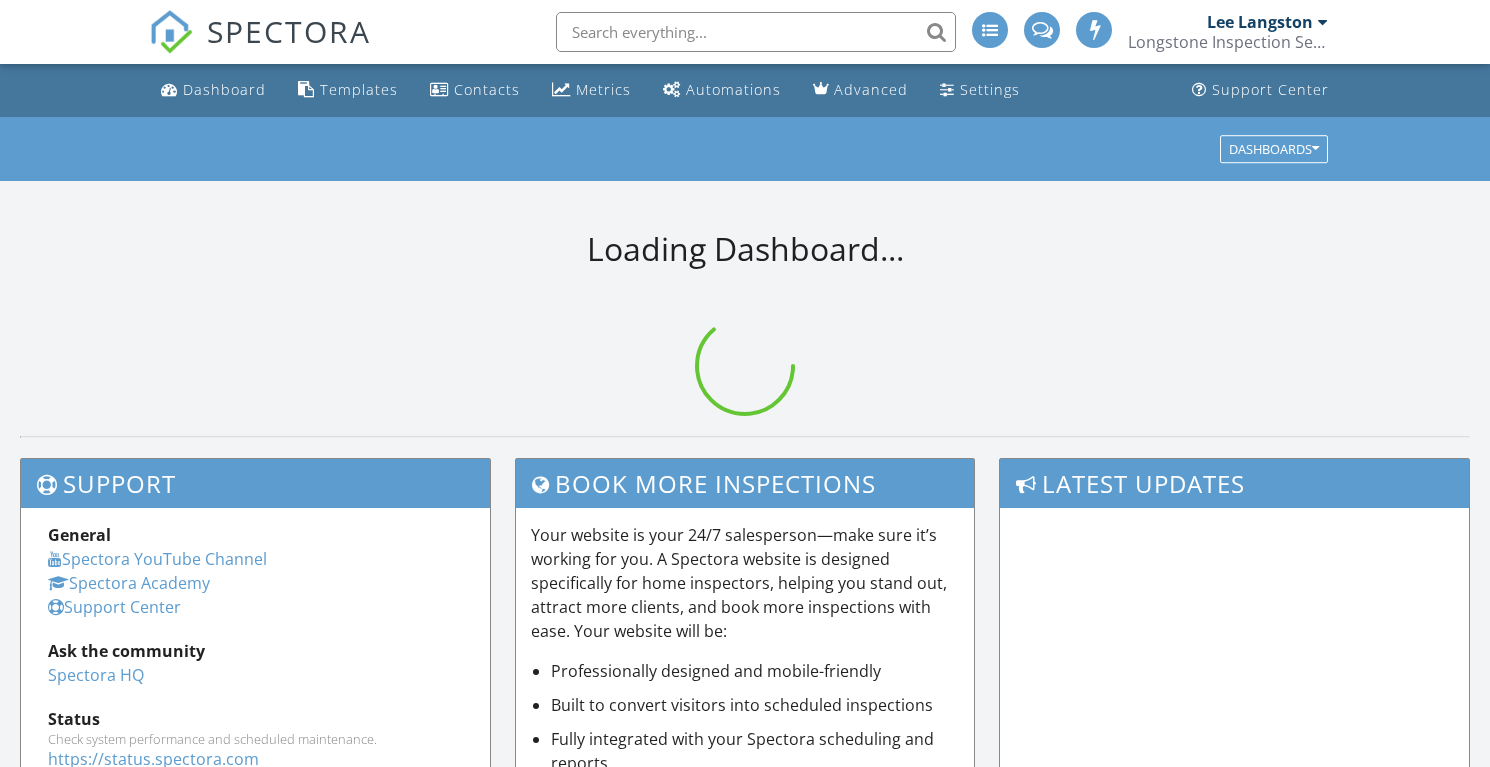 scroll, scrollTop: 0, scrollLeft: 0, axis: both 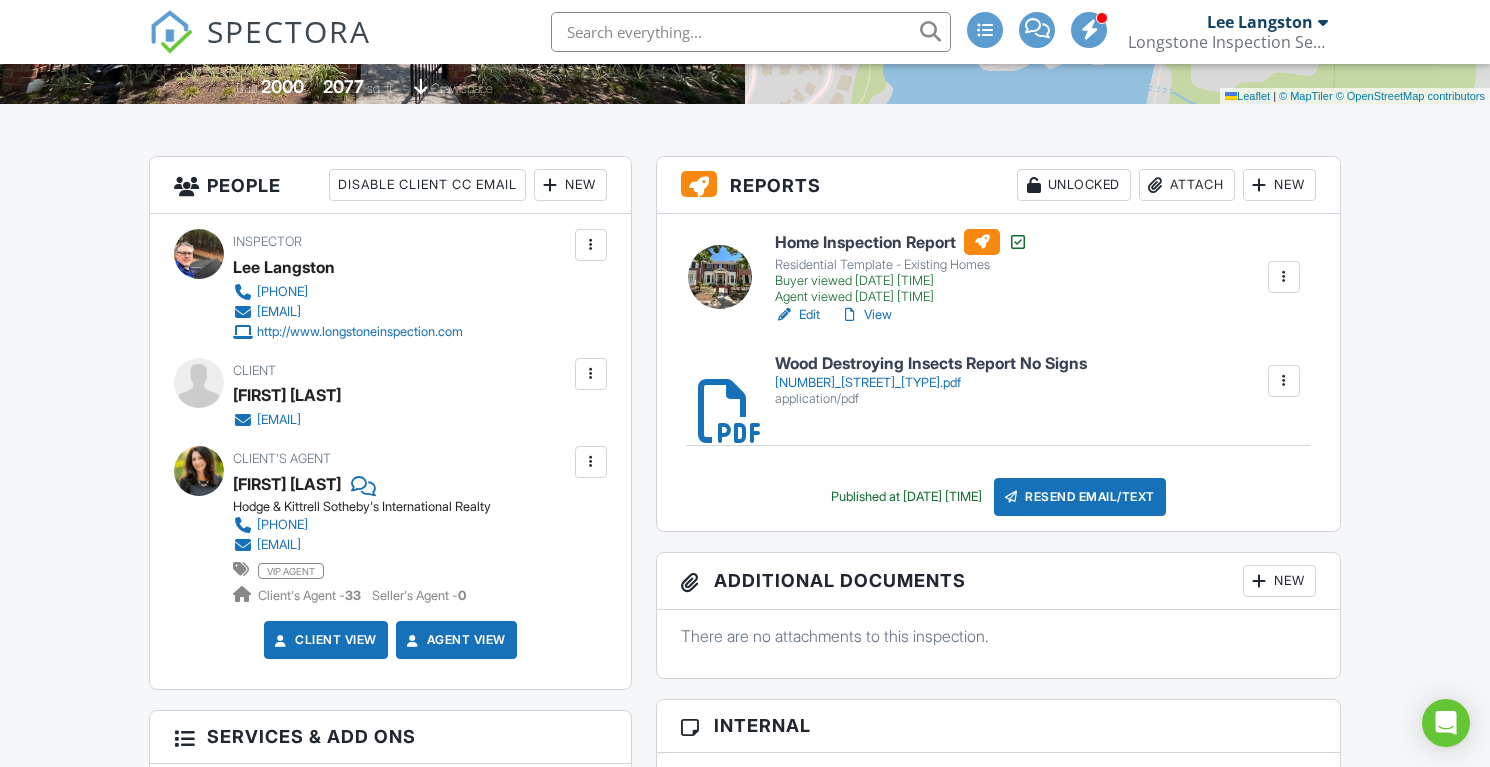click on "Attach" at bounding box center [1187, 185] 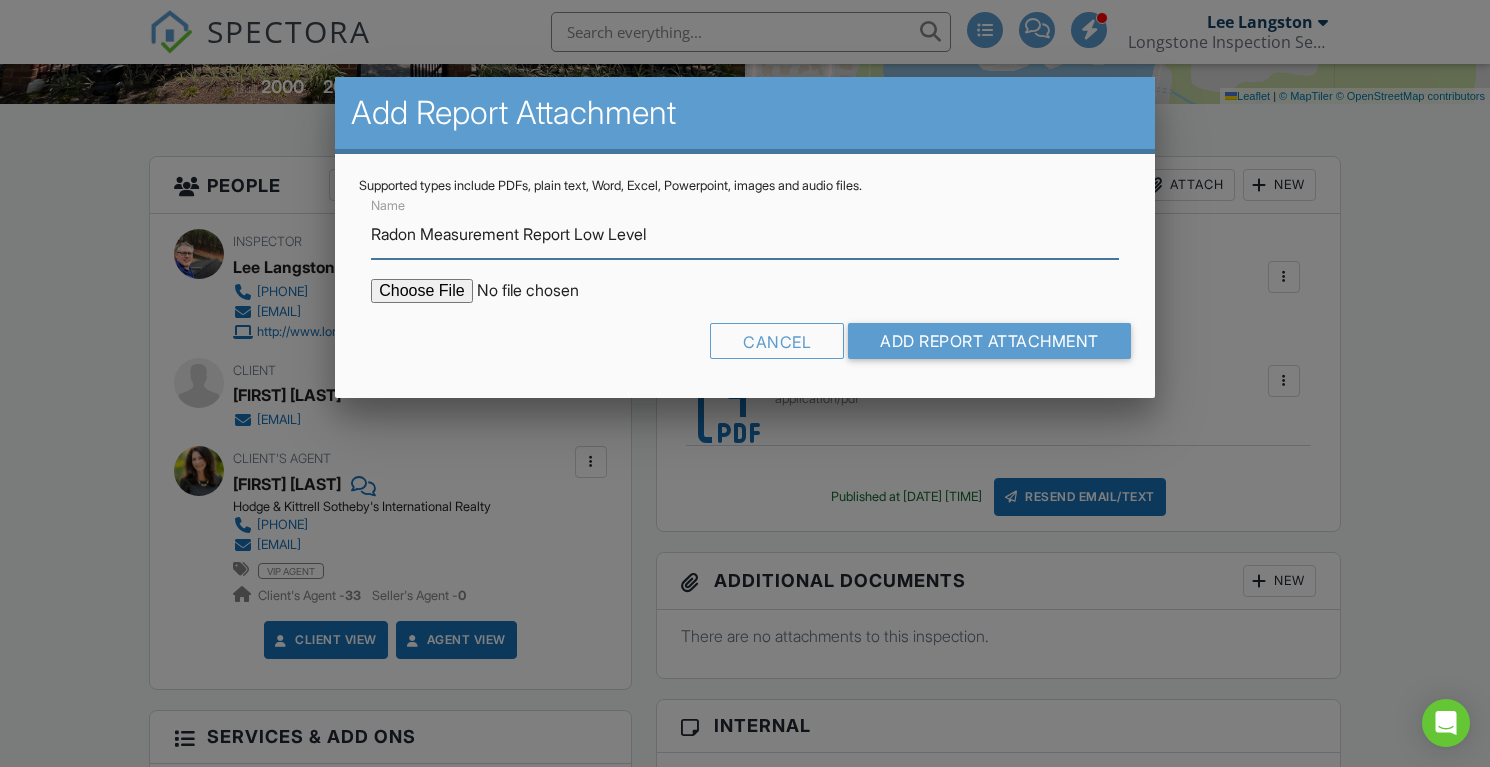 type on "Radon Measurement Report Low Level" 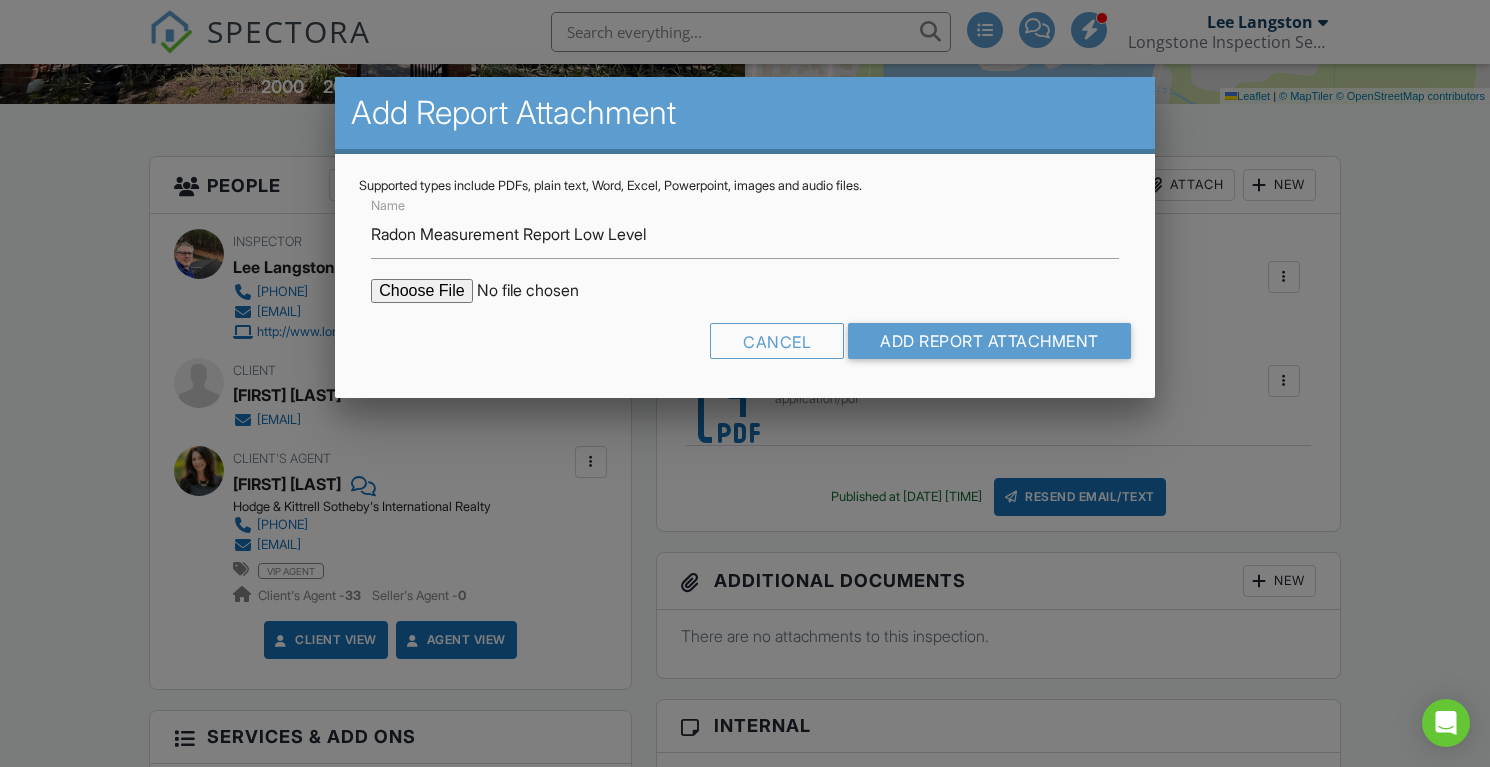 click at bounding box center (541, 291) 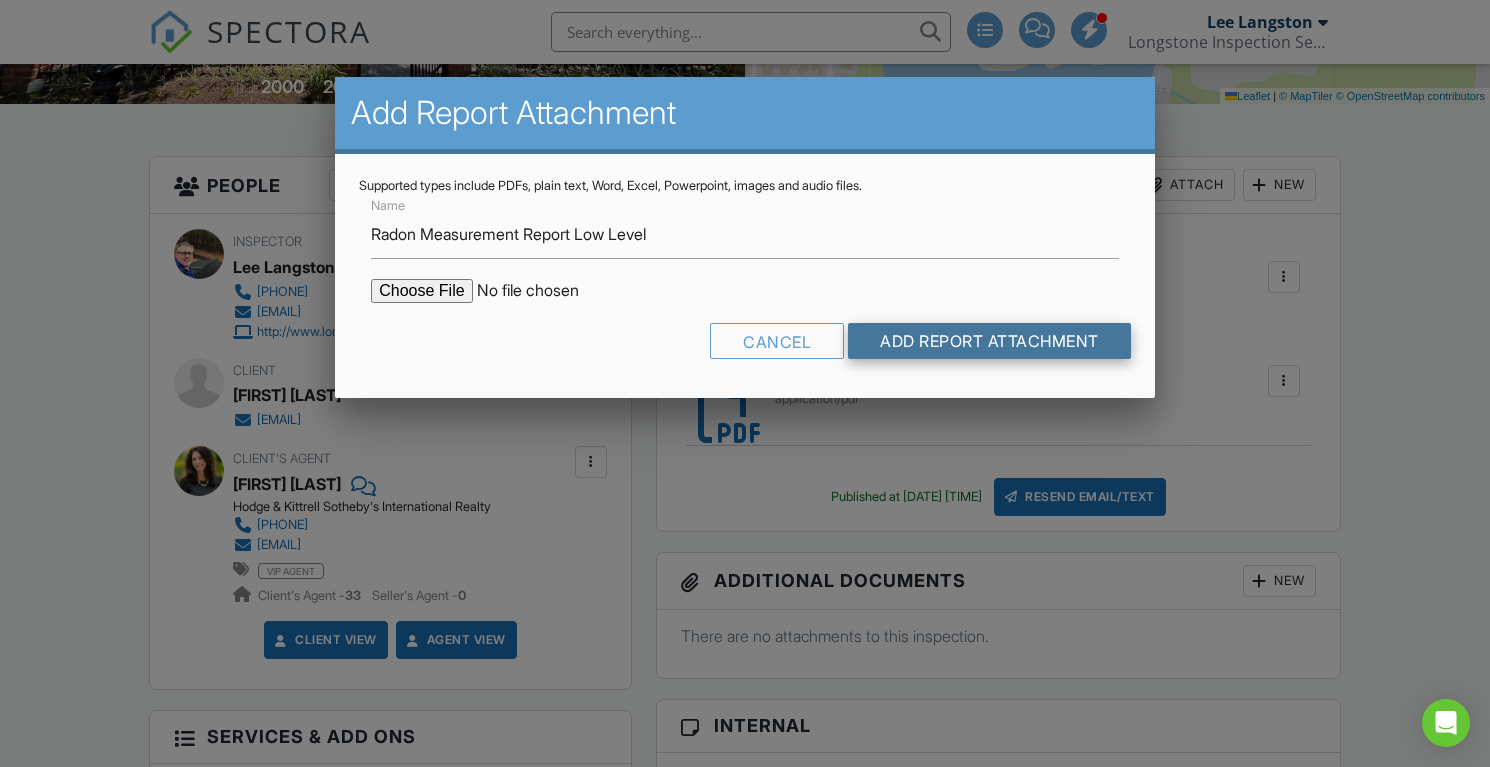 click on "Add Report Attachment" at bounding box center (989, 341) 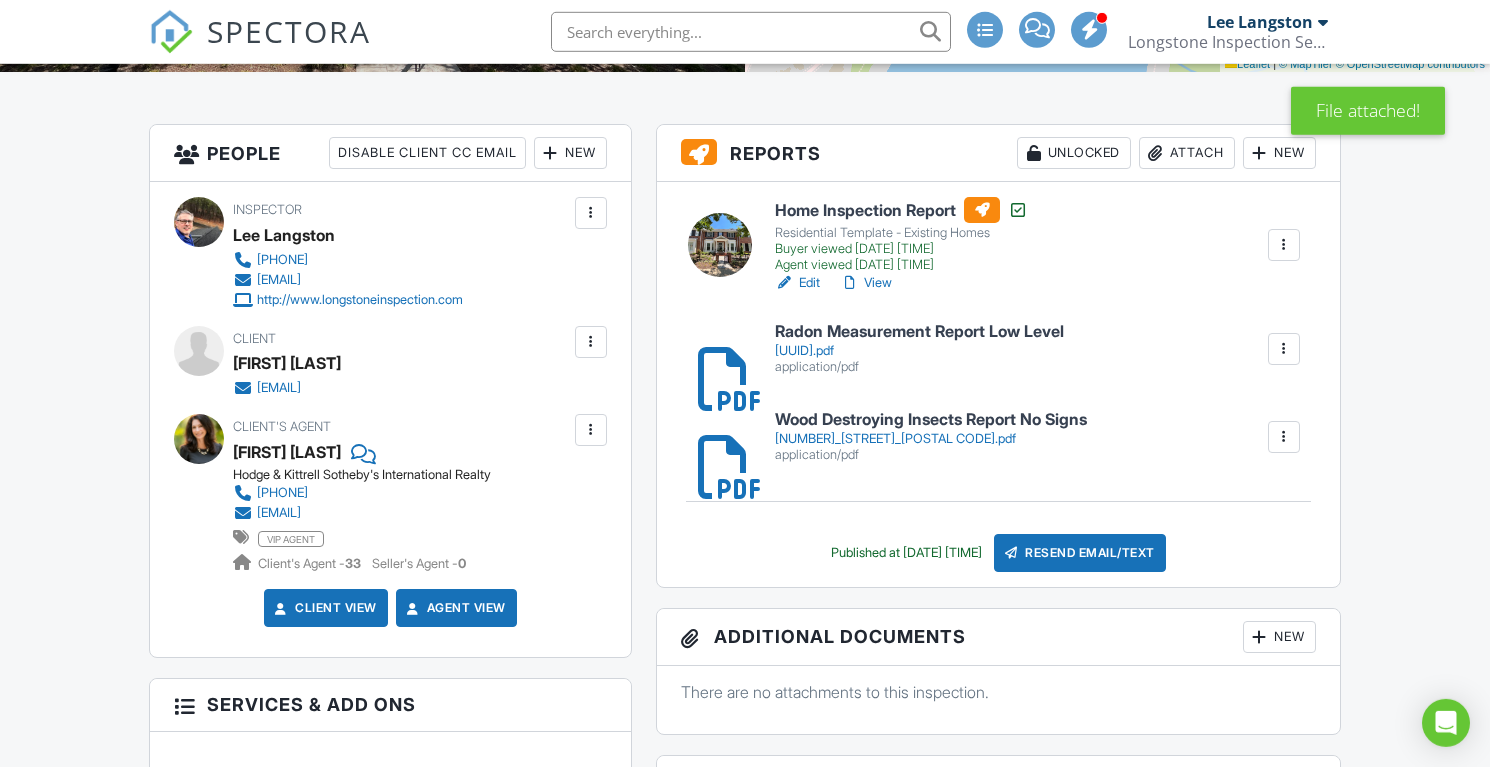 scroll, scrollTop: 423, scrollLeft: 0, axis: vertical 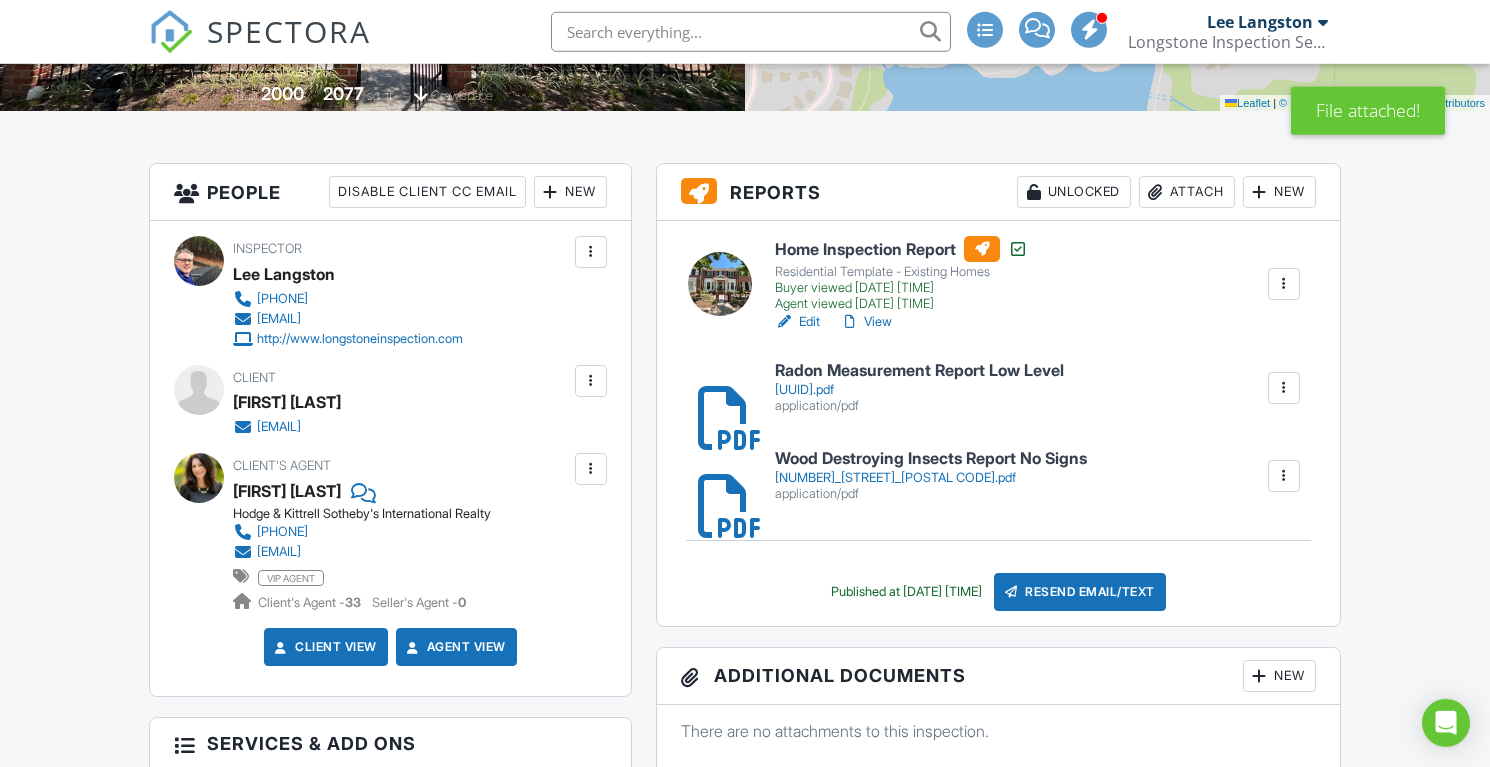click on "446BD064-DE21-415A-AE5A-B02F90953504.pdf" at bounding box center [919, 390] 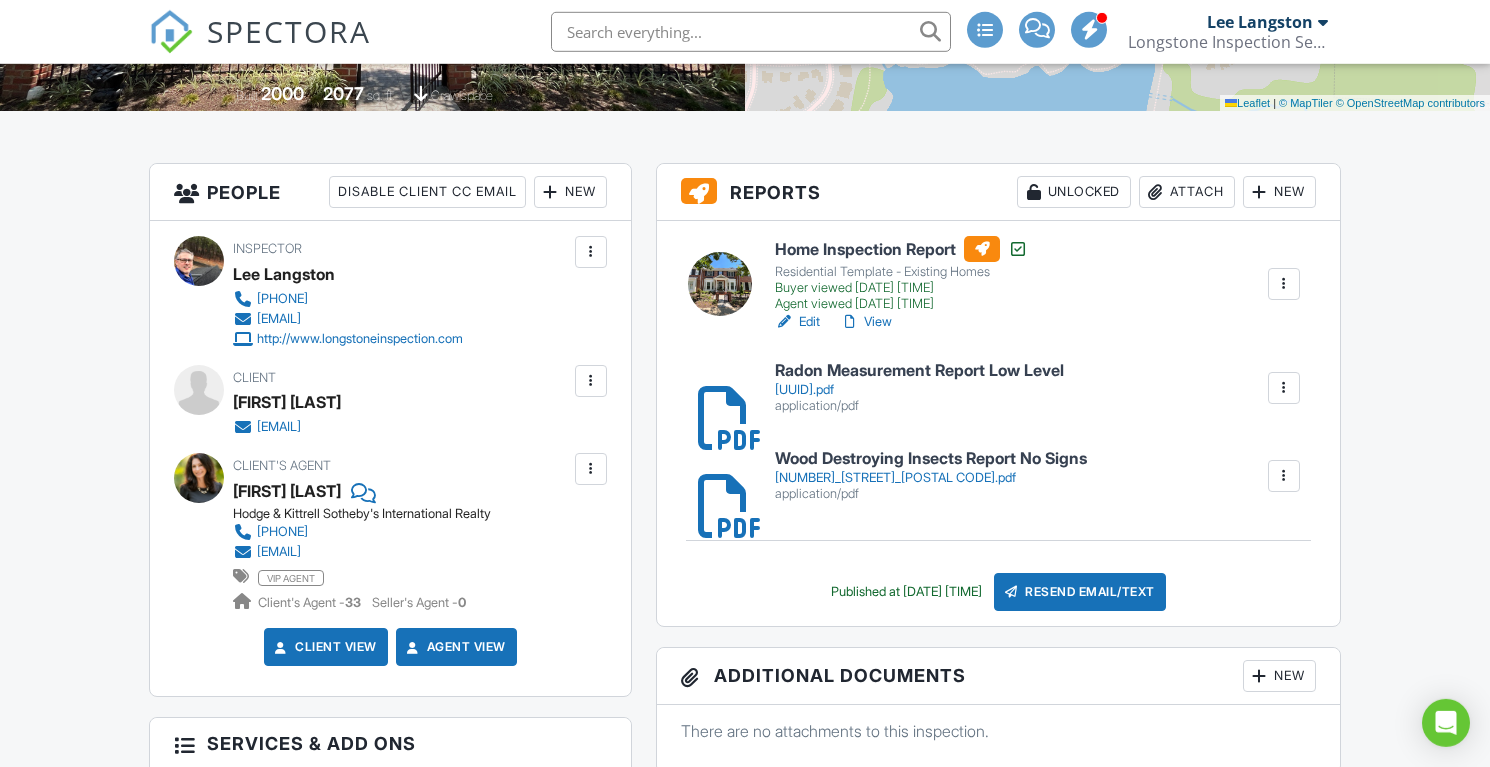 click on "SPECTORA" at bounding box center [289, 31] 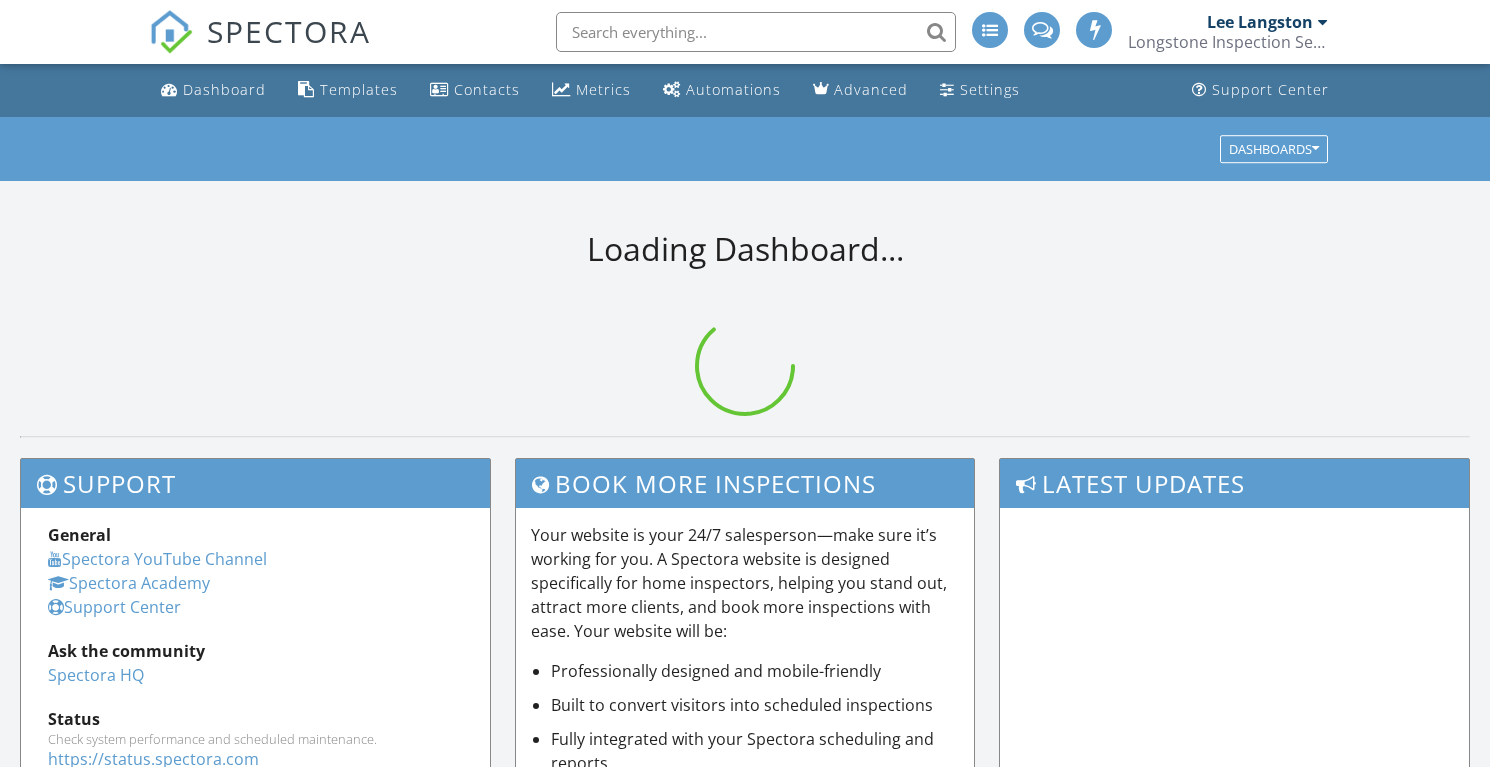 scroll, scrollTop: 0, scrollLeft: 0, axis: both 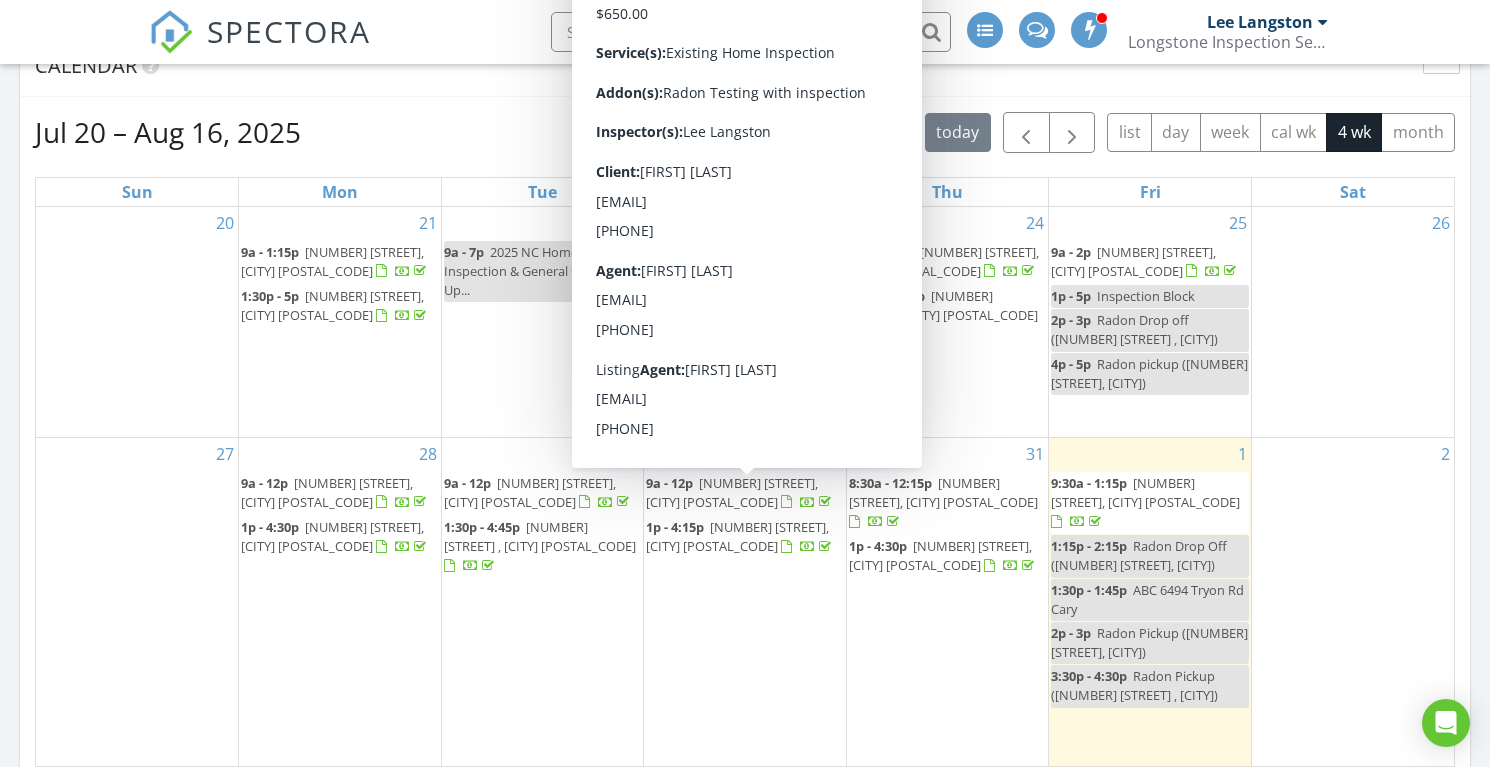 click on "[NUMBER] [STREET], [CITY] [POSTAL_CODE]" at bounding box center [732, 492] 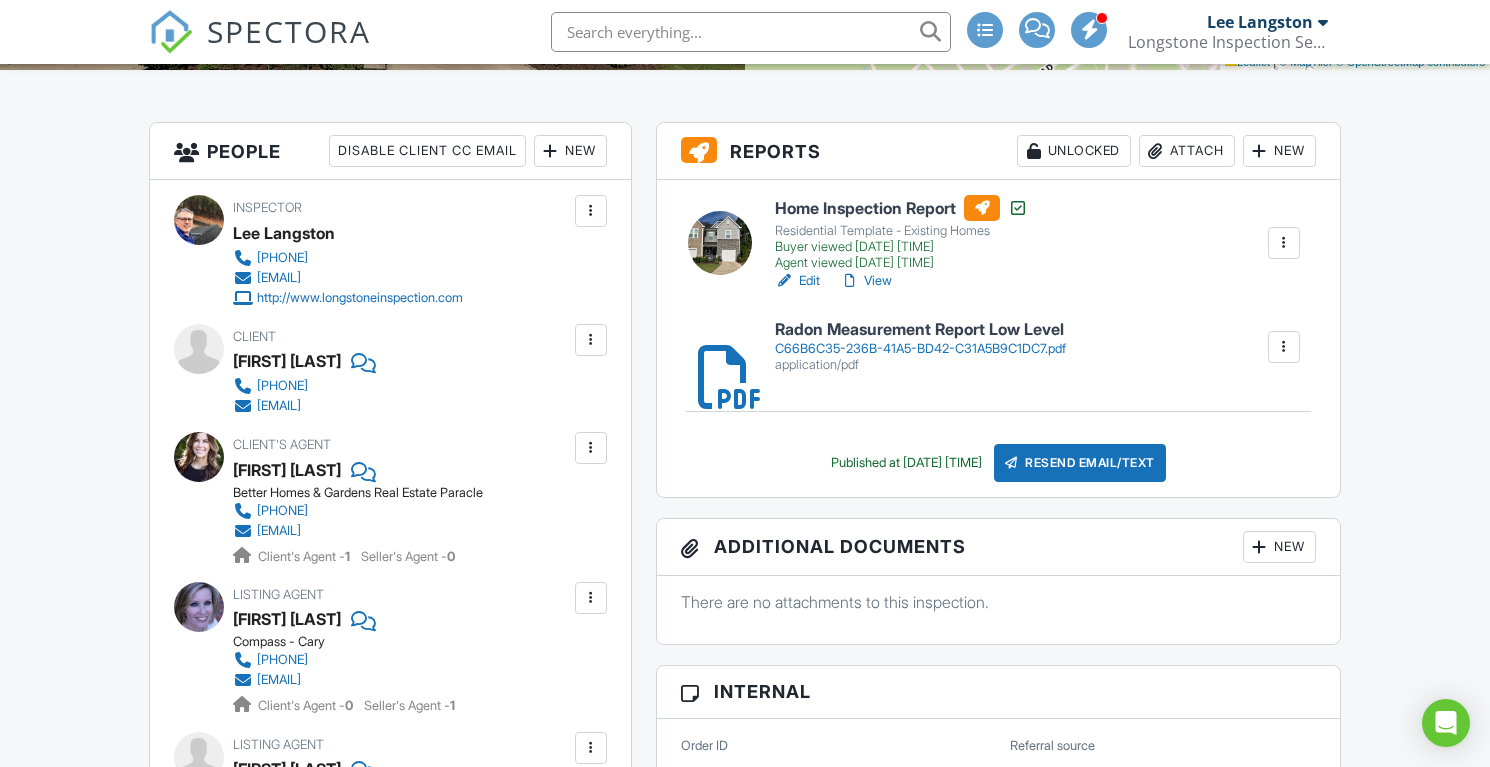 scroll, scrollTop: 0, scrollLeft: 0, axis: both 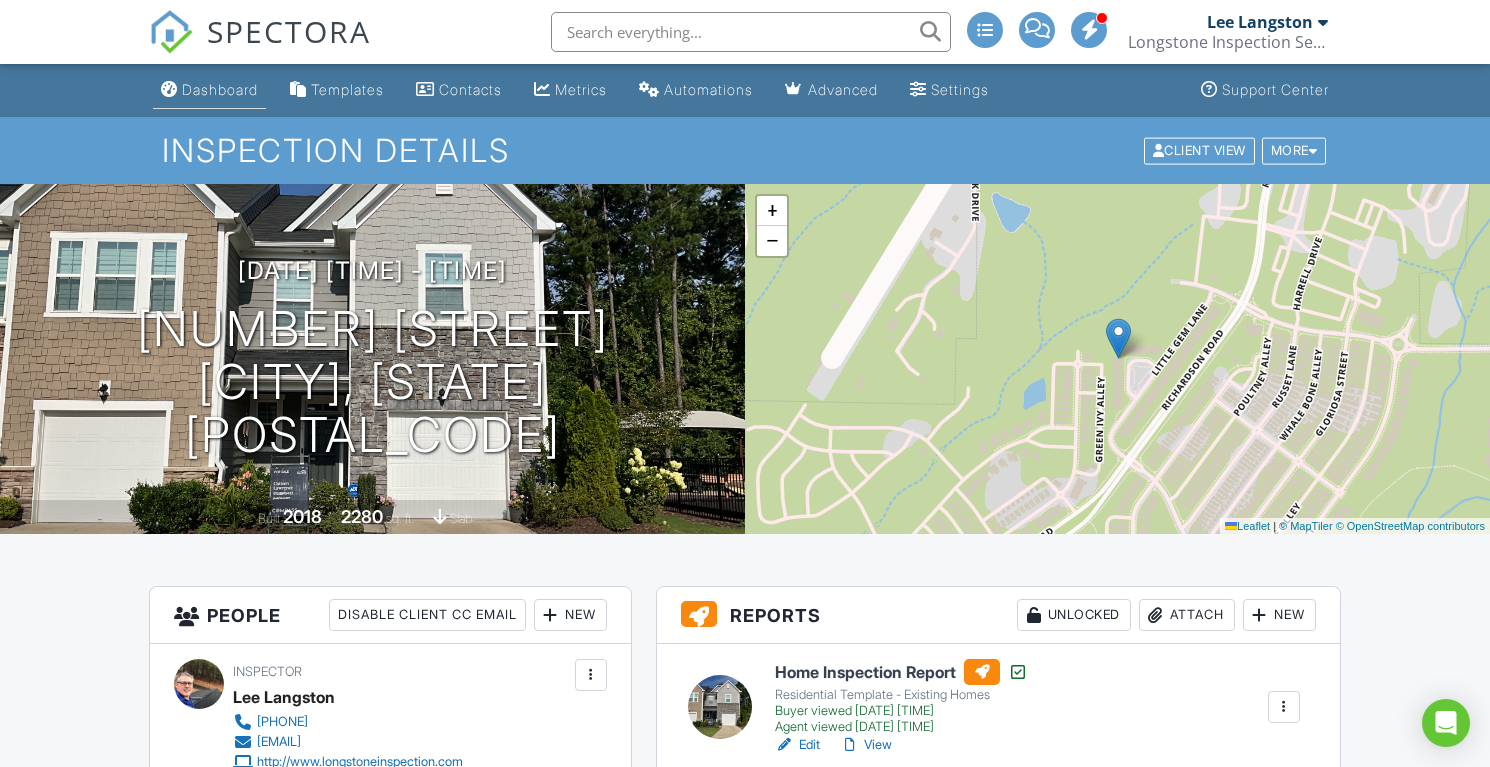click on "Dashboard" at bounding box center [209, 90] 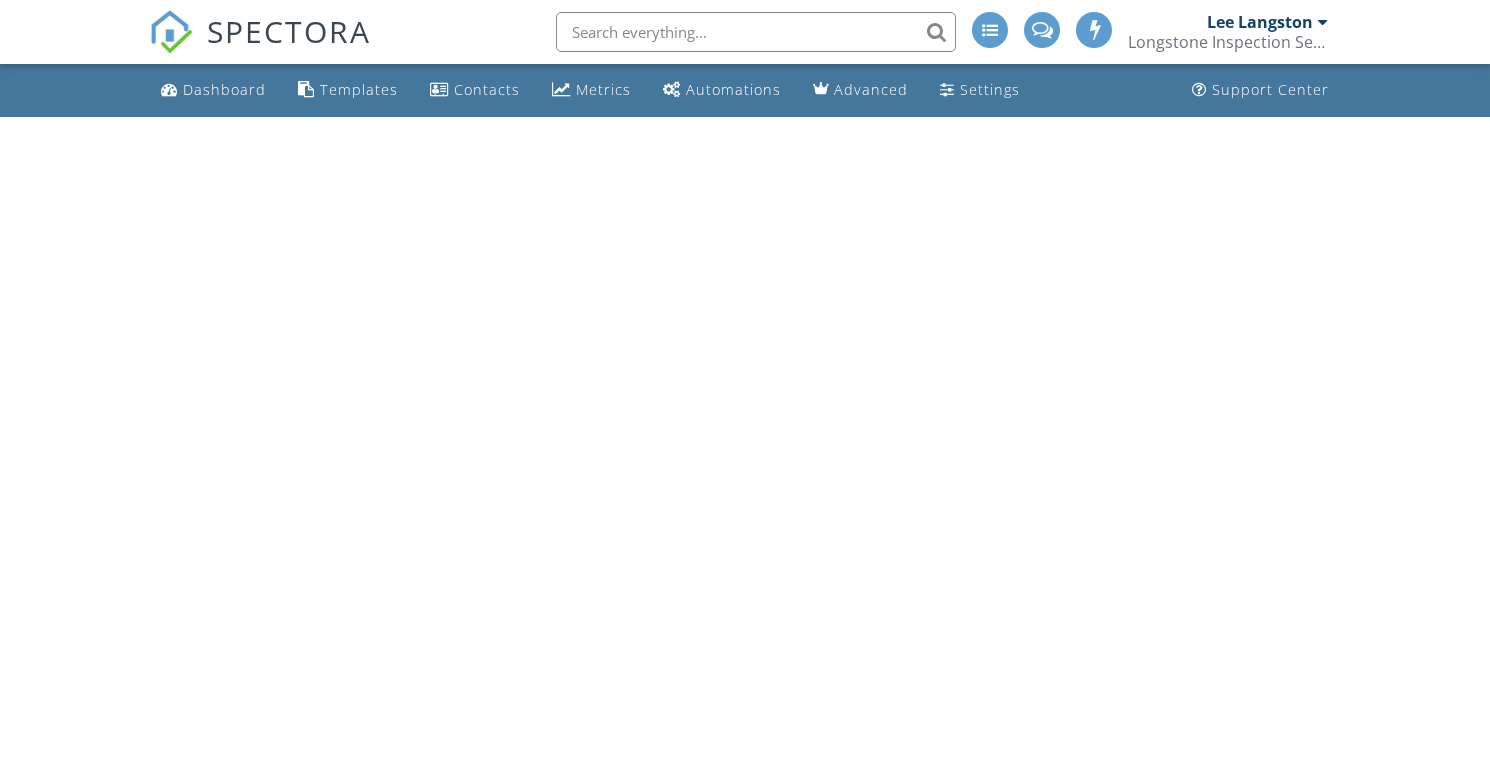 scroll, scrollTop: 0, scrollLeft: 0, axis: both 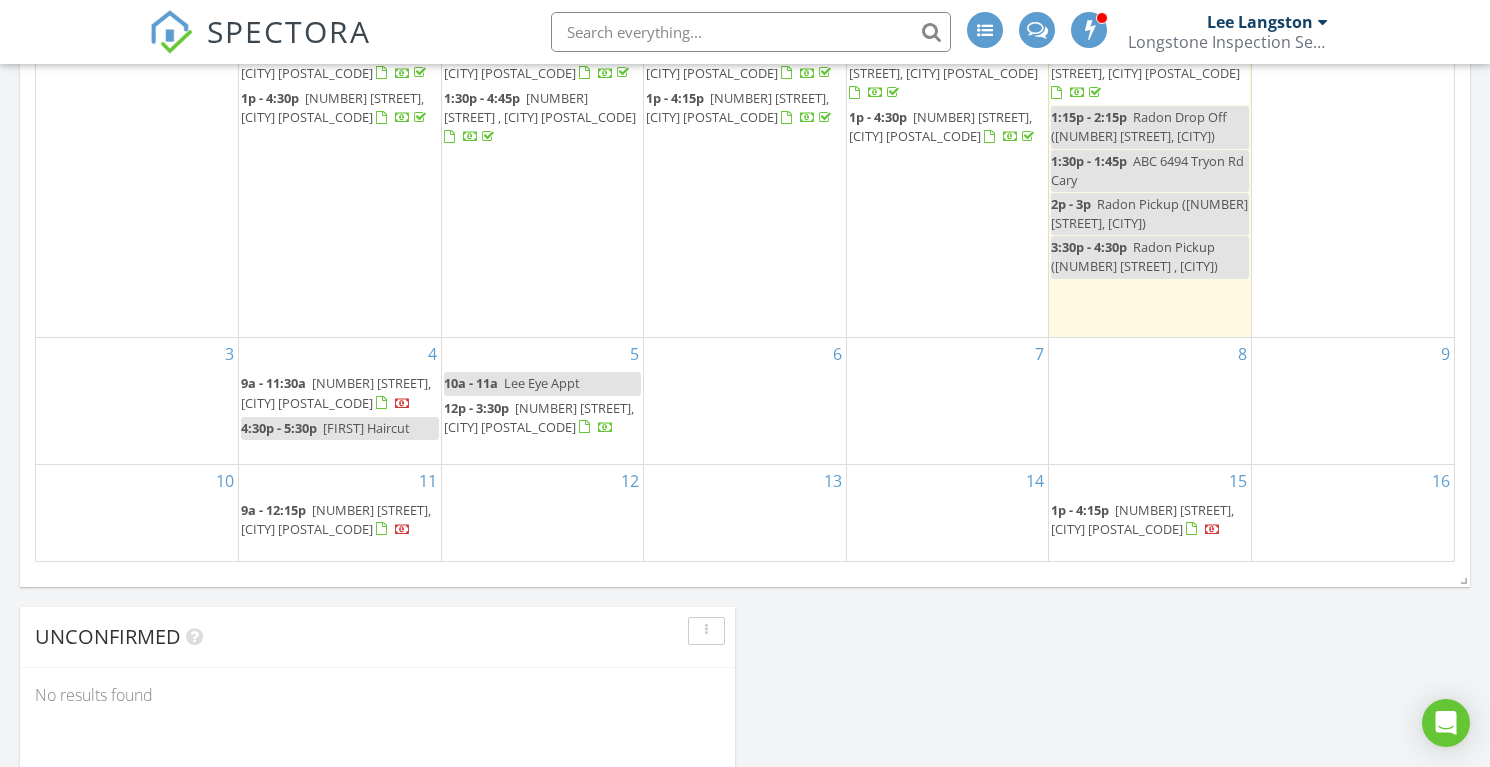 click on "9a - 11:30a
[NUMBER] [STREET], [CITY] [POSTAL_CODE]" at bounding box center [340, 393] 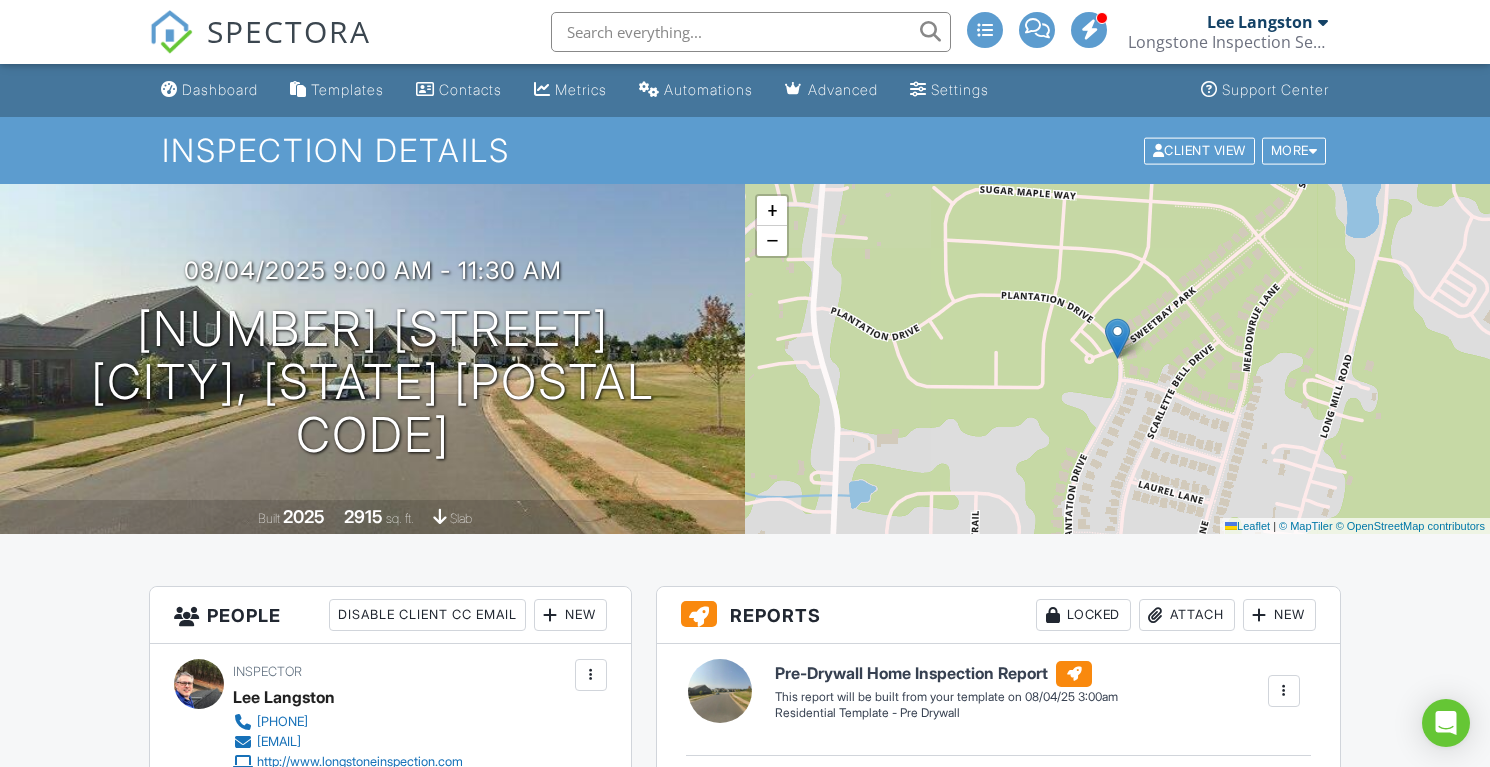 scroll, scrollTop: 0, scrollLeft: 0, axis: both 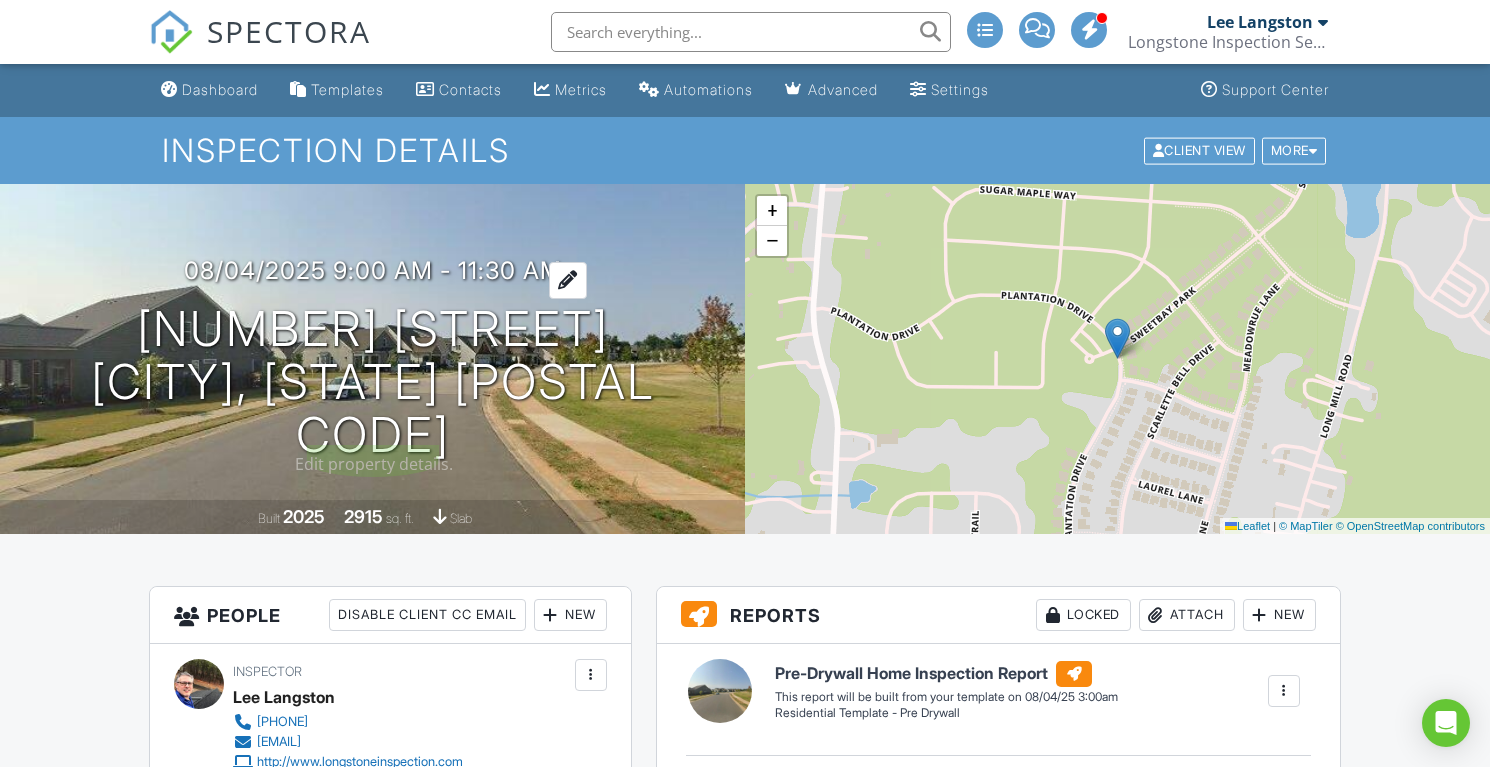 click on "08/04/2025  9:00 am
- 11:30 am" at bounding box center (373, 270) 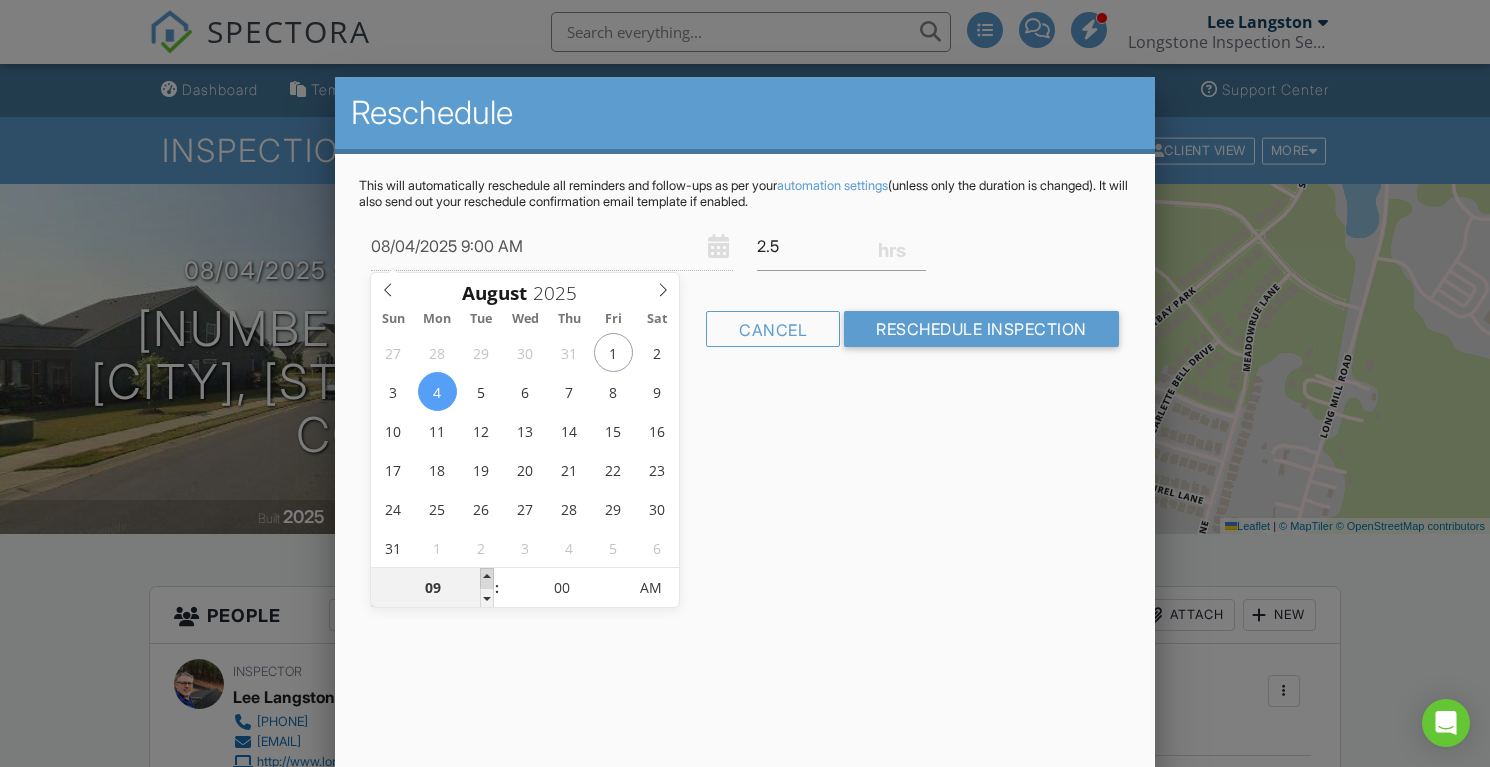 type on "08/04/2025 10:00 AM" 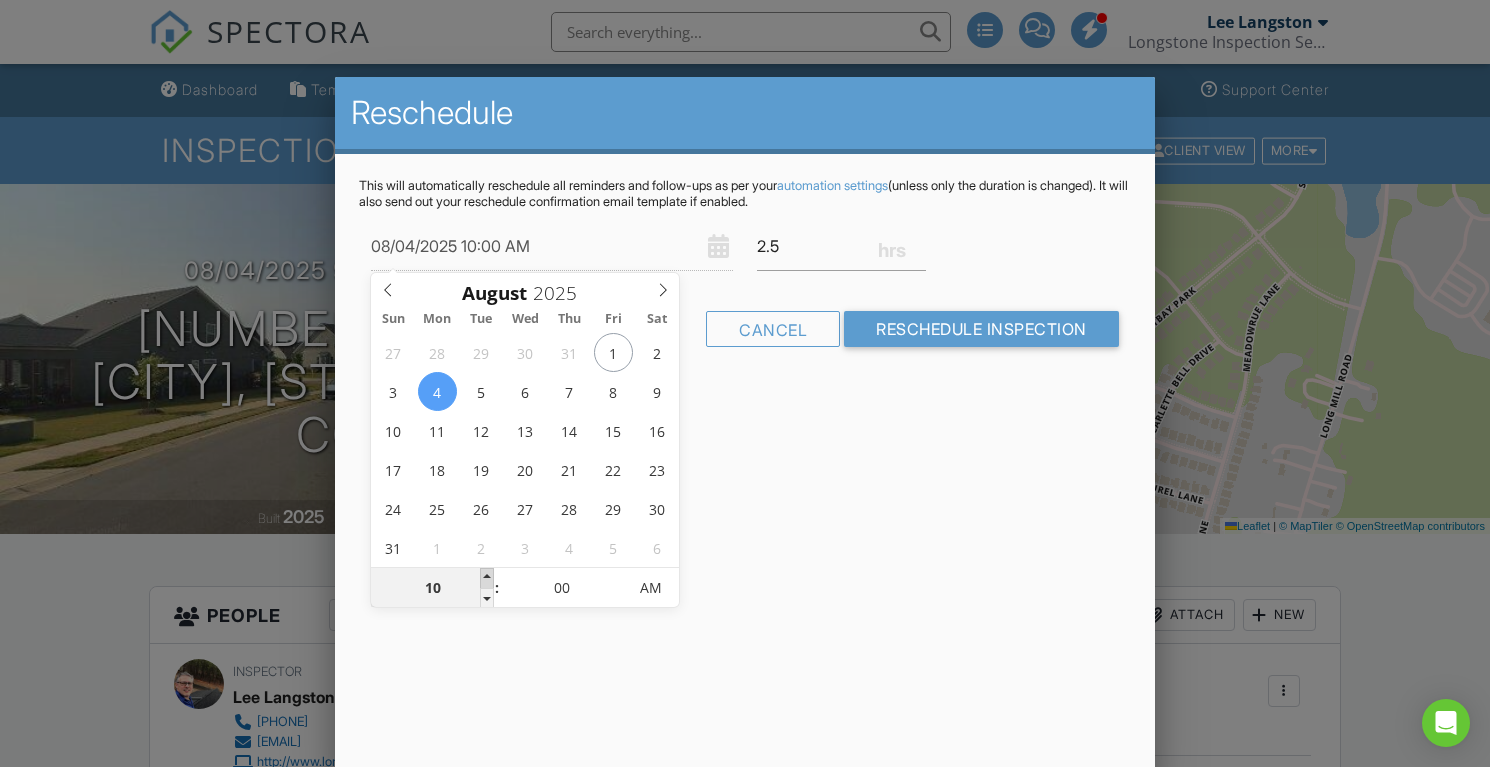 click at bounding box center [487, 578] 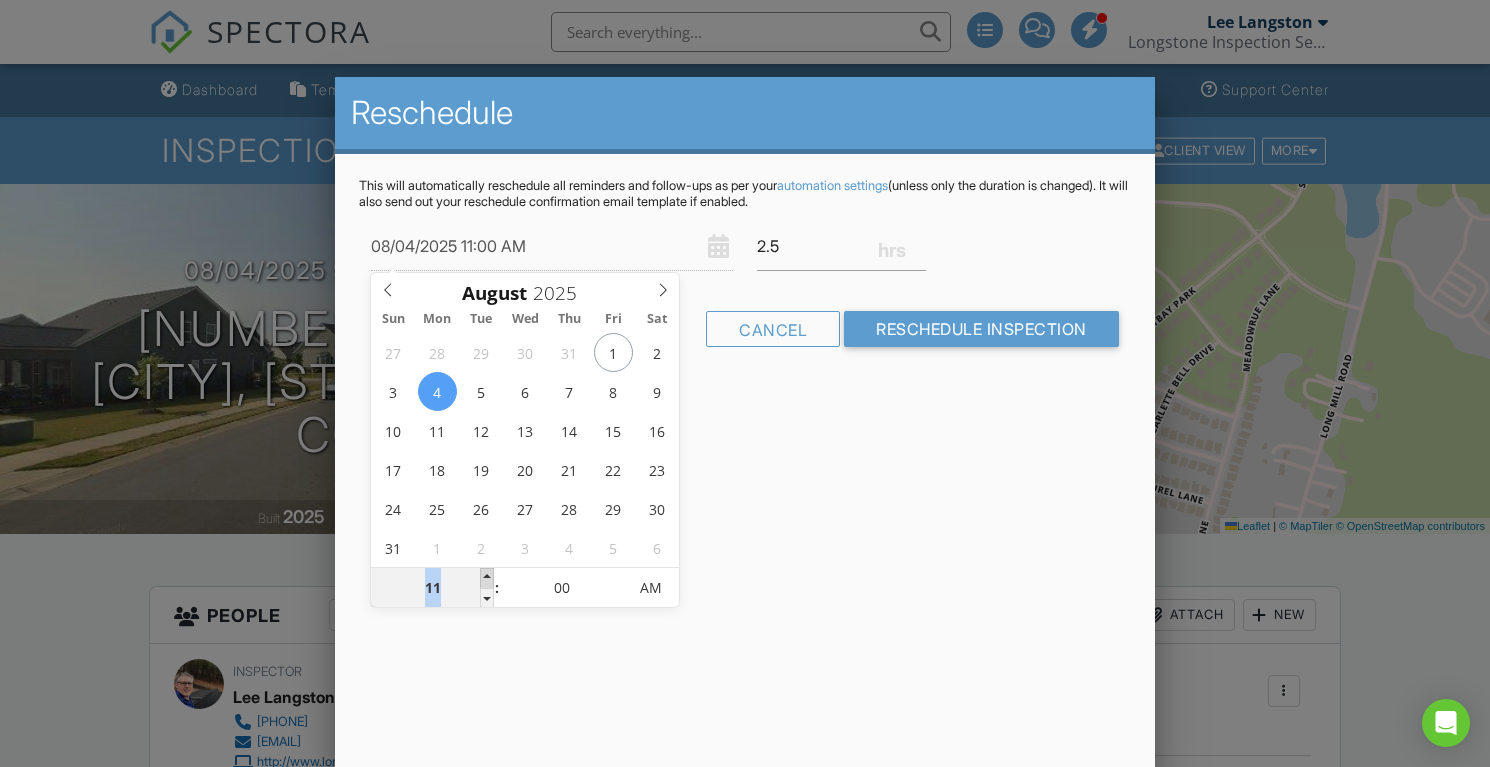 click at bounding box center [487, 578] 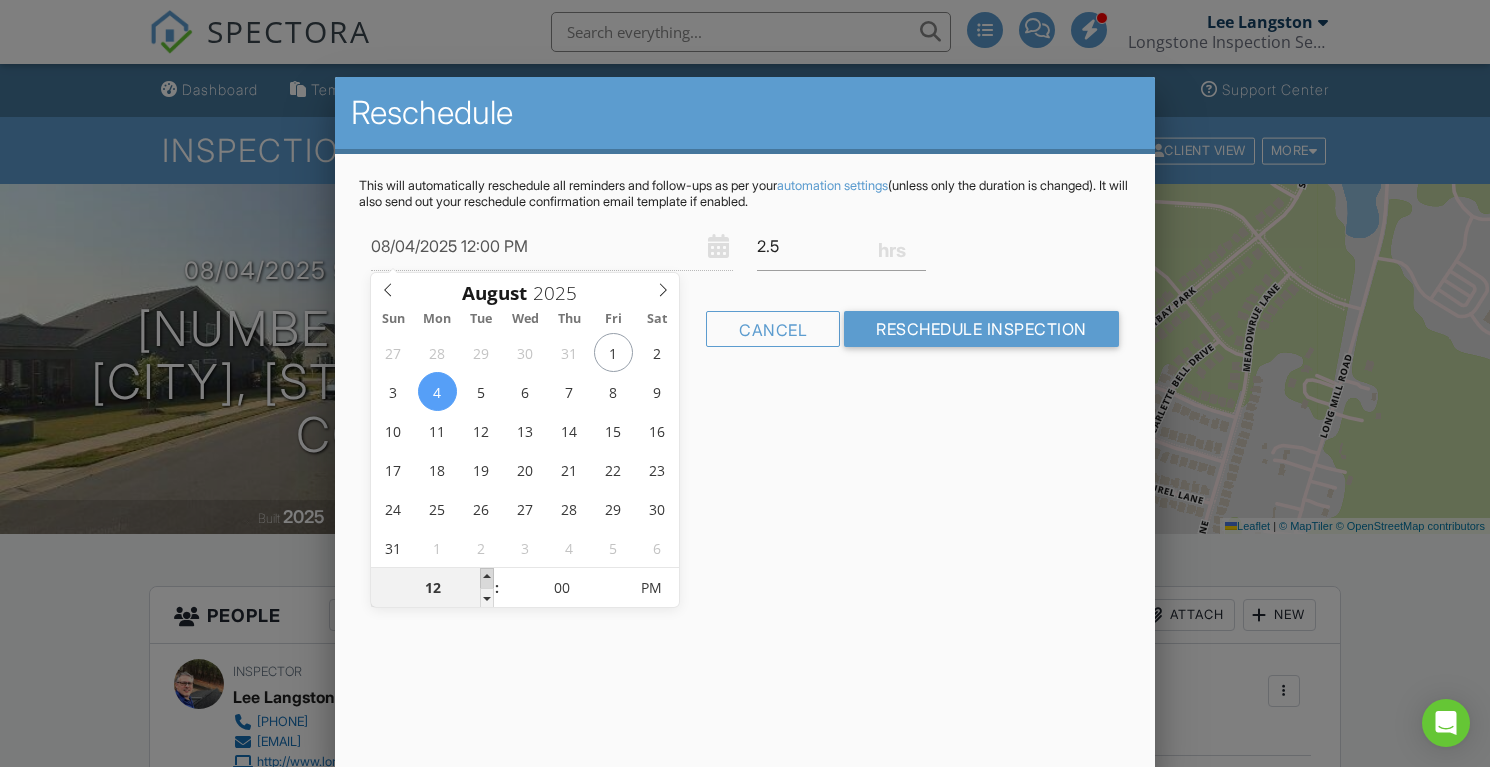 click at bounding box center (487, 578) 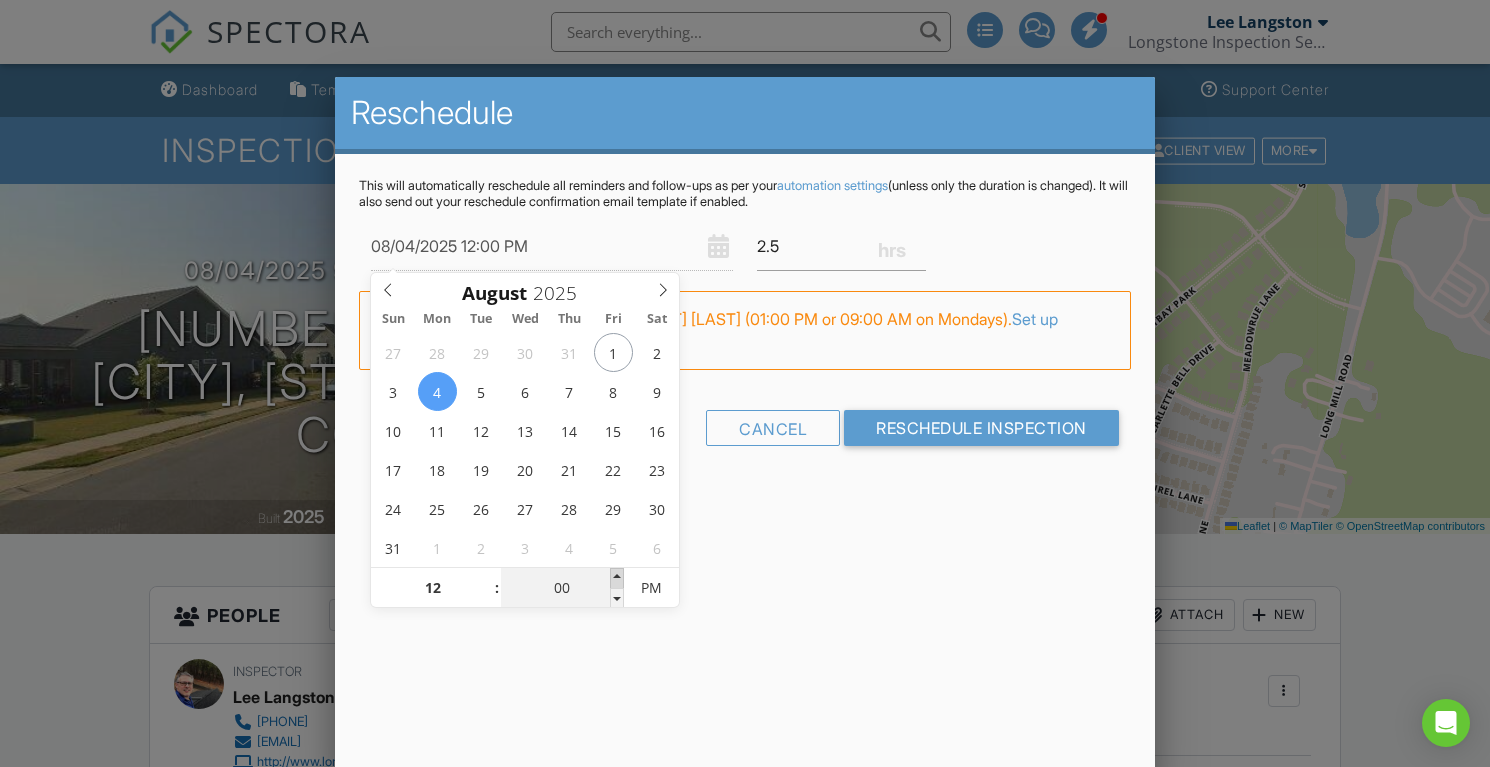 type on "08/04/2025 12:05 PM" 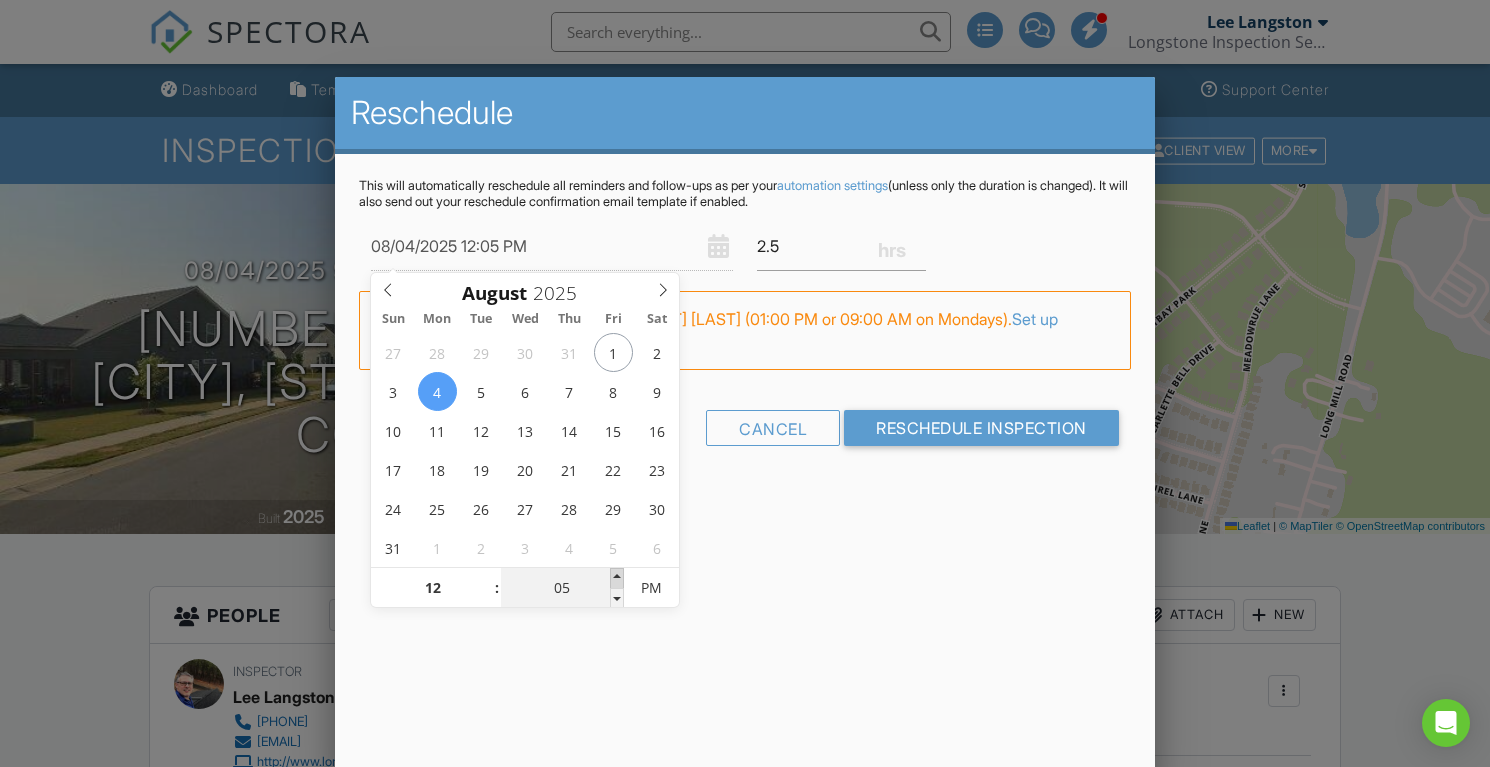 click at bounding box center (617, 578) 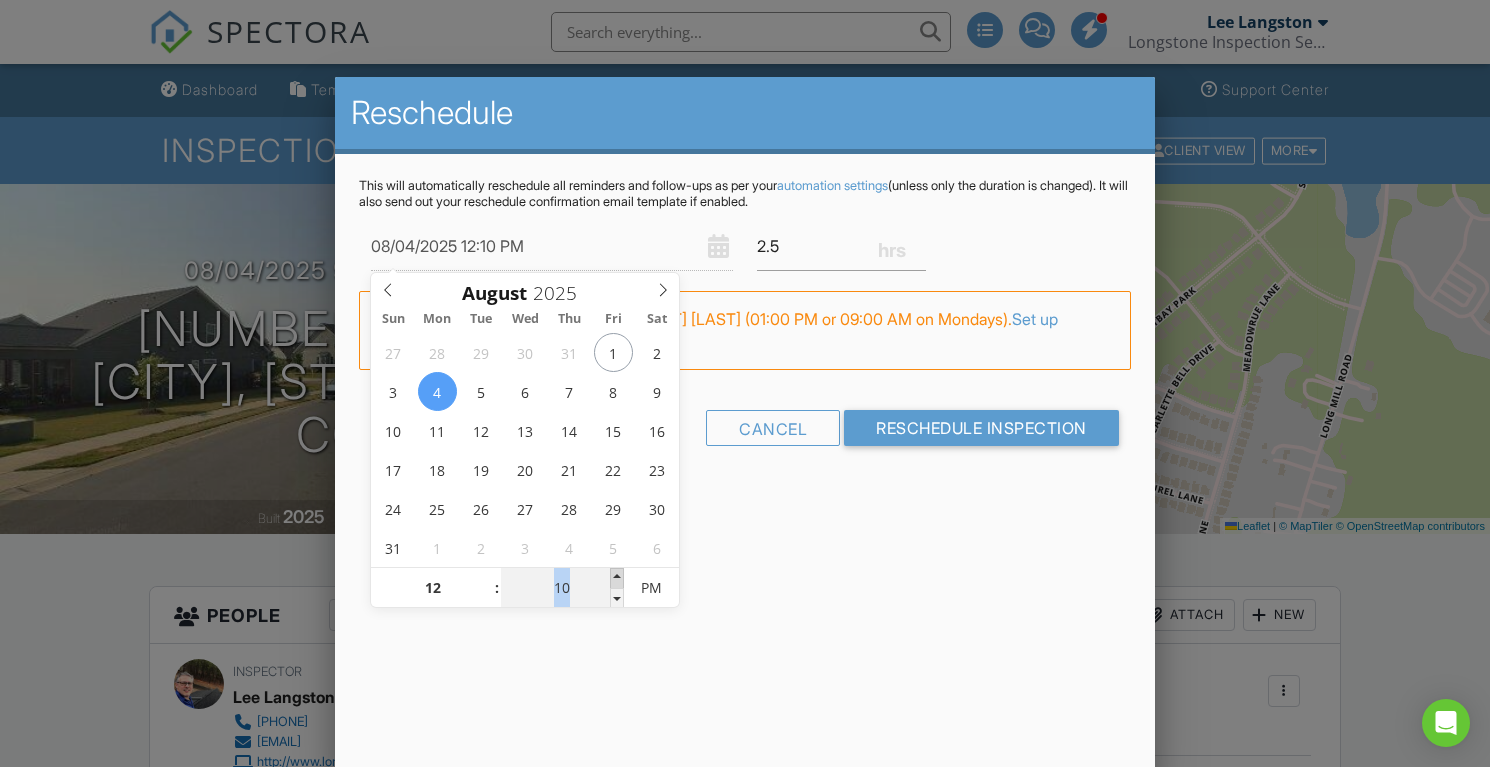 click at bounding box center (617, 578) 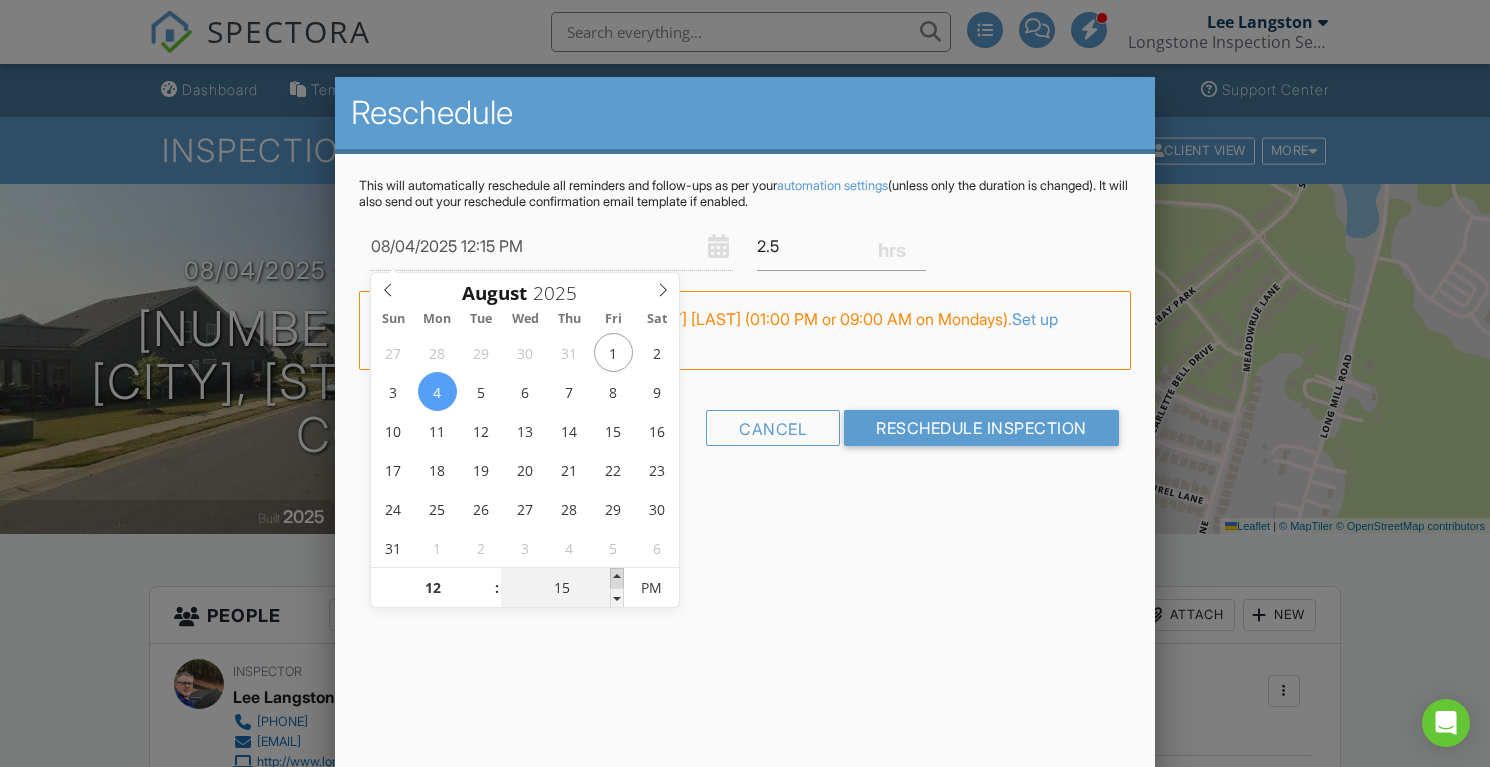 click at bounding box center (617, 578) 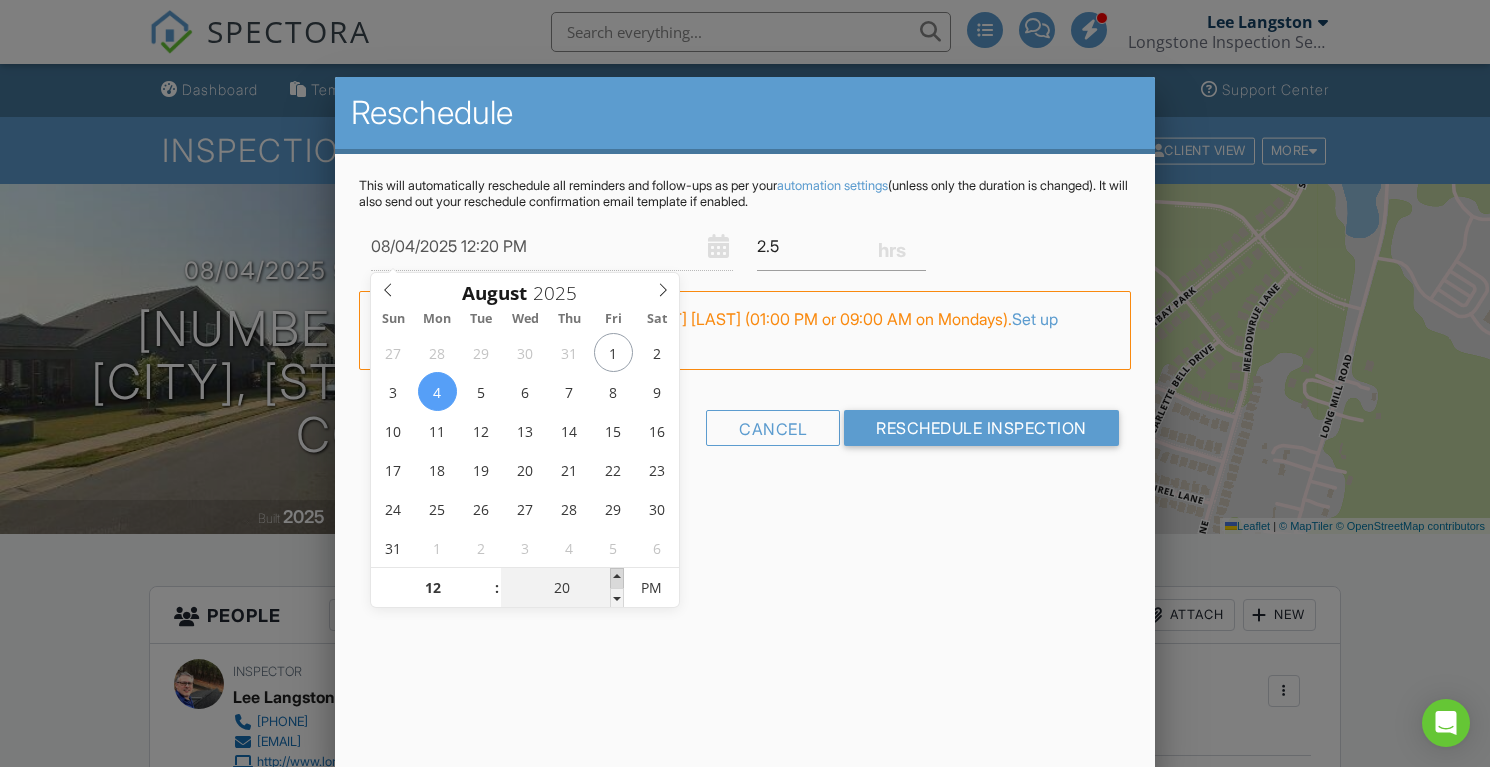 click at bounding box center (617, 578) 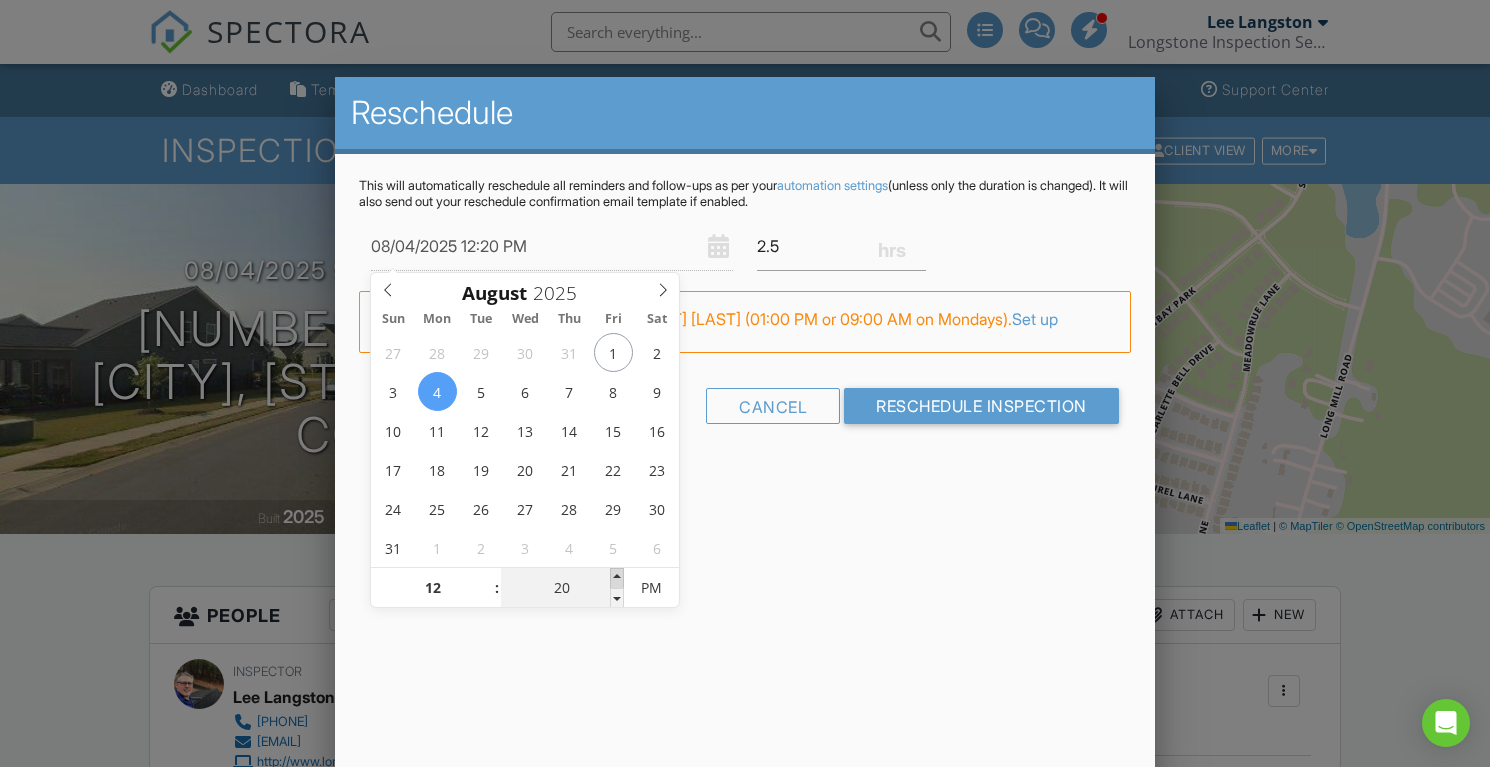 type on "08/04/2025 12:25 PM" 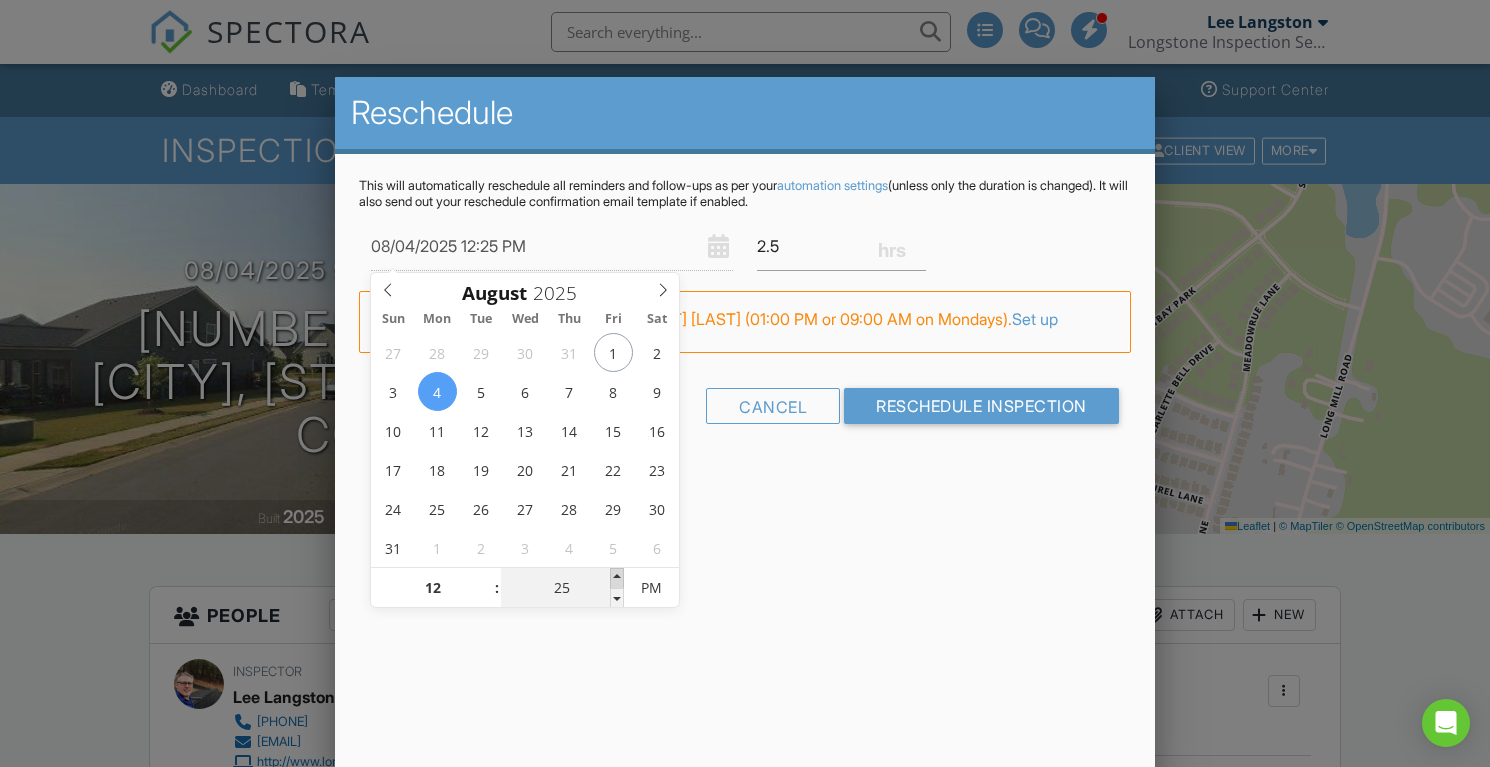 click at bounding box center [617, 578] 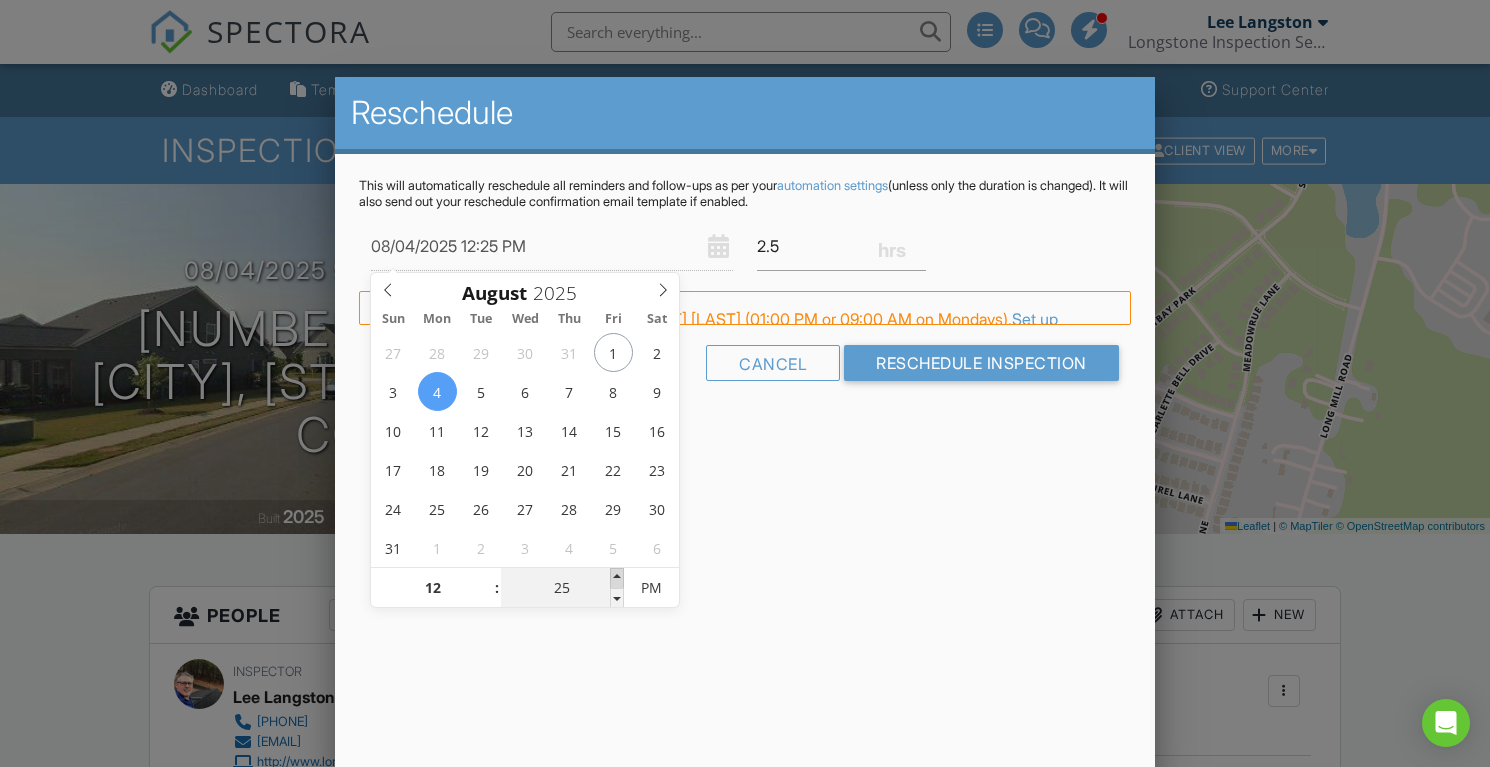 type on "08/04/2025 12:30 PM" 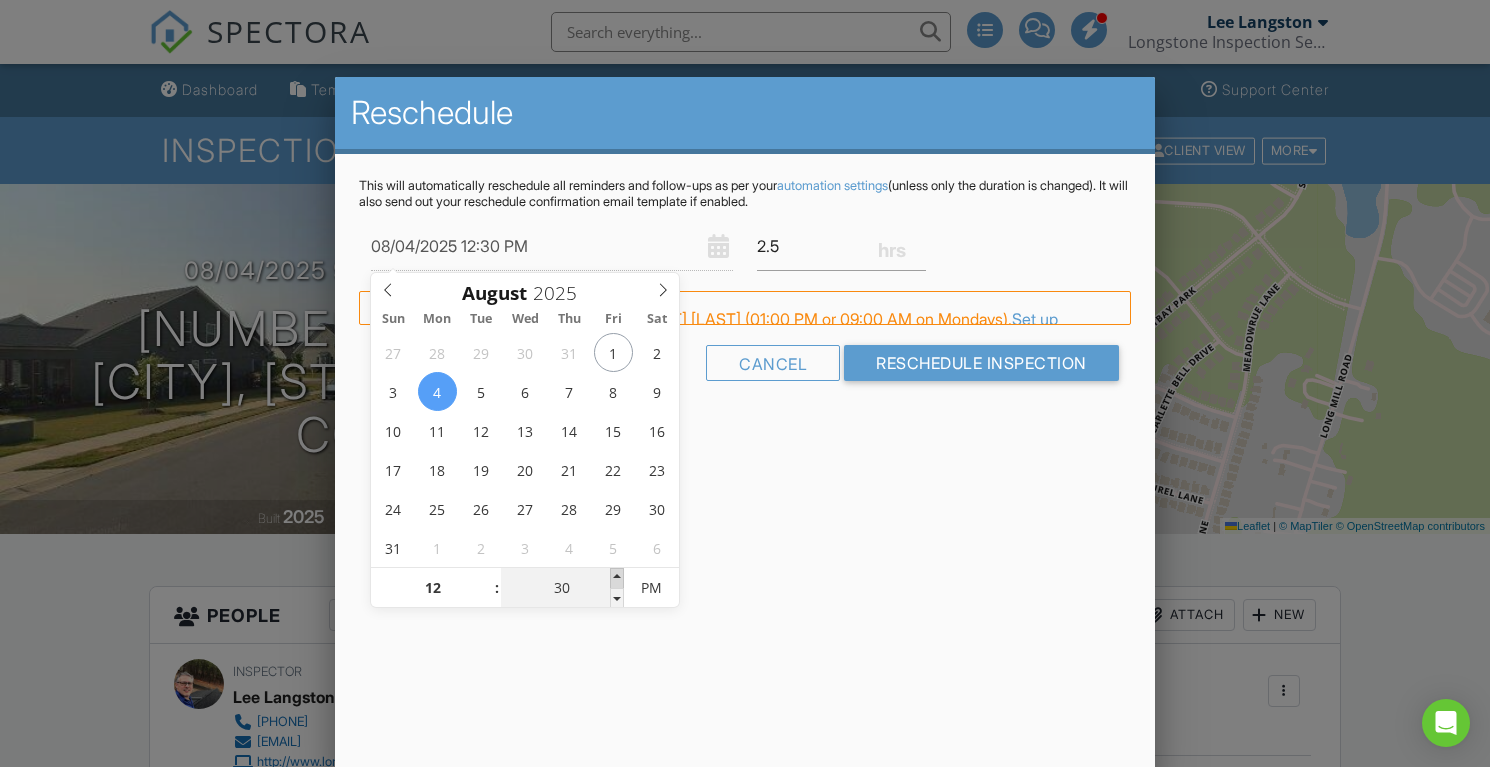 click at bounding box center (617, 578) 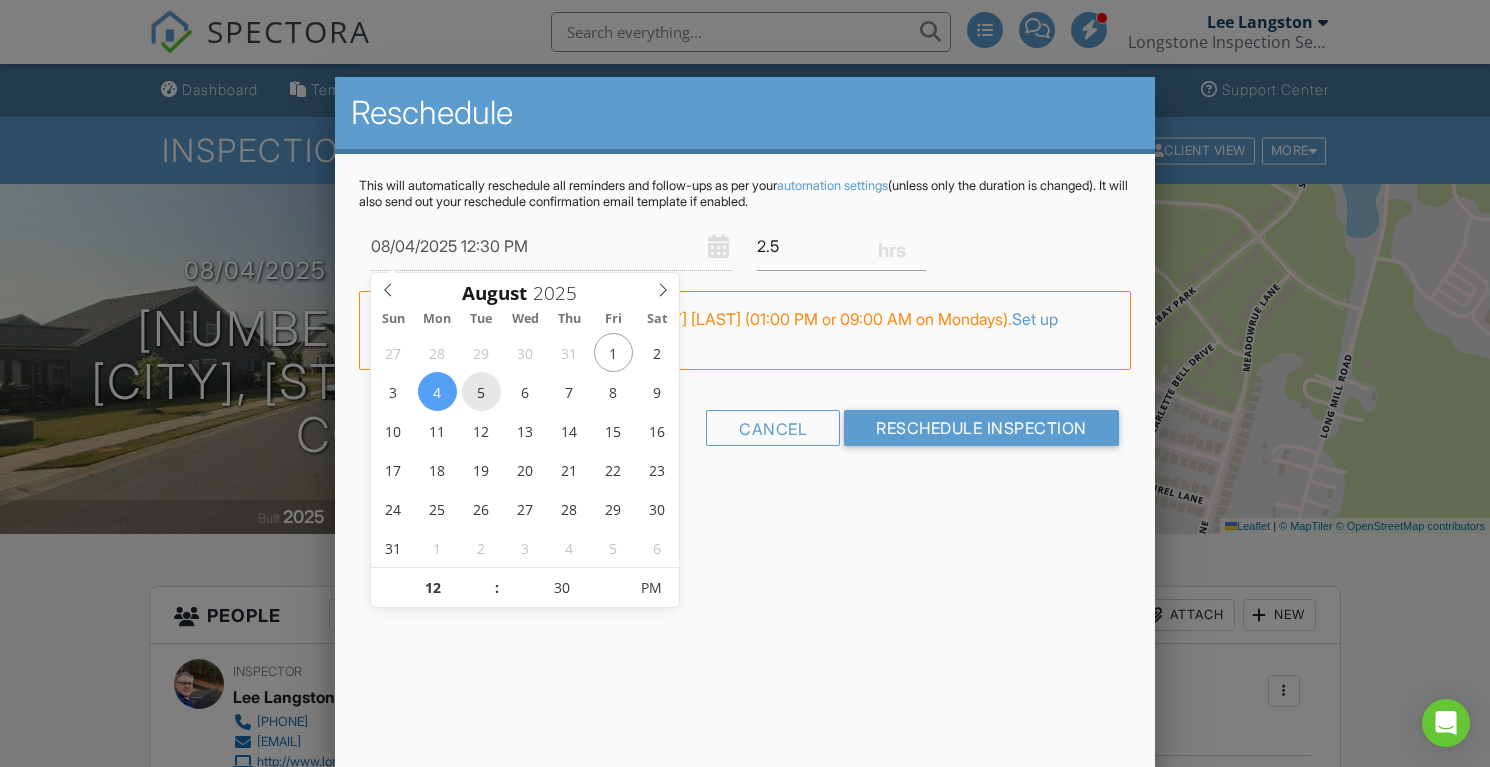type on "08/05/2025 12:30 PM" 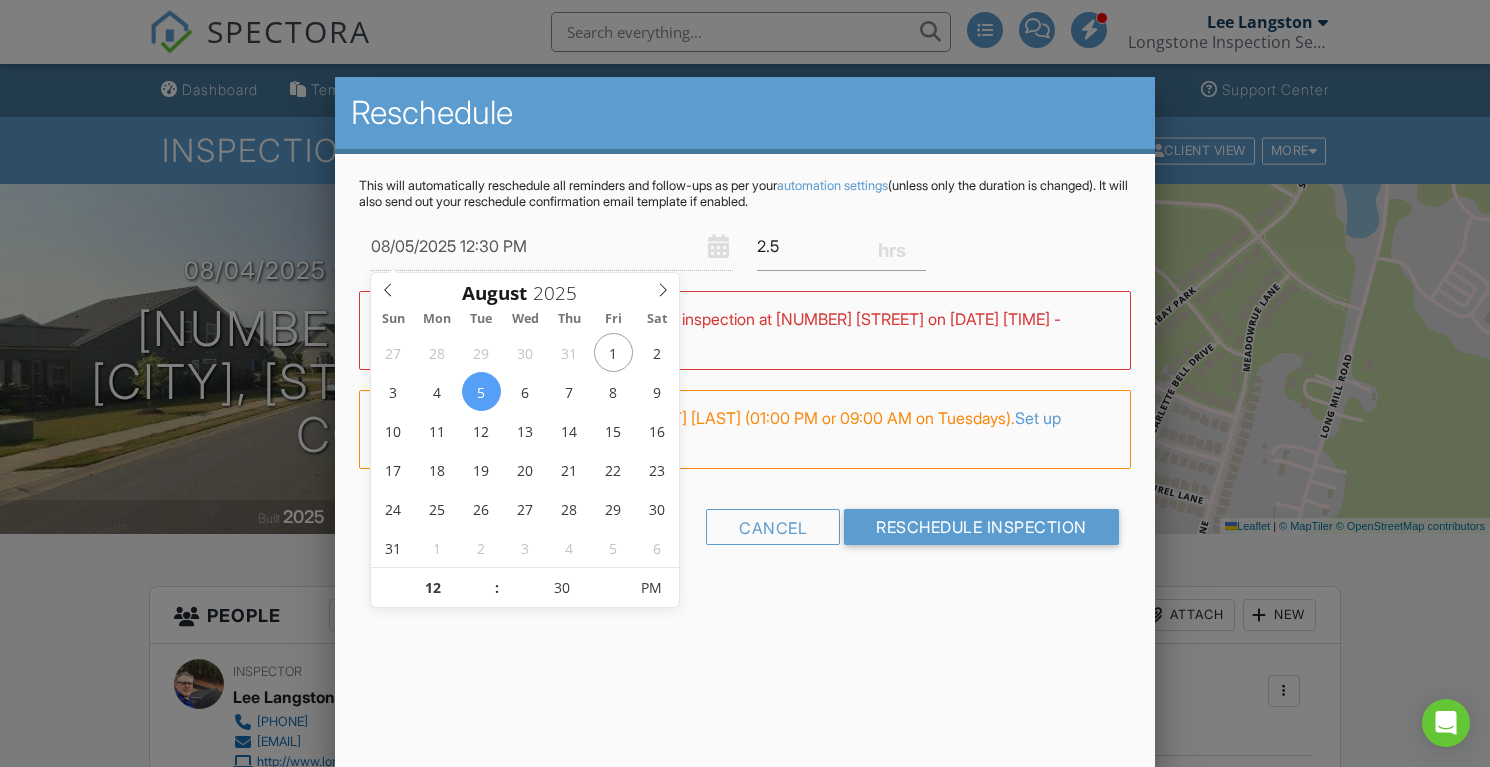 click on "Reschedule
This will automatically reschedule all reminders and follow-ups as per your  automation settings  (unless only the duration is changed). It will also send out your reschedule confirmation email template if enabled.
08/05/2025 12:30 PM
2.5
Warning: this date/time is in the past.
WARNING: Conflicts with Lee Langston's inspection at 2302 Derby Dr on 08/05/2025 12:00 pm - 3:30 pm.
FYI: This is not a regular time slot for Lee Langston (01:00 PM or 09:00 AM on Tuesdays).  Set up availability here.
Cancel
Reschedule Inspection" at bounding box center (745, 427) 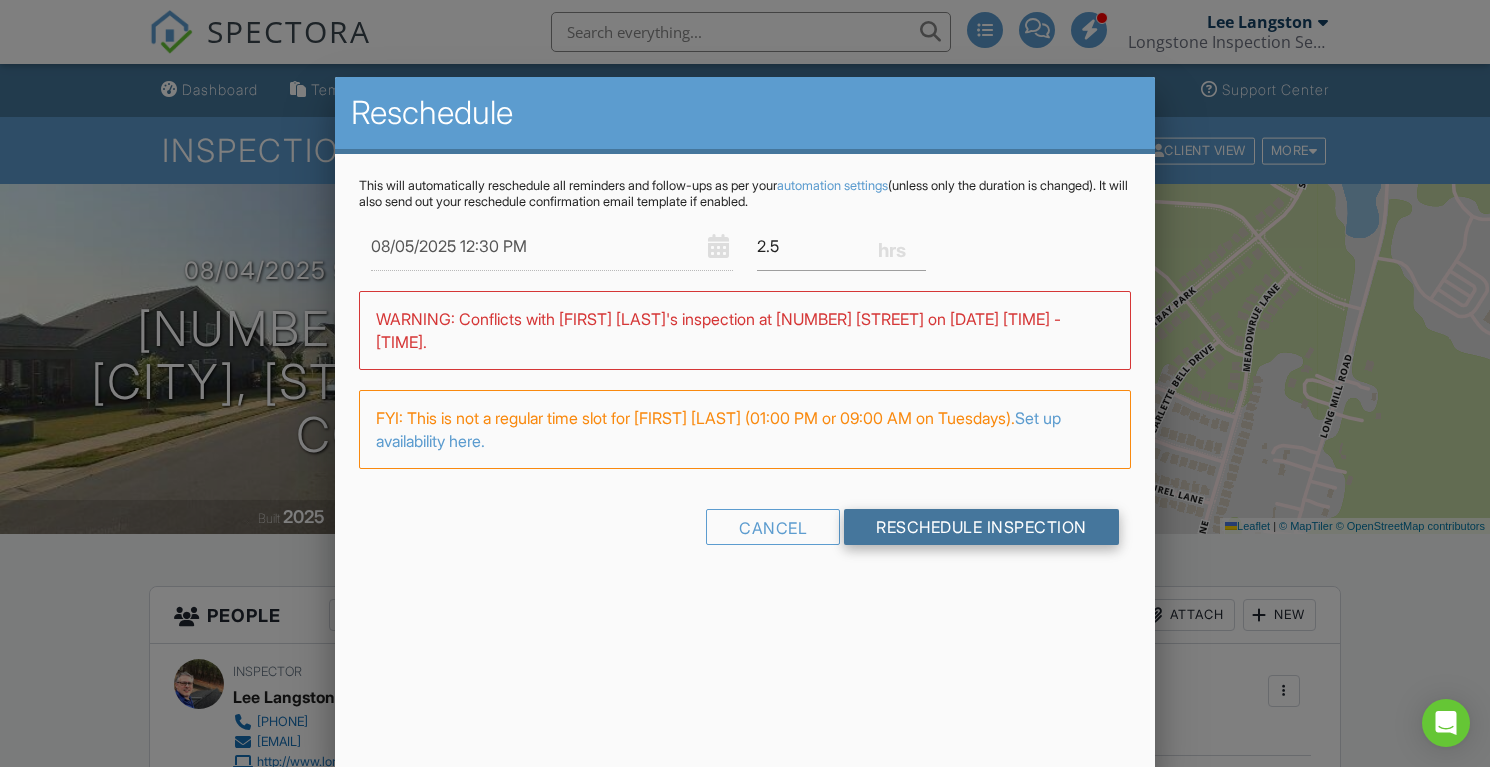 click on "Reschedule Inspection" at bounding box center [981, 527] 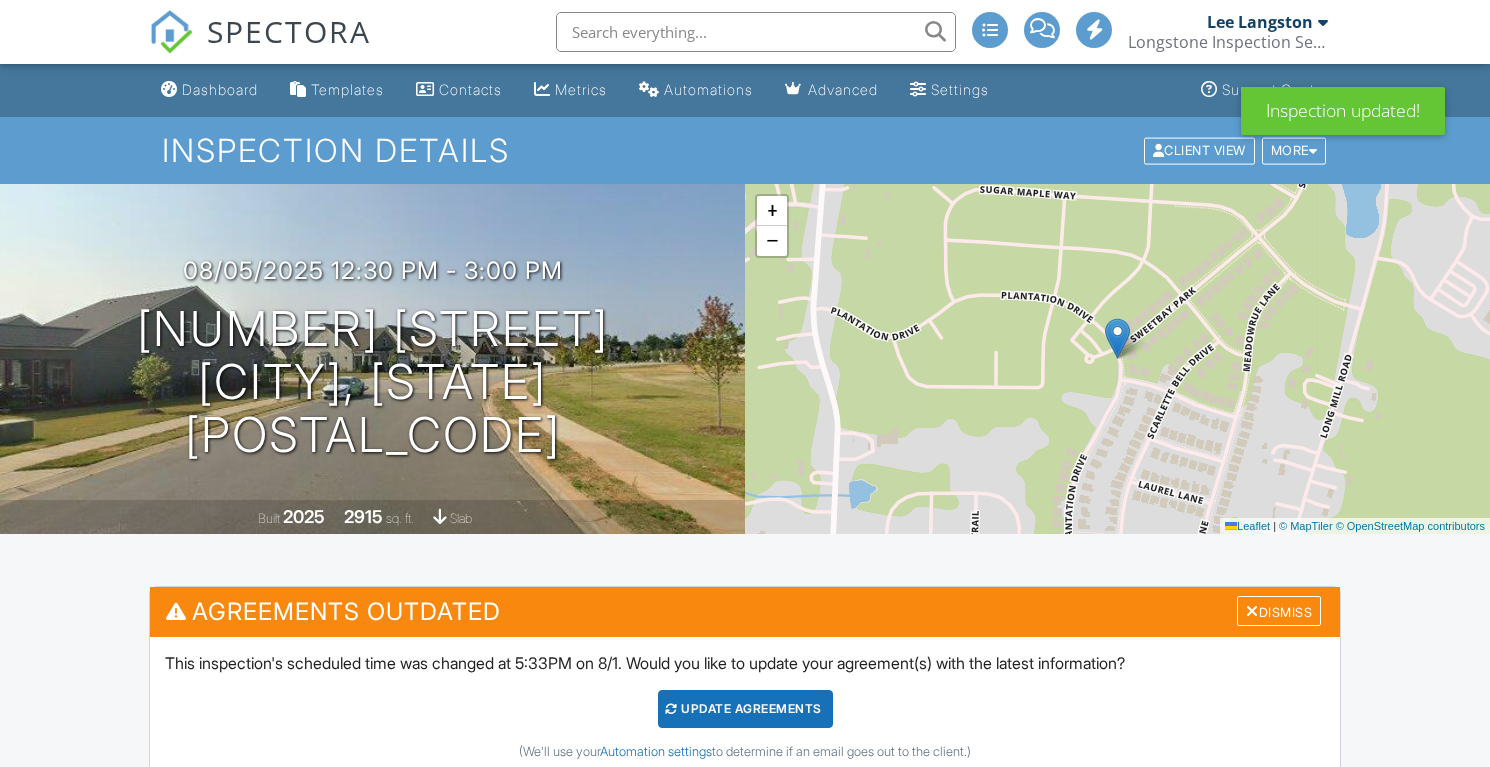 scroll, scrollTop: 0, scrollLeft: 0, axis: both 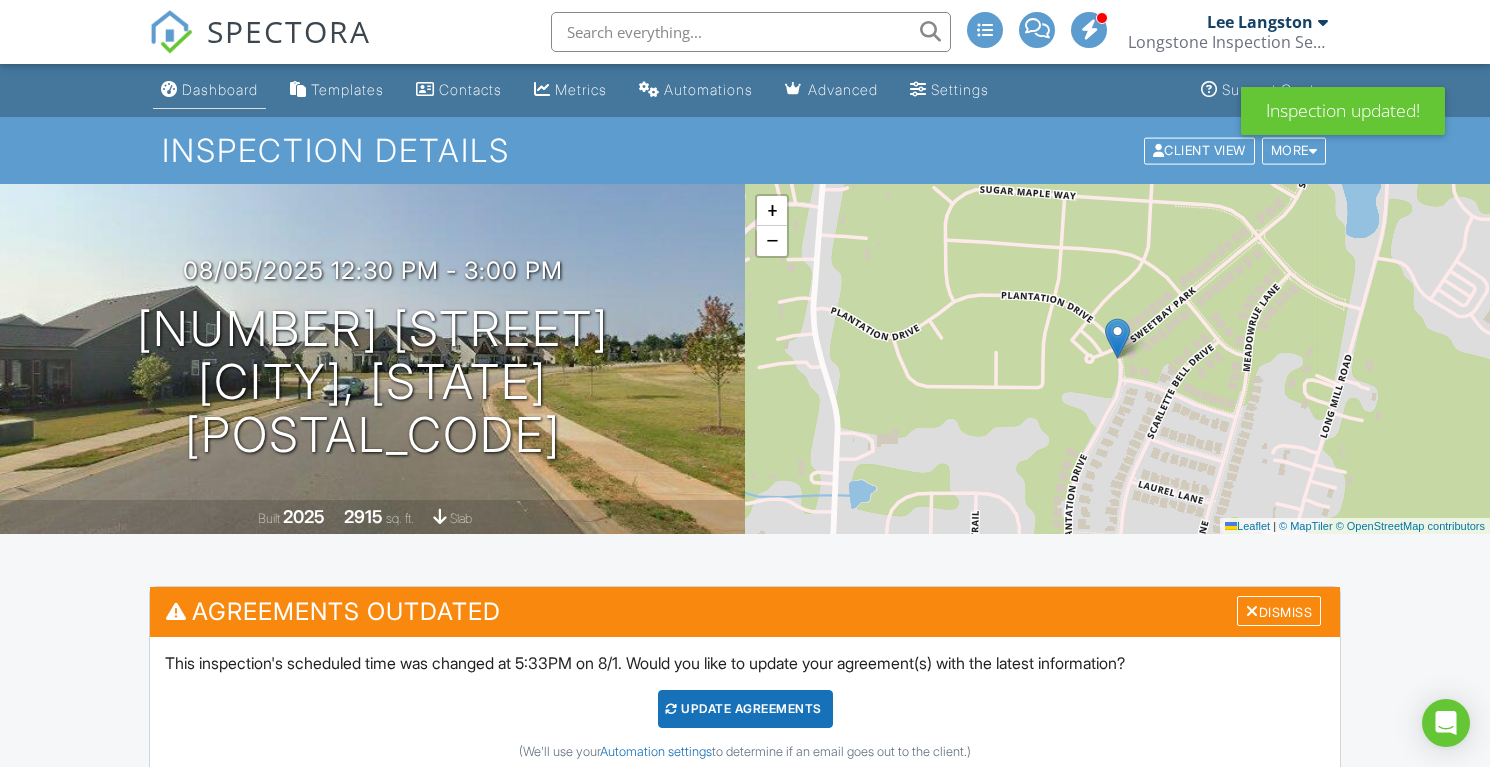 click on "Dashboard" at bounding box center (220, 89) 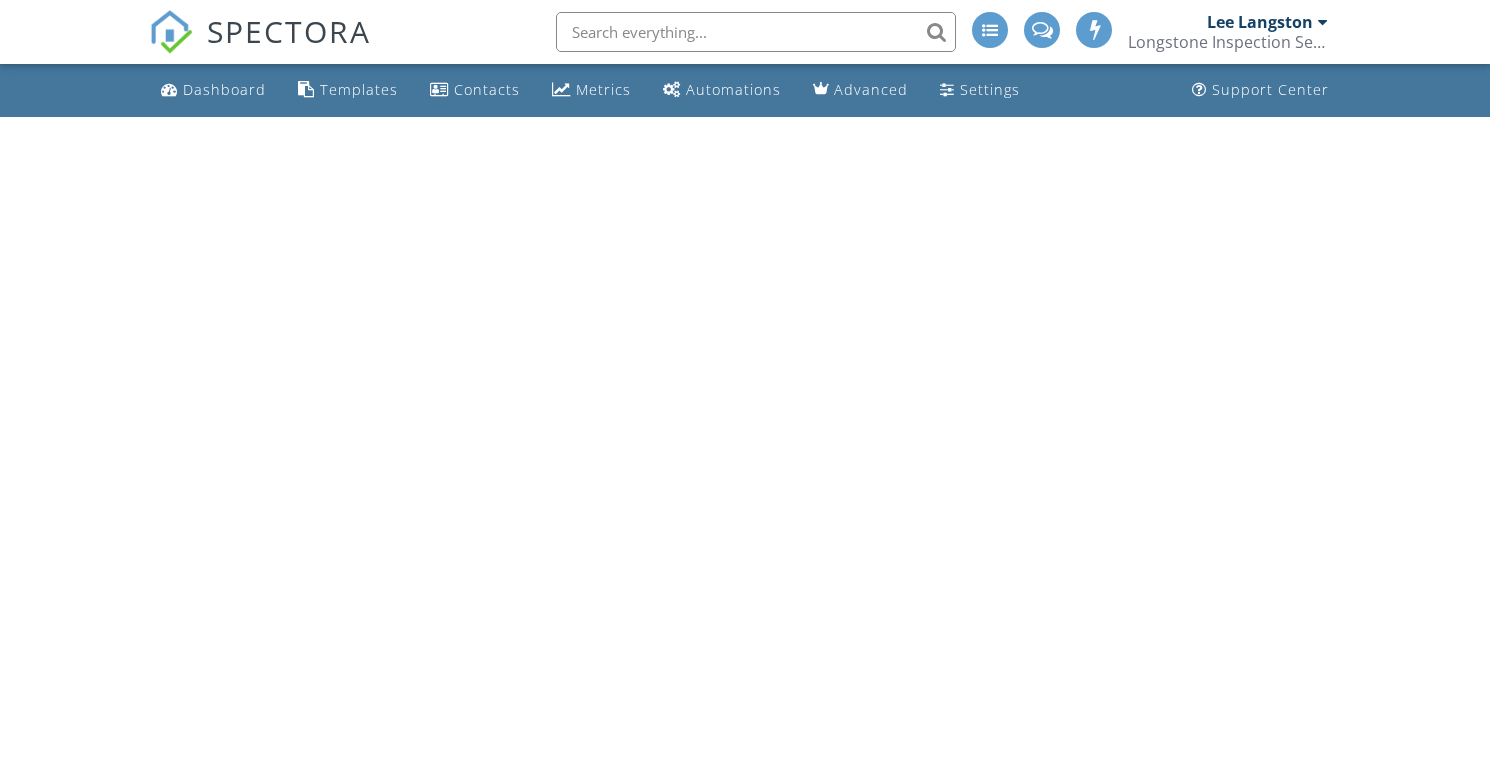 scroll, scrollTop: 0, scrollLeft: 0, axis: both 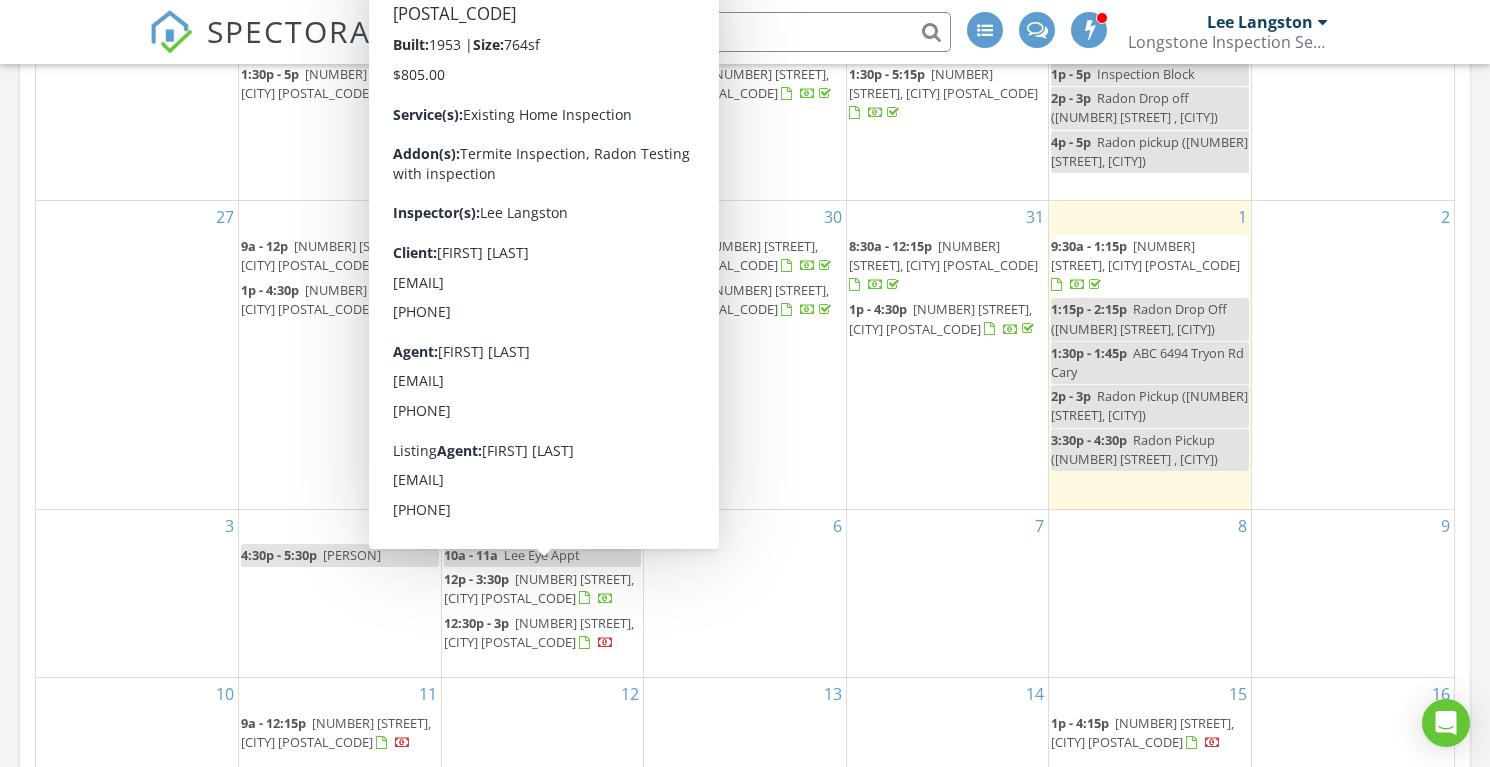 click on "2302 Derby Dr, Raleigh 27610" at bounding box center (539, 588) 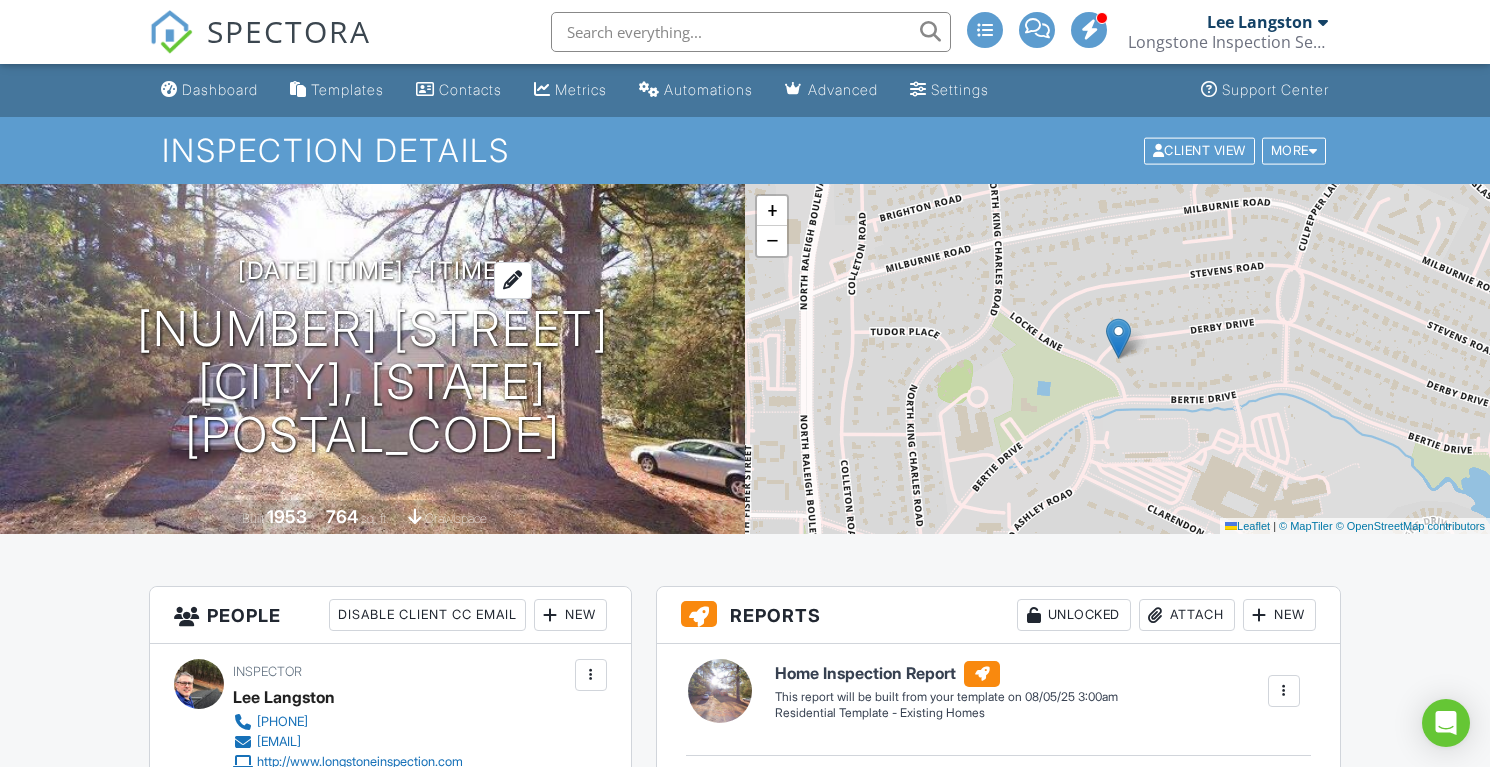 scroll, scrollTop: 0, scrollLeft: 0, axis: both 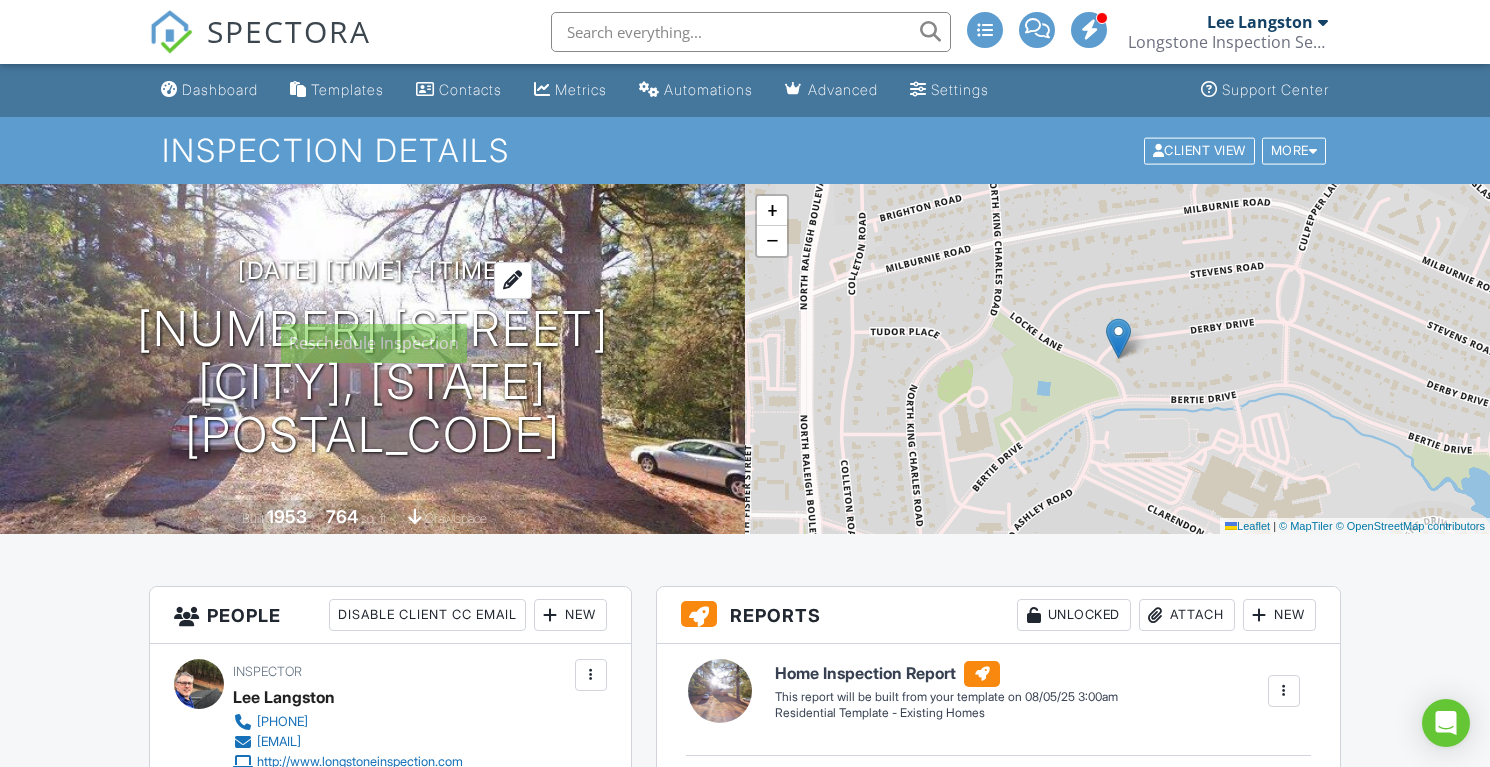 click on "08/05/2025 12:00 pm
- 3:30 pm" at bounding box center [372, 270] 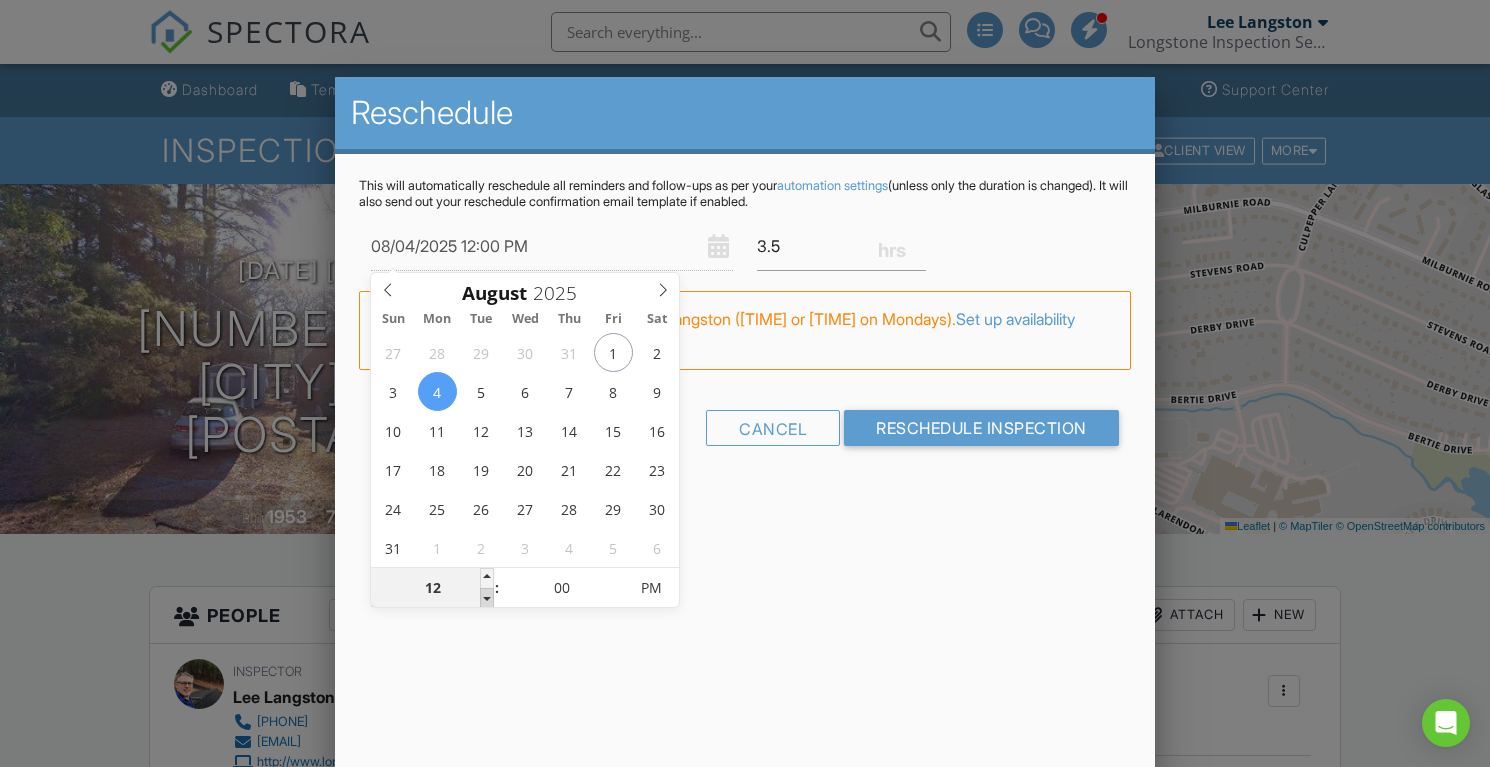 type on "08/04/2025 11:00 AM" 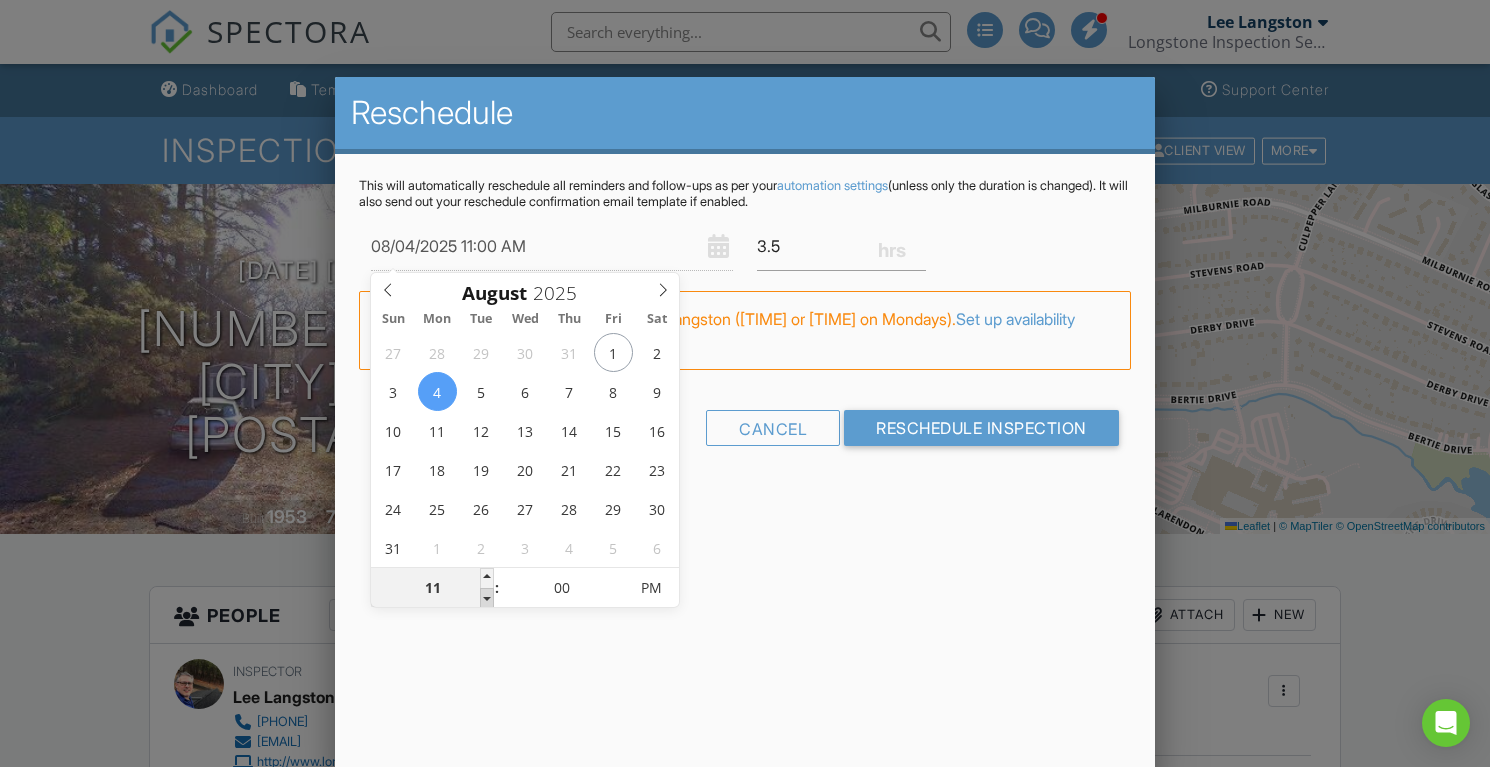 click at bounding box center [487, 598] 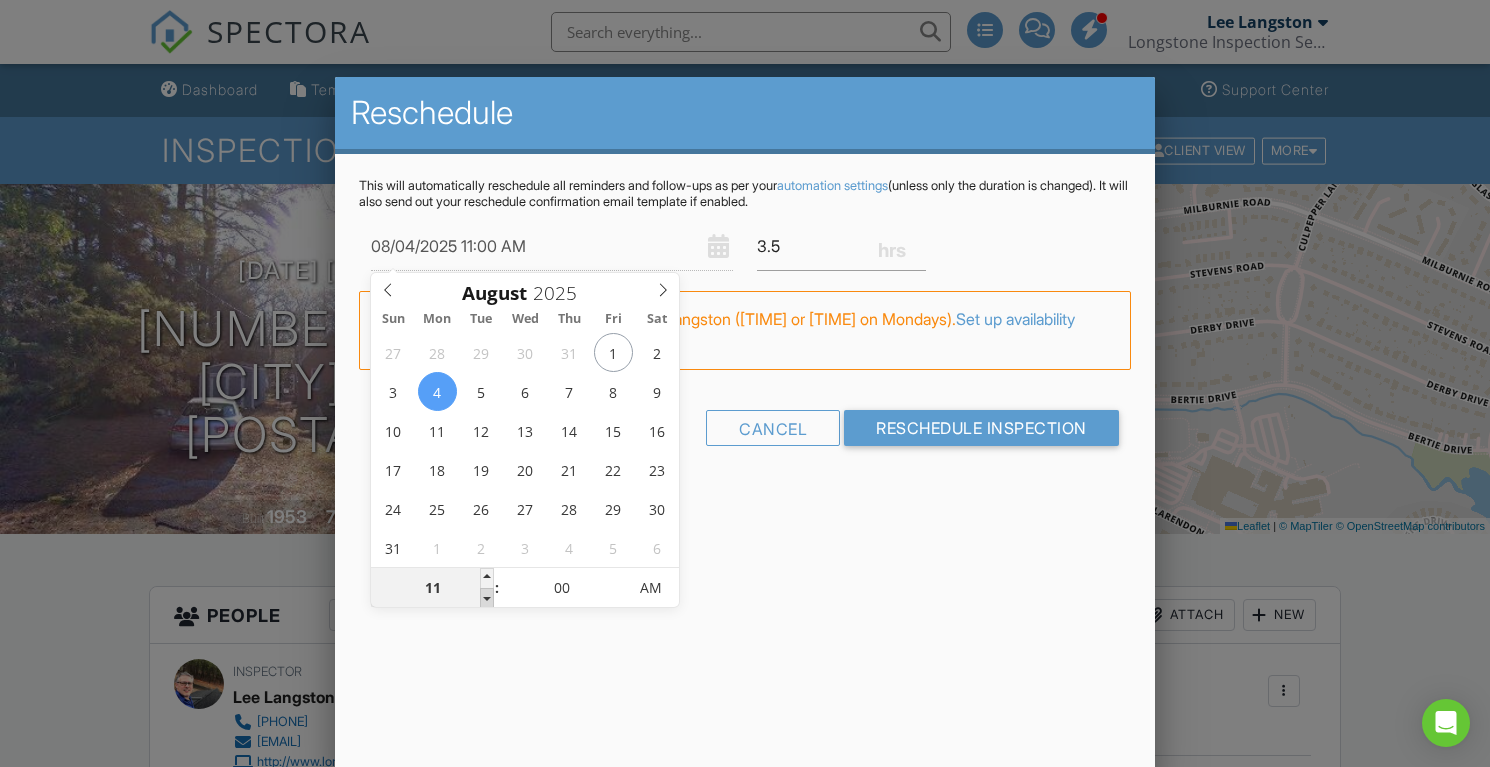 type on "08/04/2025 10:00 AM" 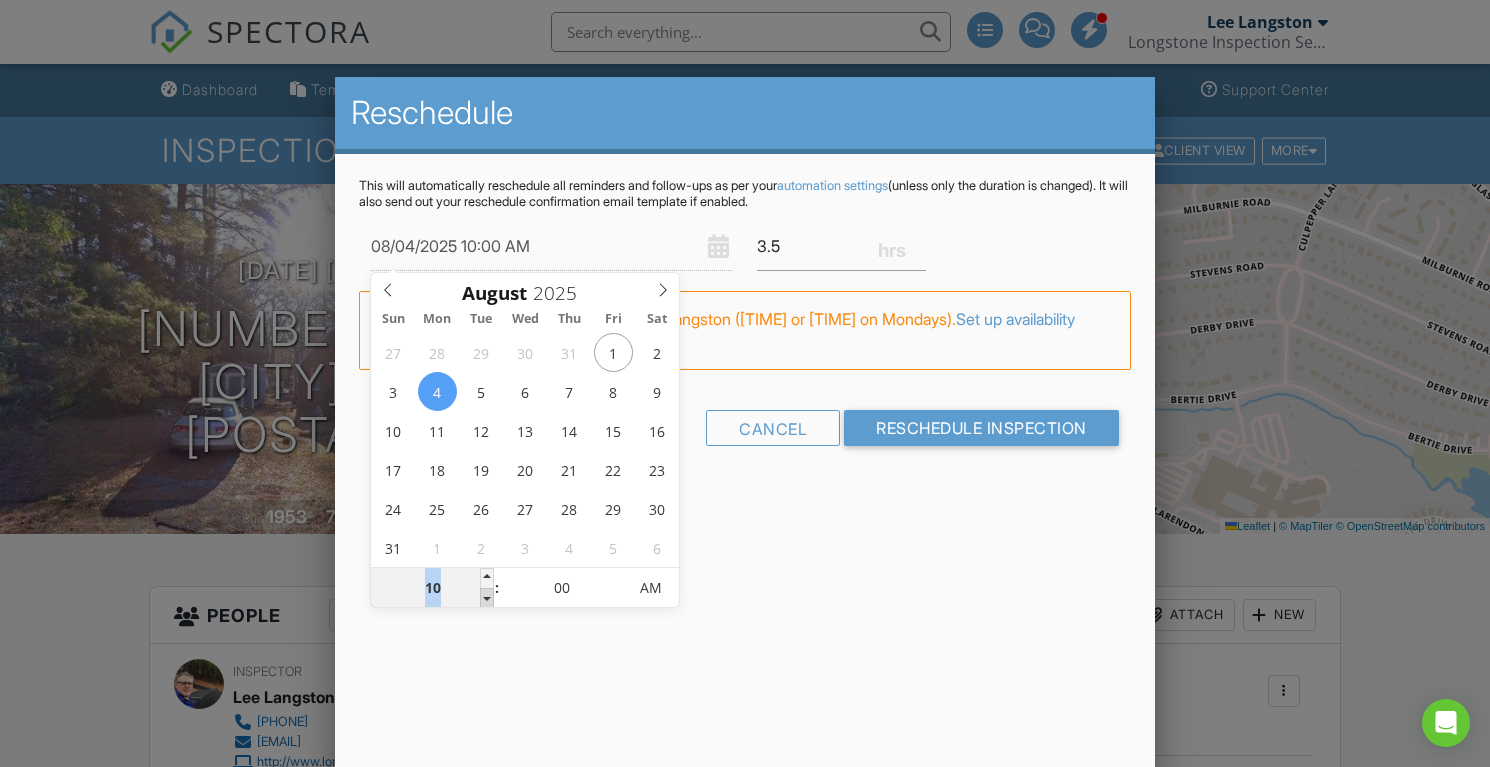 click at bounding box center (487, 598) 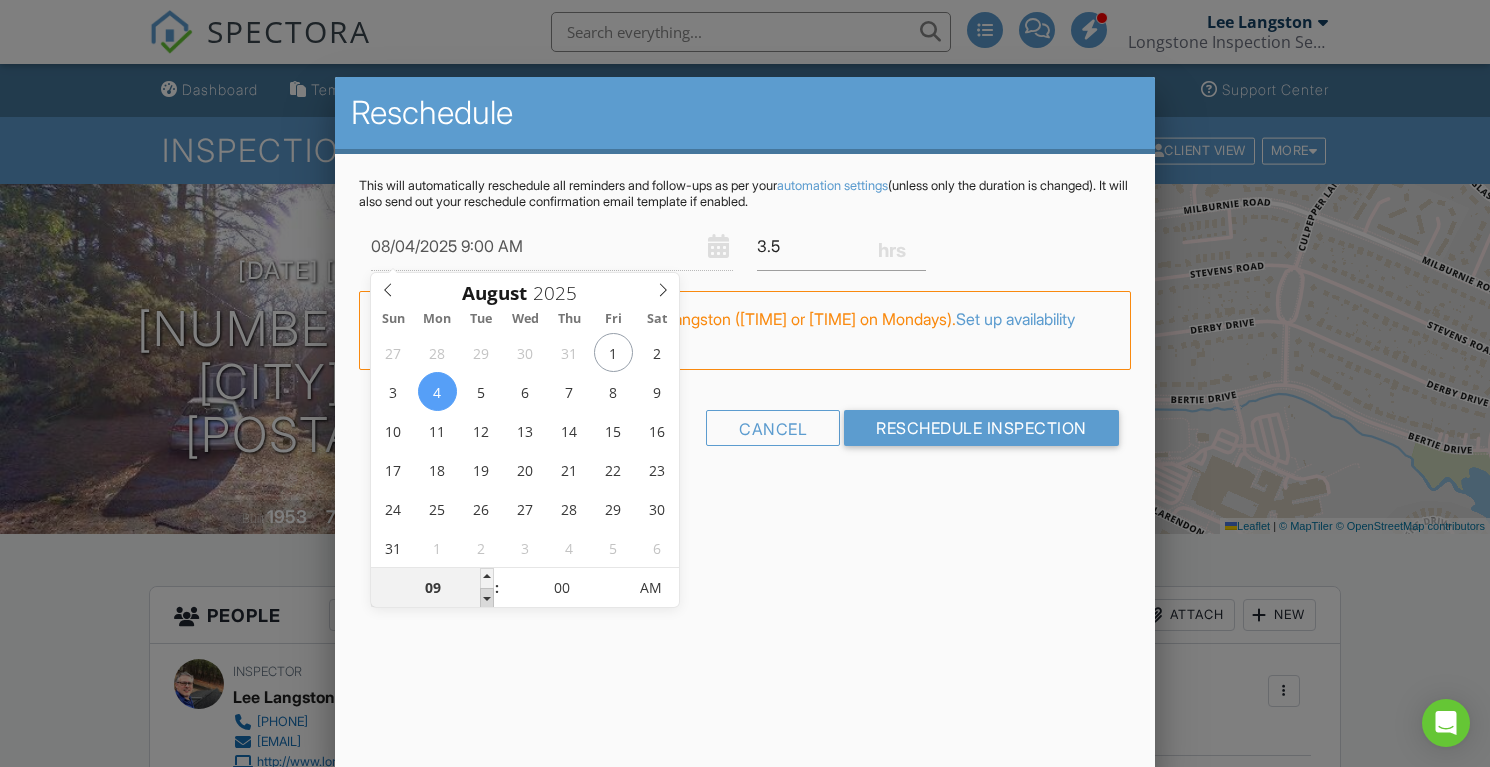 click at bounding box center [487, 598] 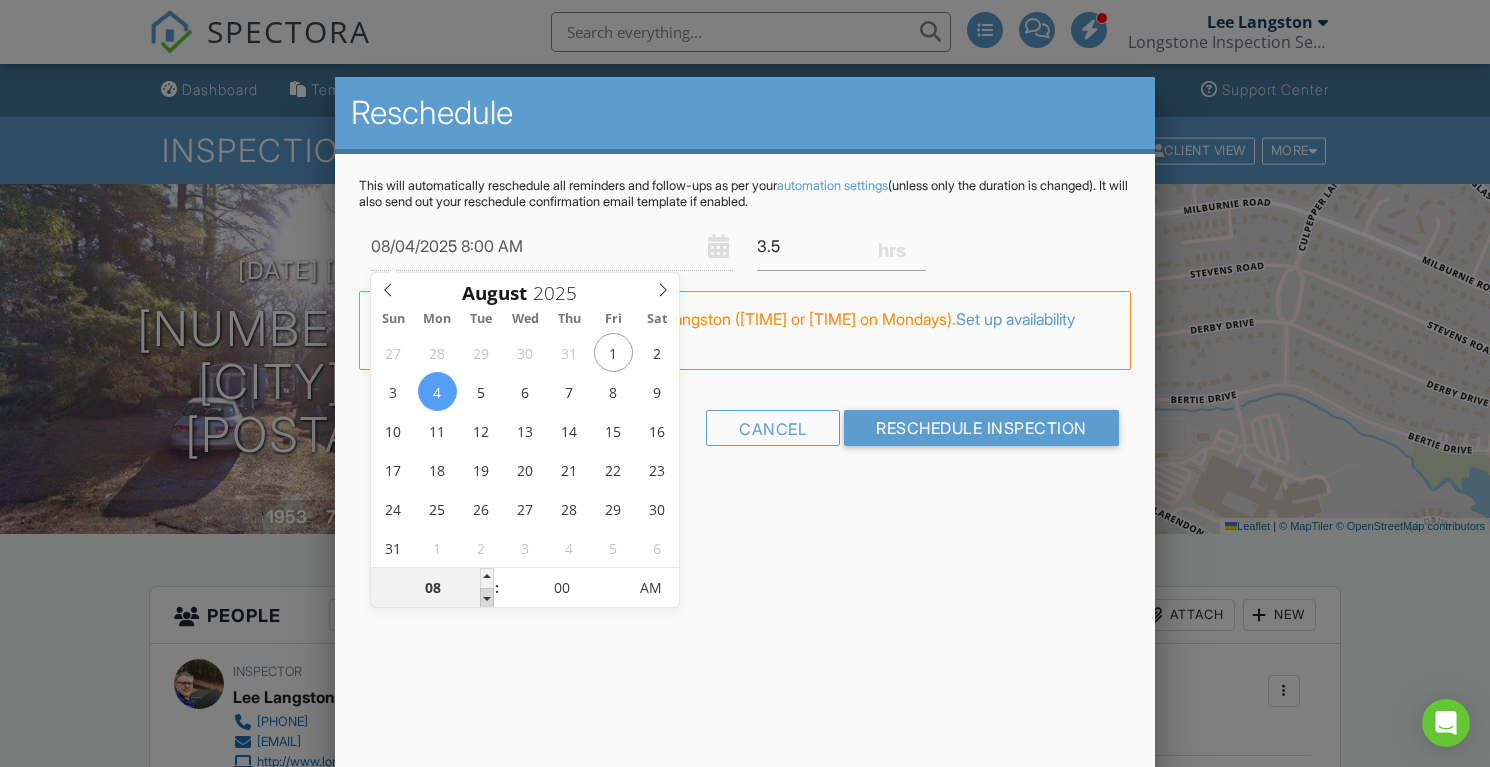 click at bounding box center (487, 598) 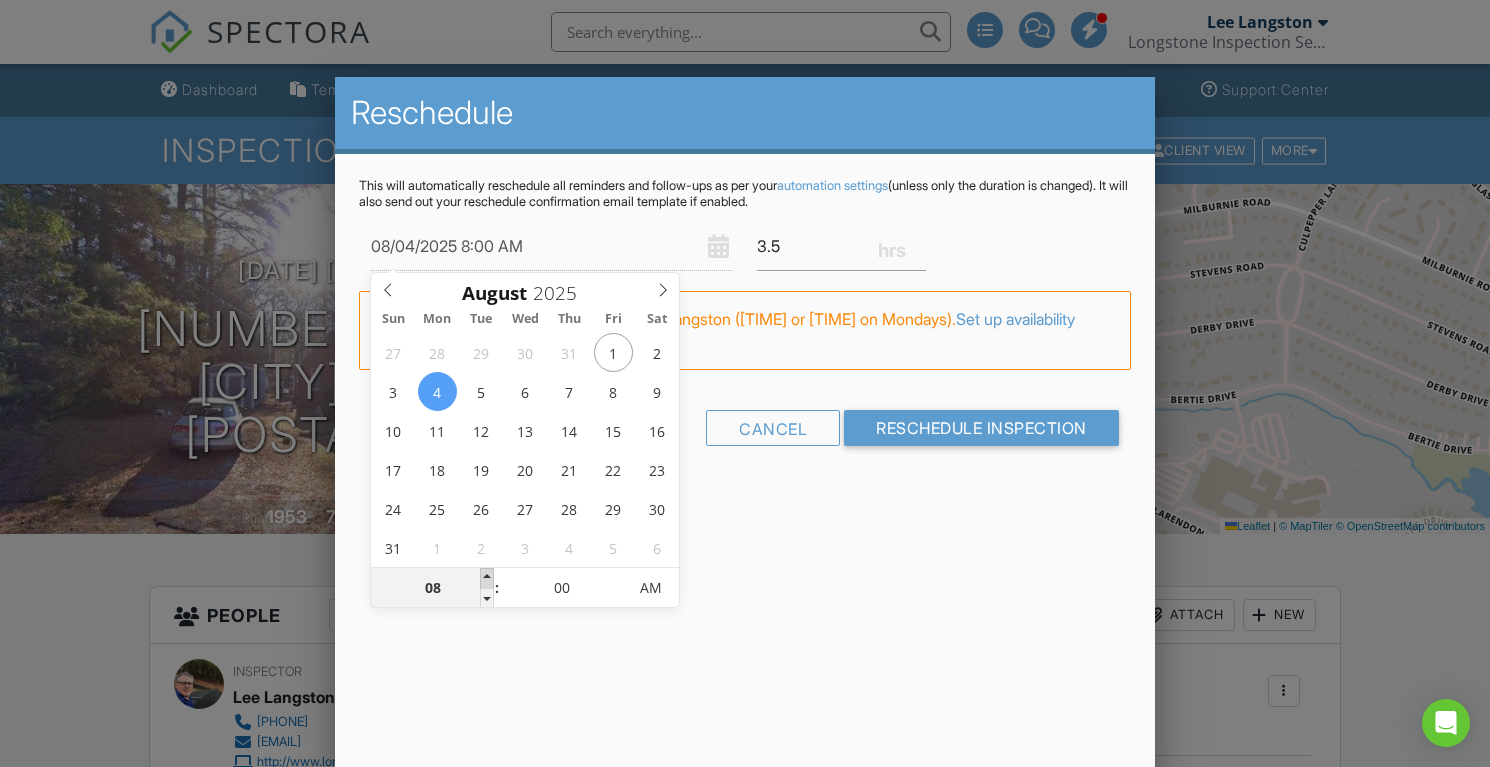 type on "08/04/2025 9:00 AM" 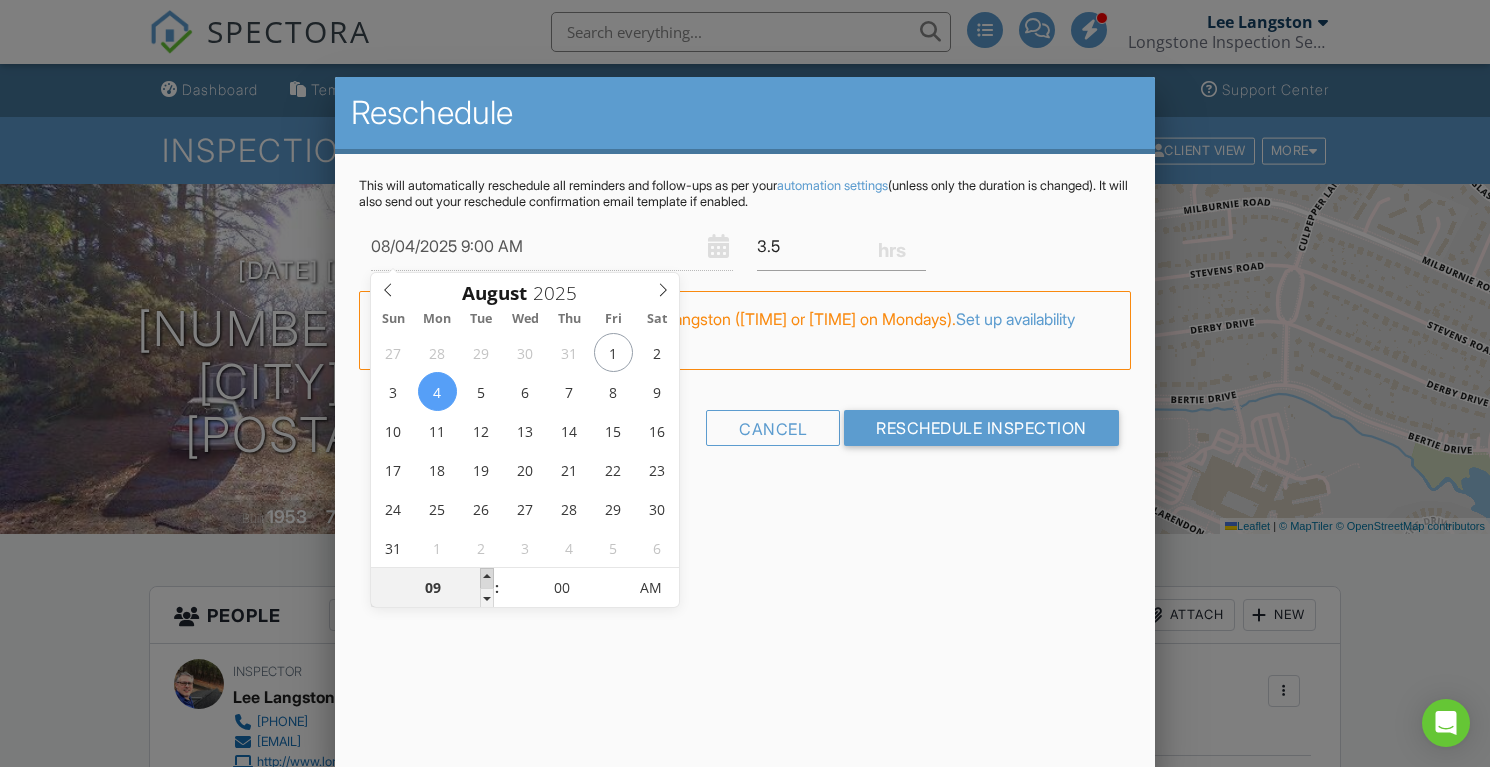 click at bounding box center (487, 578) 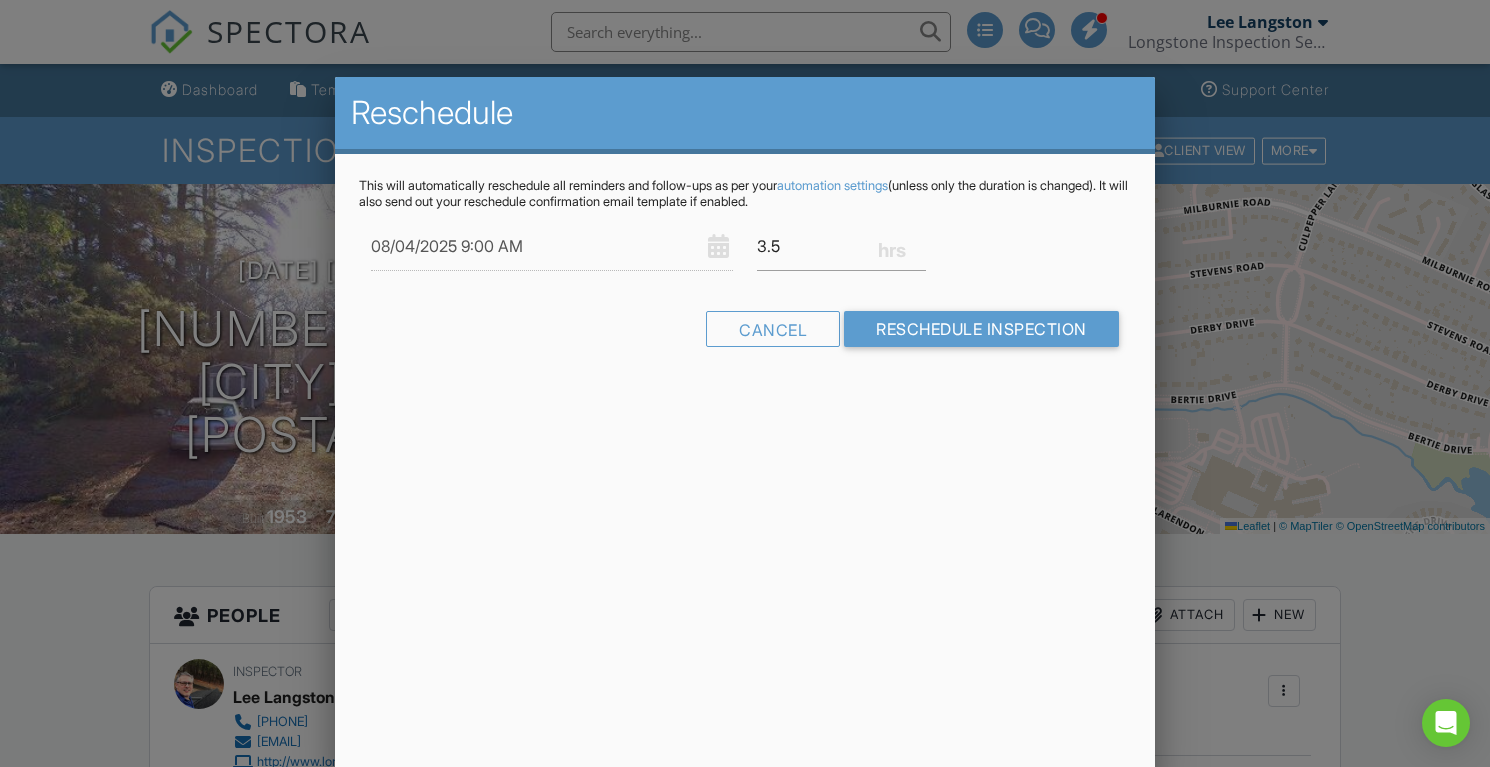 click on "Reschedule
This will automatically reschedule all reminders and follow-ups as per your  automation settings  (unless only the duration is changed). It will also send out your reschedule confirmation email template if enabled.
08/04/2025 9:00 AM
3.5
Warning: this date/time is in the past.
FYI: This is not a regular time slot for Lee Langston (01:00 PM or 09:00 AM on Mondays).  Set up availability here.
Cancel
Reschedule Inspection" at bounding box center (745, 427) 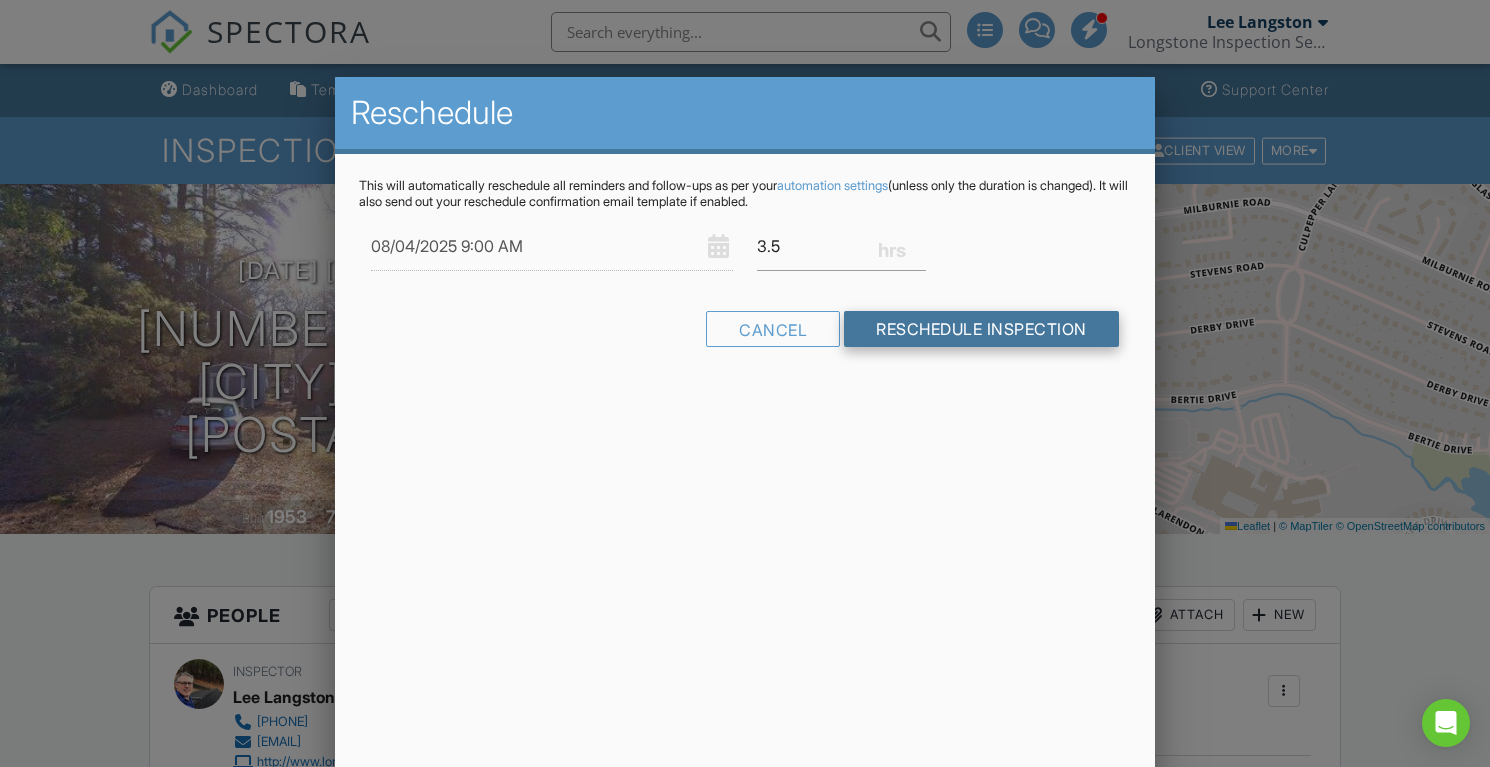 click on "Reschedule Inspection" at bounding box center (981, 329) 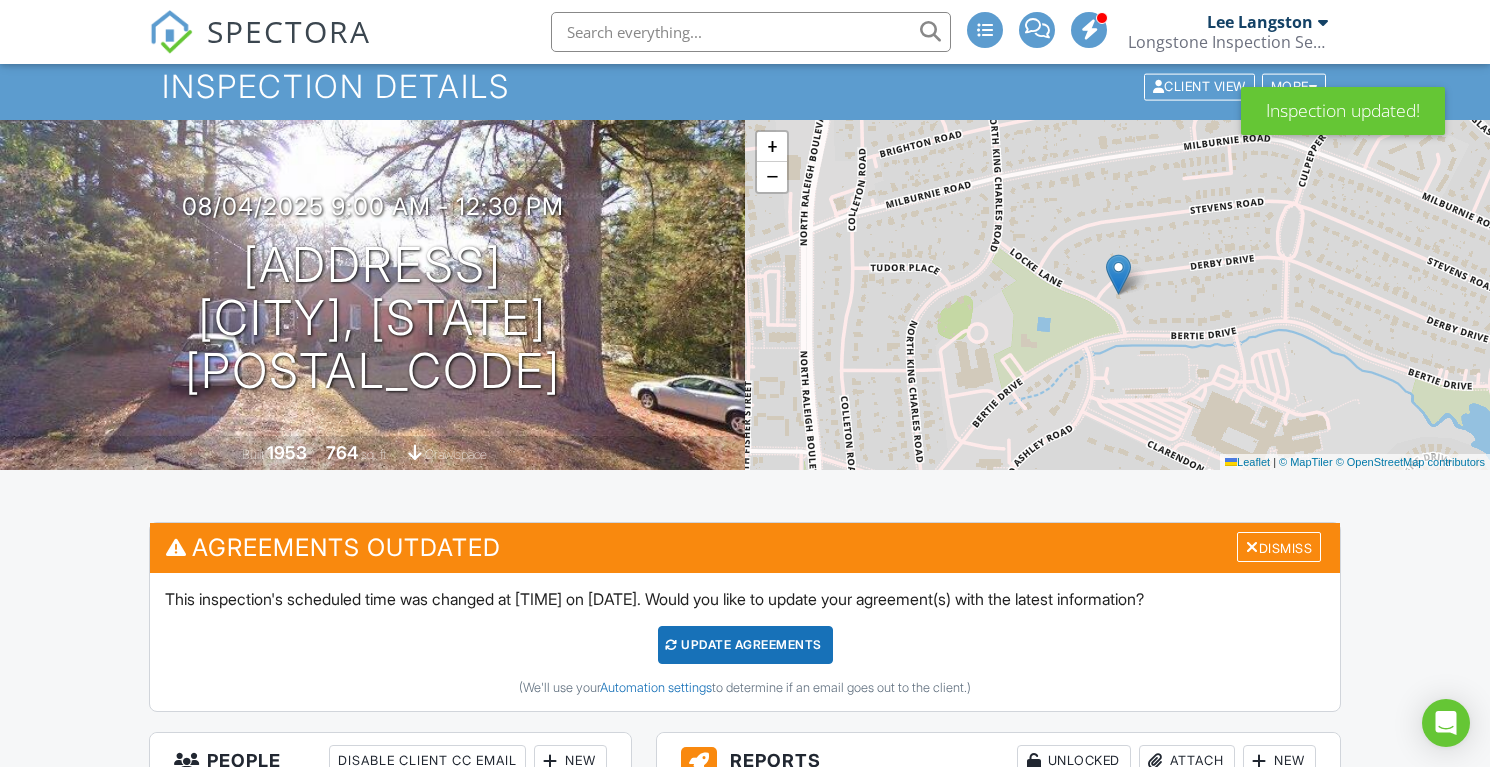 scroll, scrollTop: 0, scrollLeft: 0, axis: both 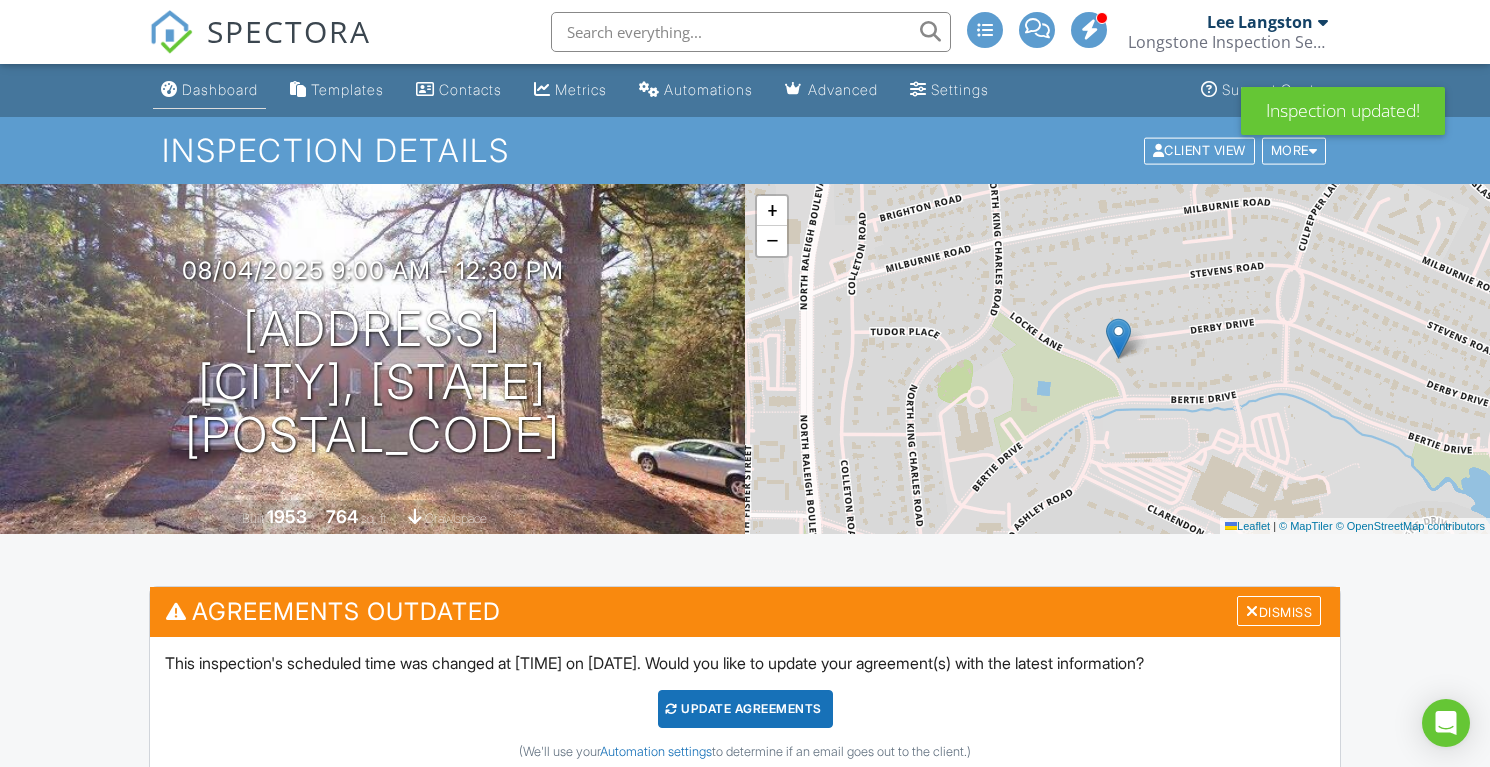 click on "Dashboard" at bounding box center [220, 89] 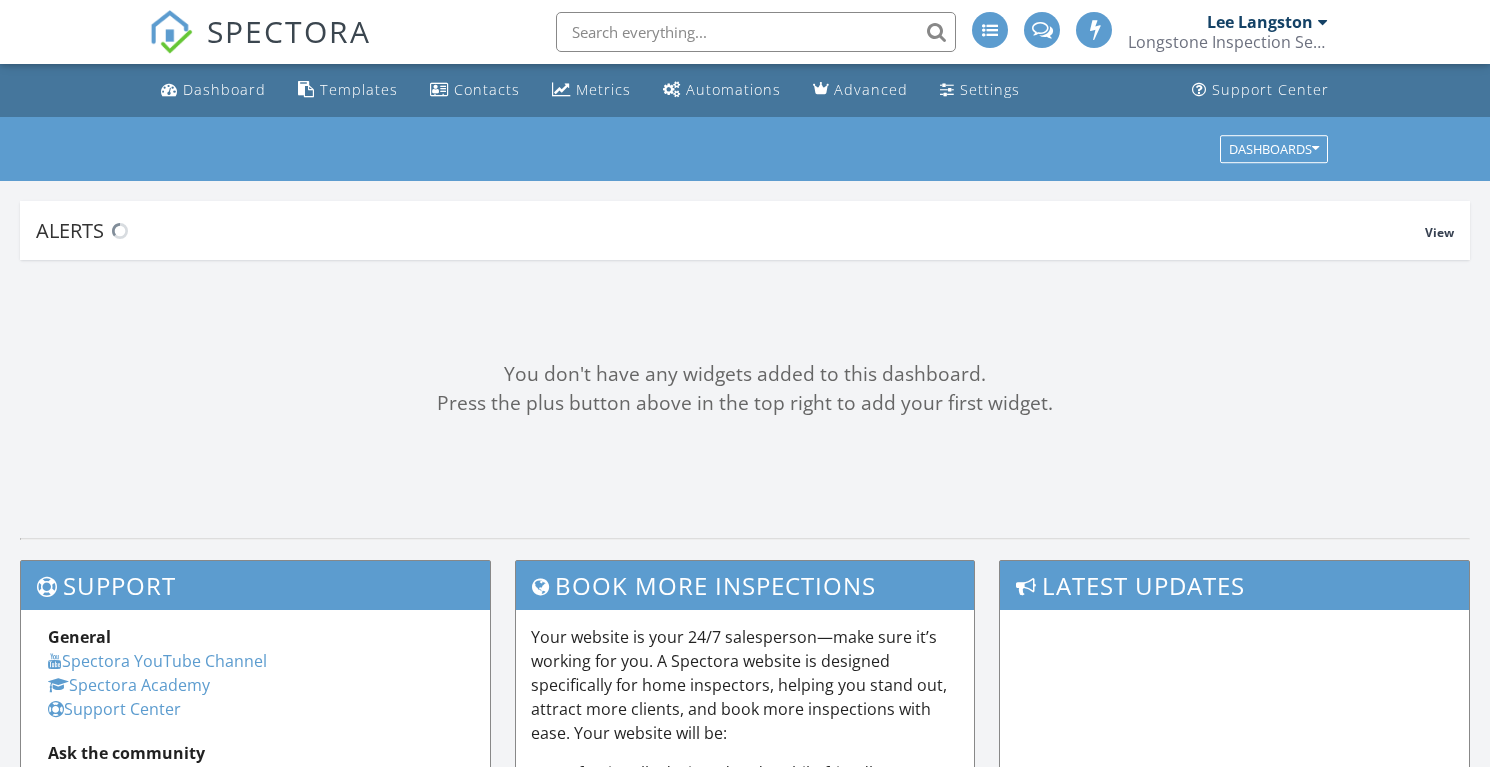 scroll, scrollTop: 0, scrollLeft: 0, axis: both 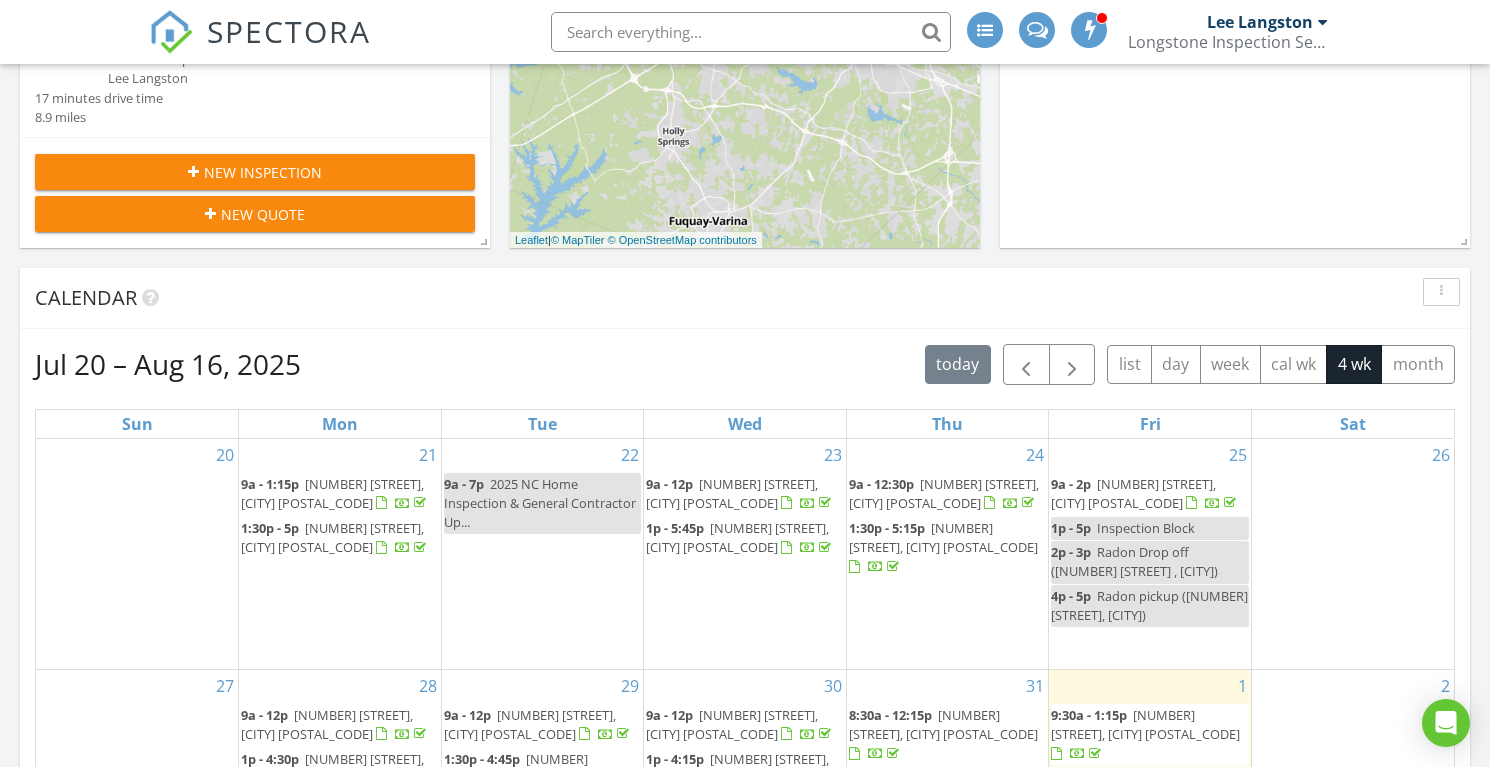click on "New Inspection" at bounding box center [263, 172] 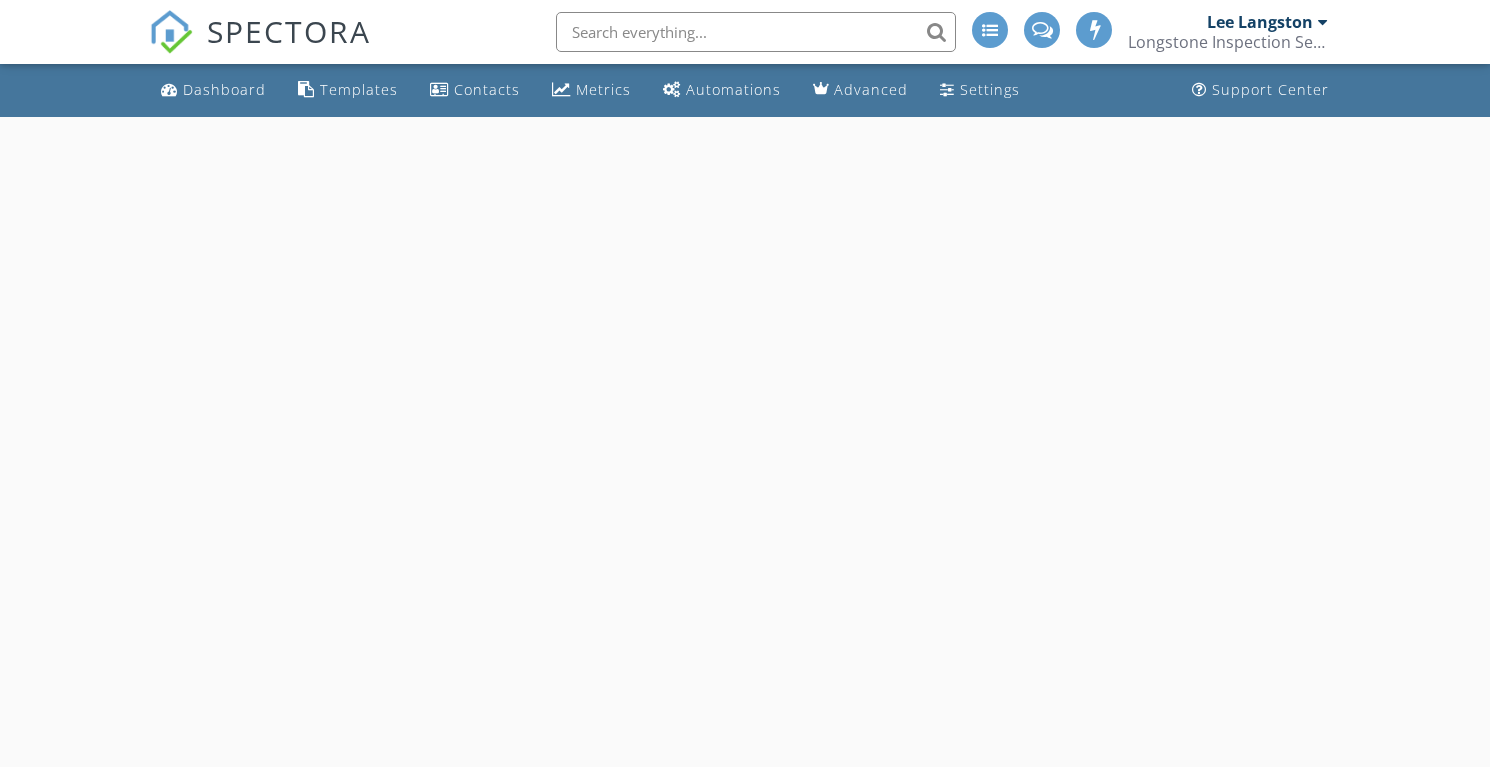 scroll, scrollTop: 0, scrollLeft: 0, axis: both 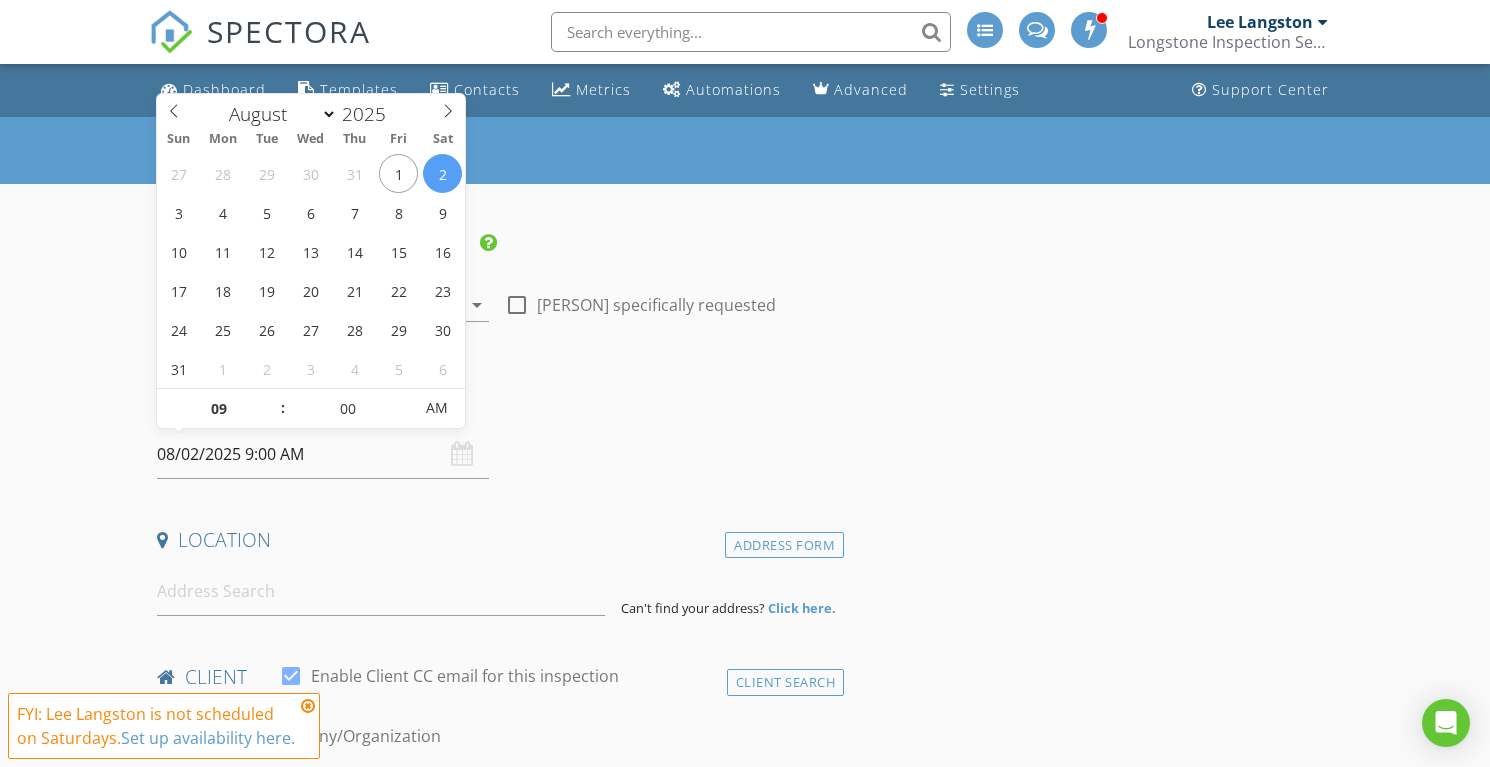 click on "08/02/2025 9:00 AM" at bounding box center [323, 454] 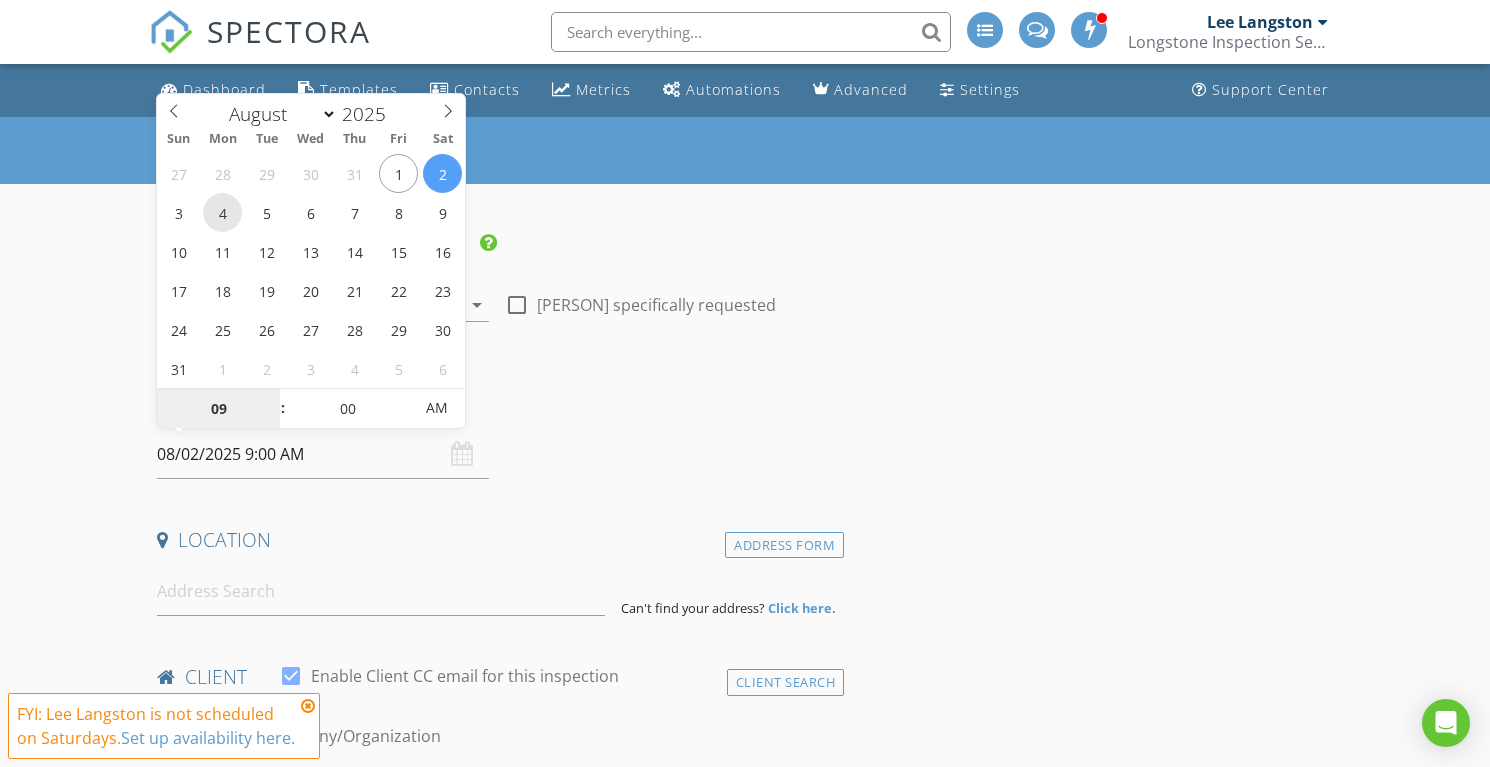type on "08/04/2025 9:00 AM" 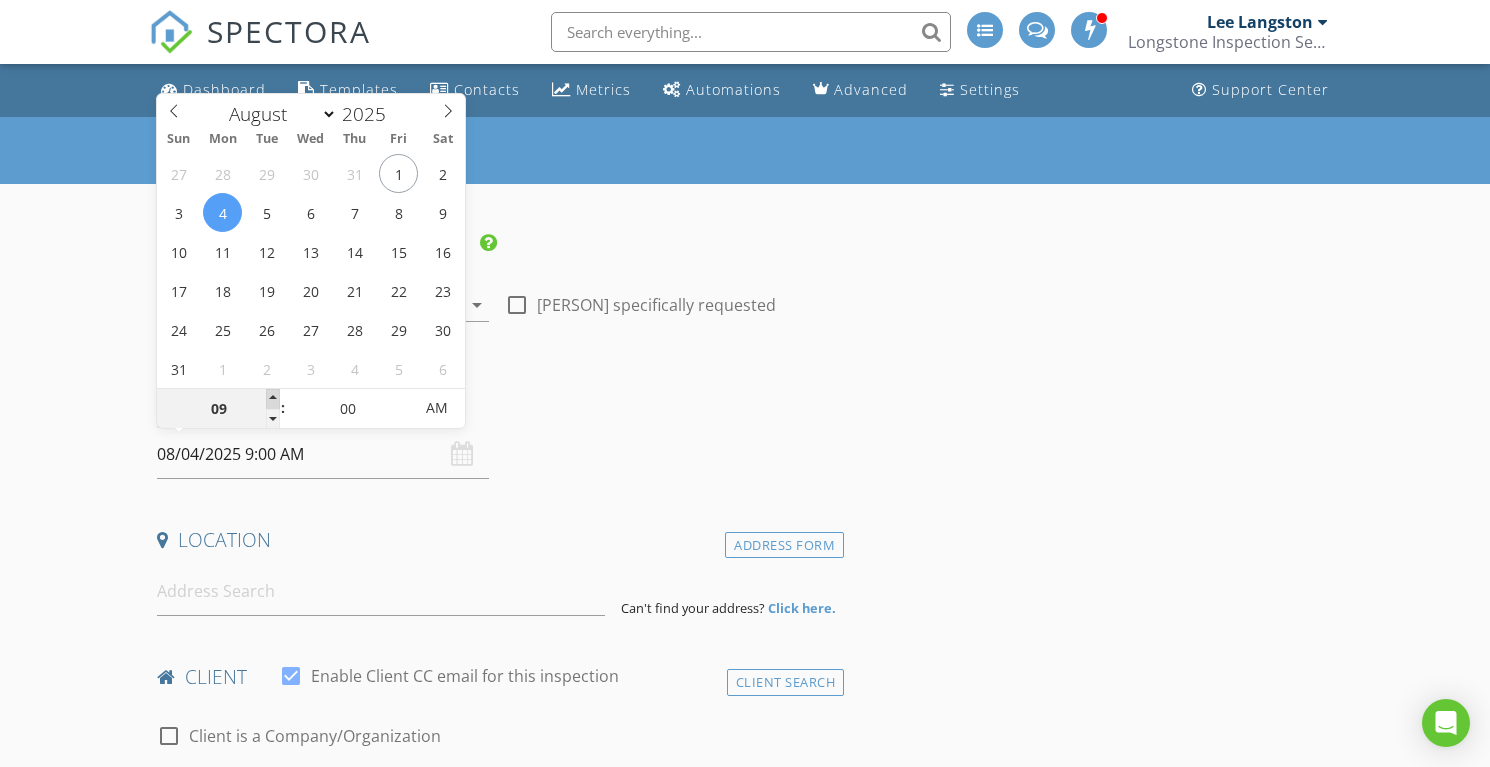 type on "10" 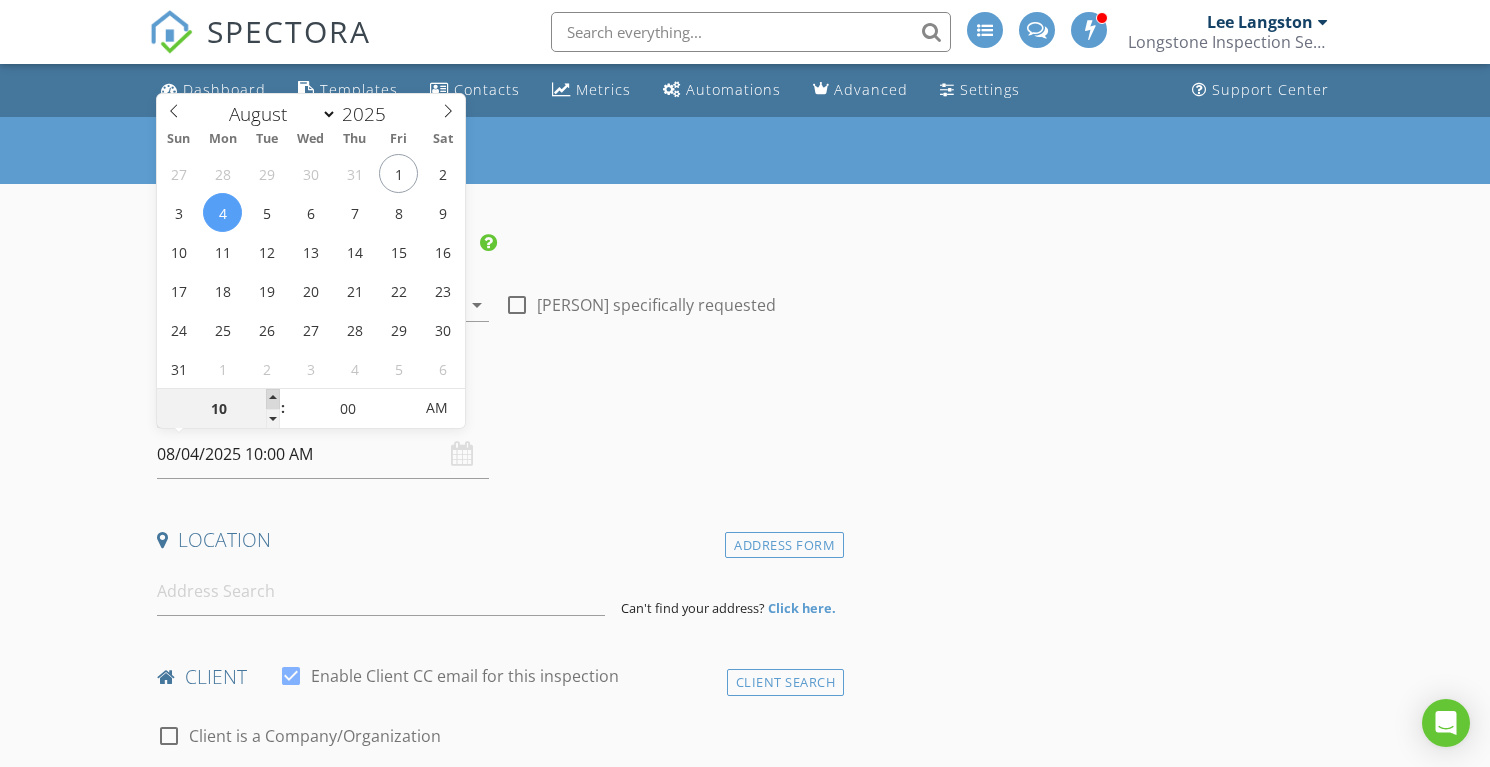 click at bounding box center (273, 399) 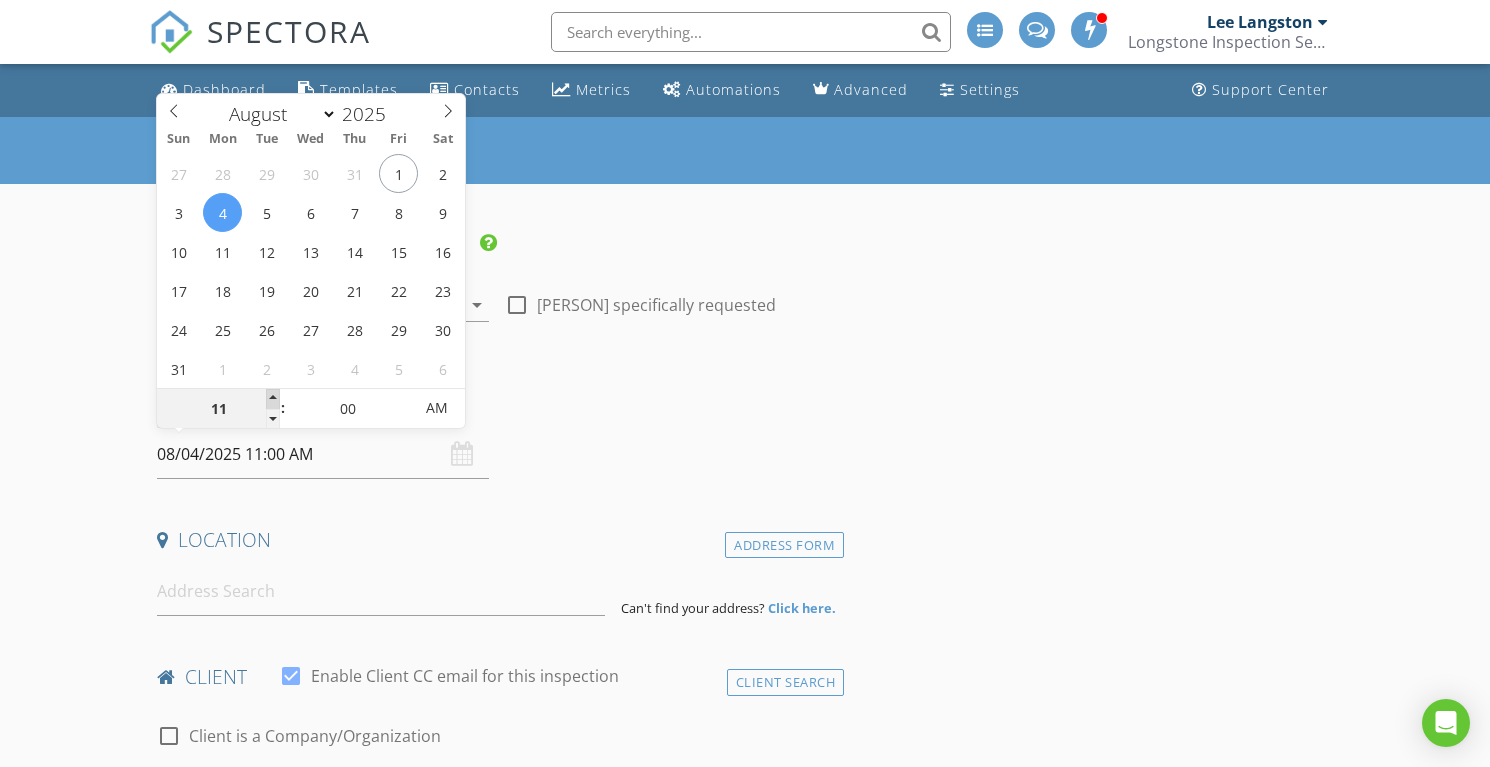 click at bounding box center [273, 399] 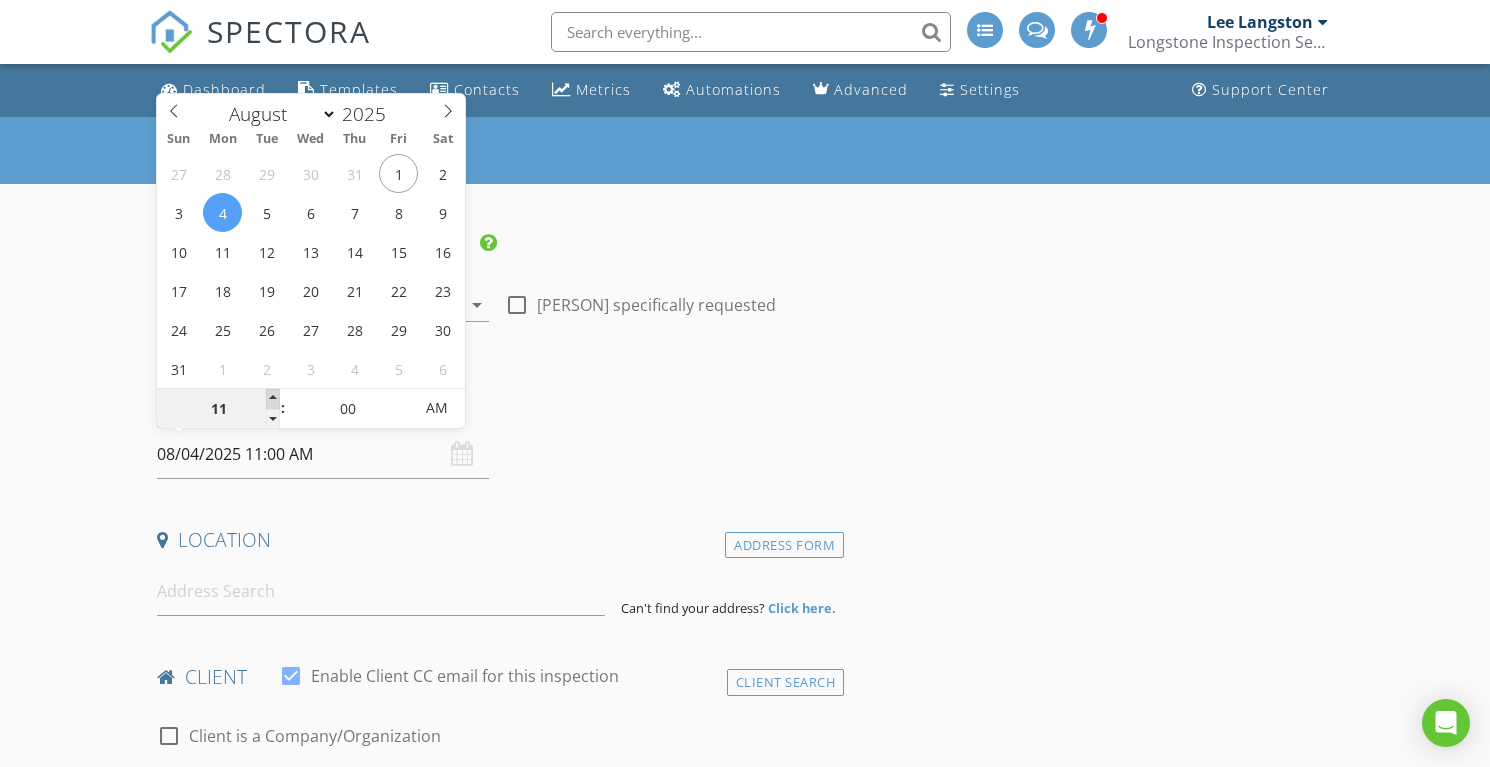 type on "12" 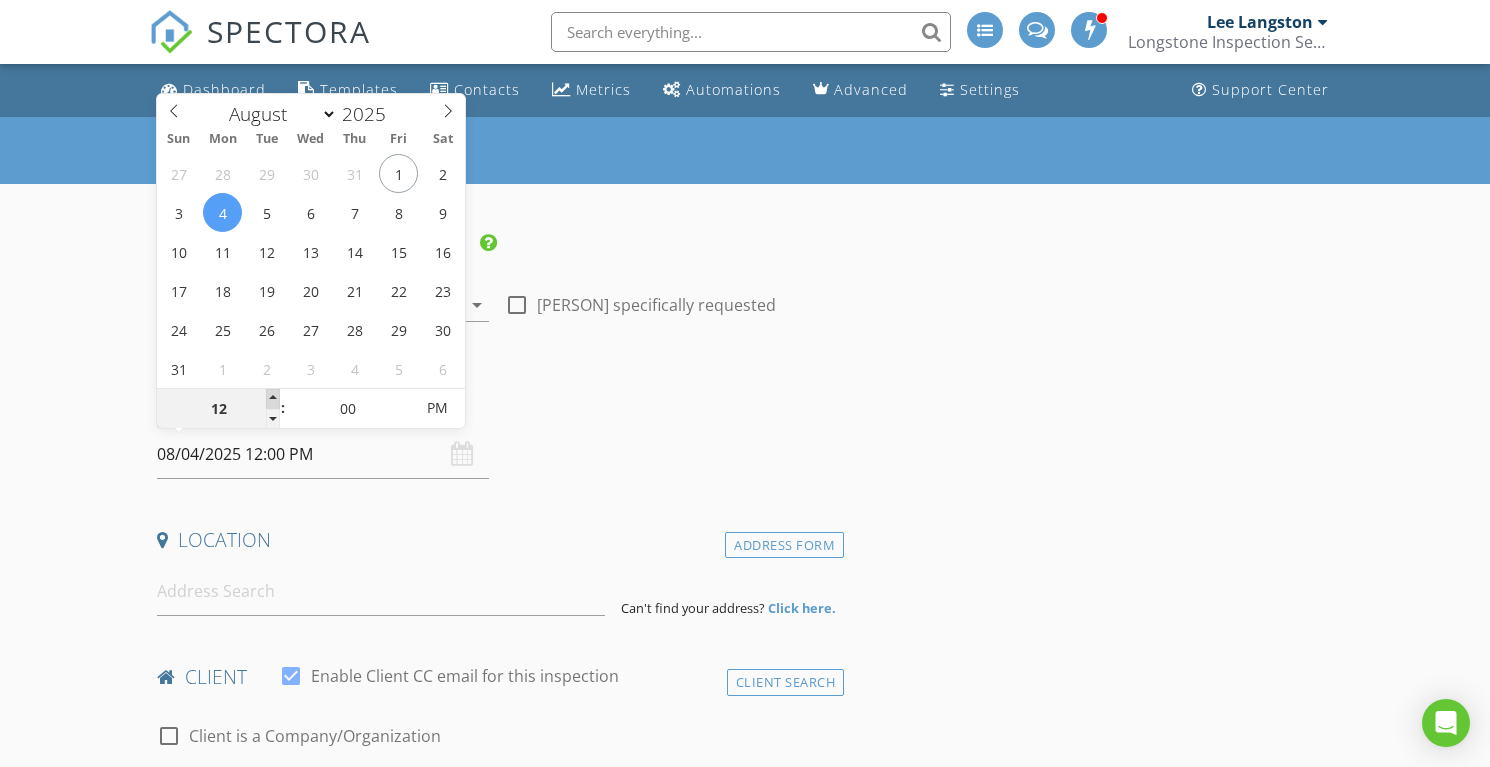 click at bounding box center (273, 399) 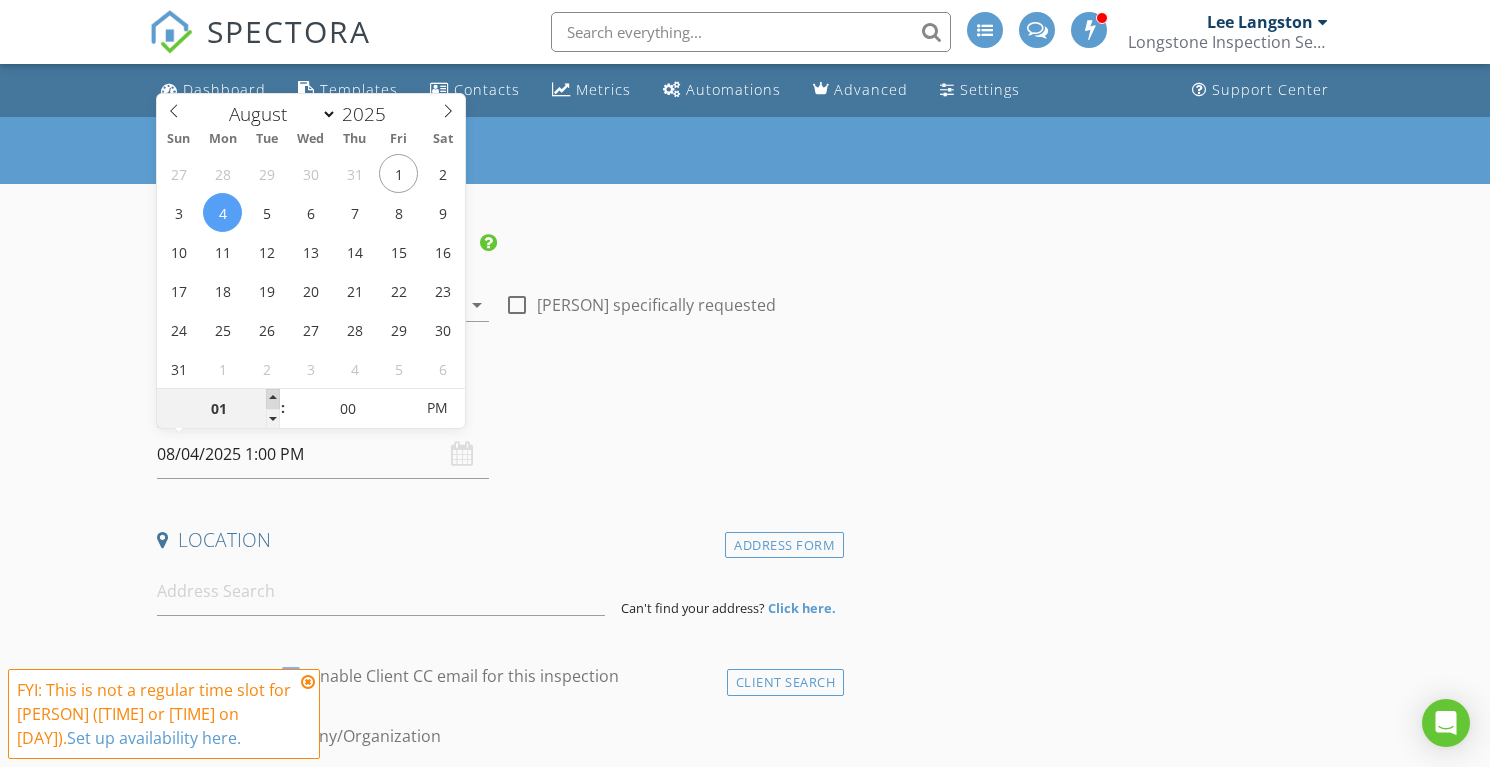 click at bounding box center [273, 399] 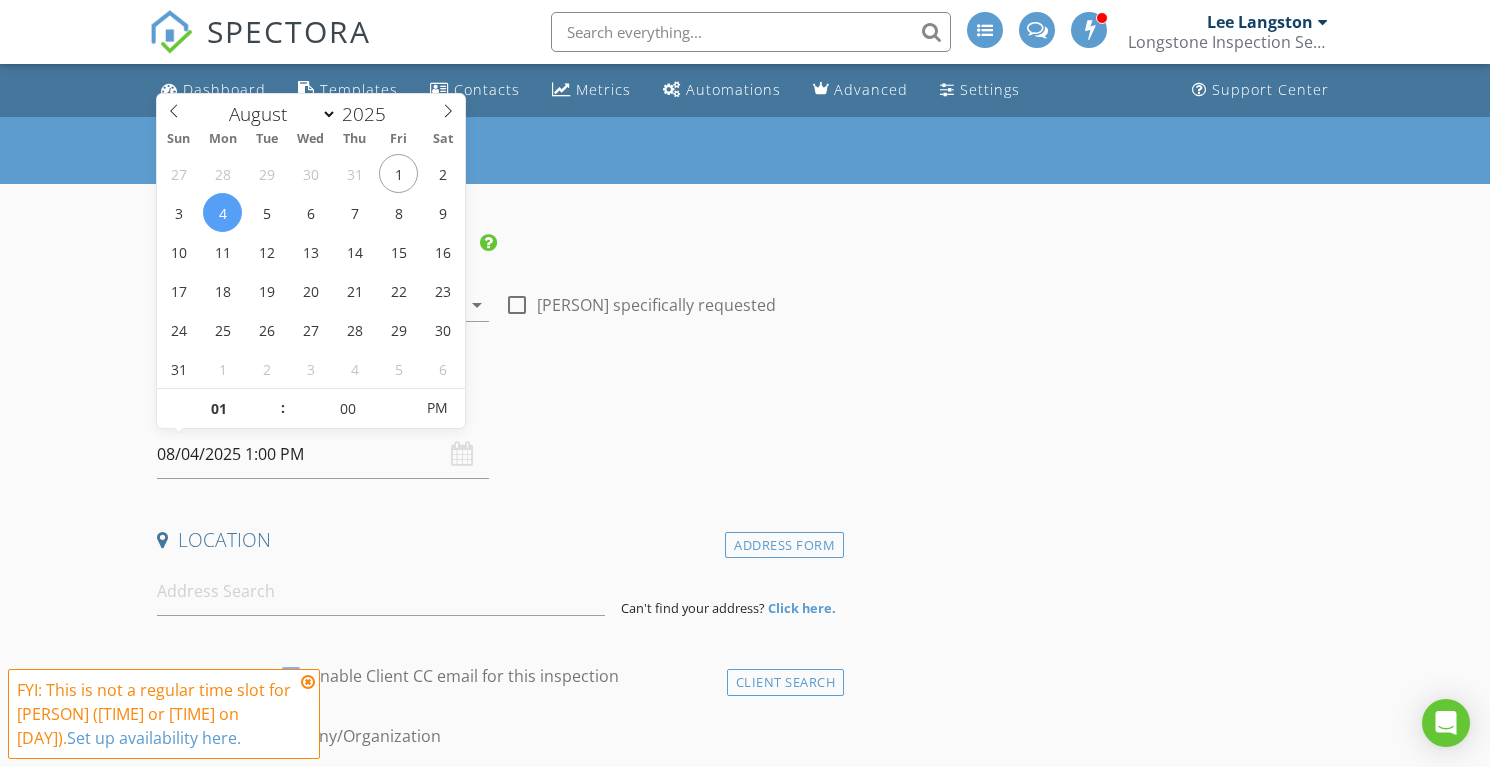 click on "Date/Time" at bounding box center [496, 403] 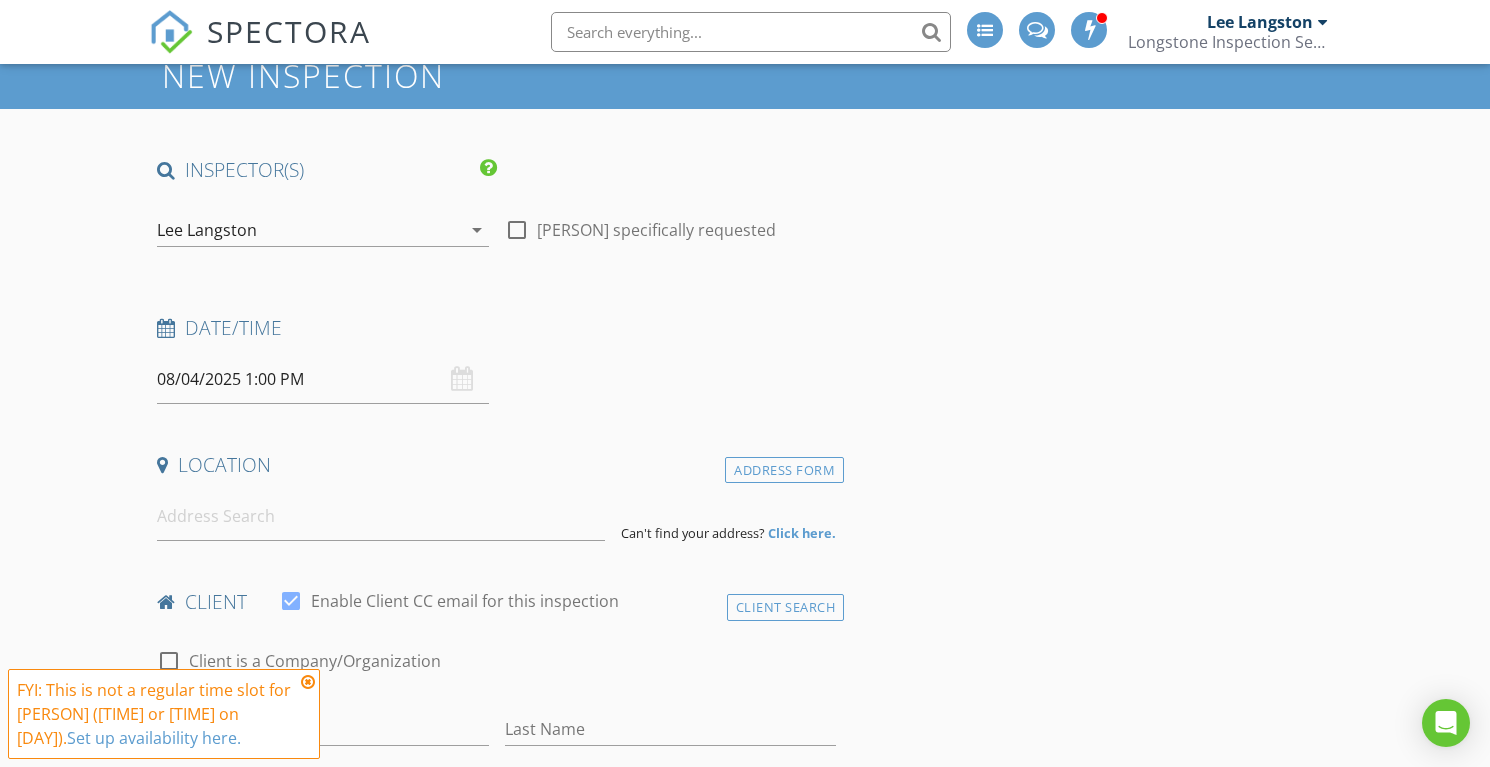 scroll, scrollTop: 78, scrollLeft: 0, axis: vertical 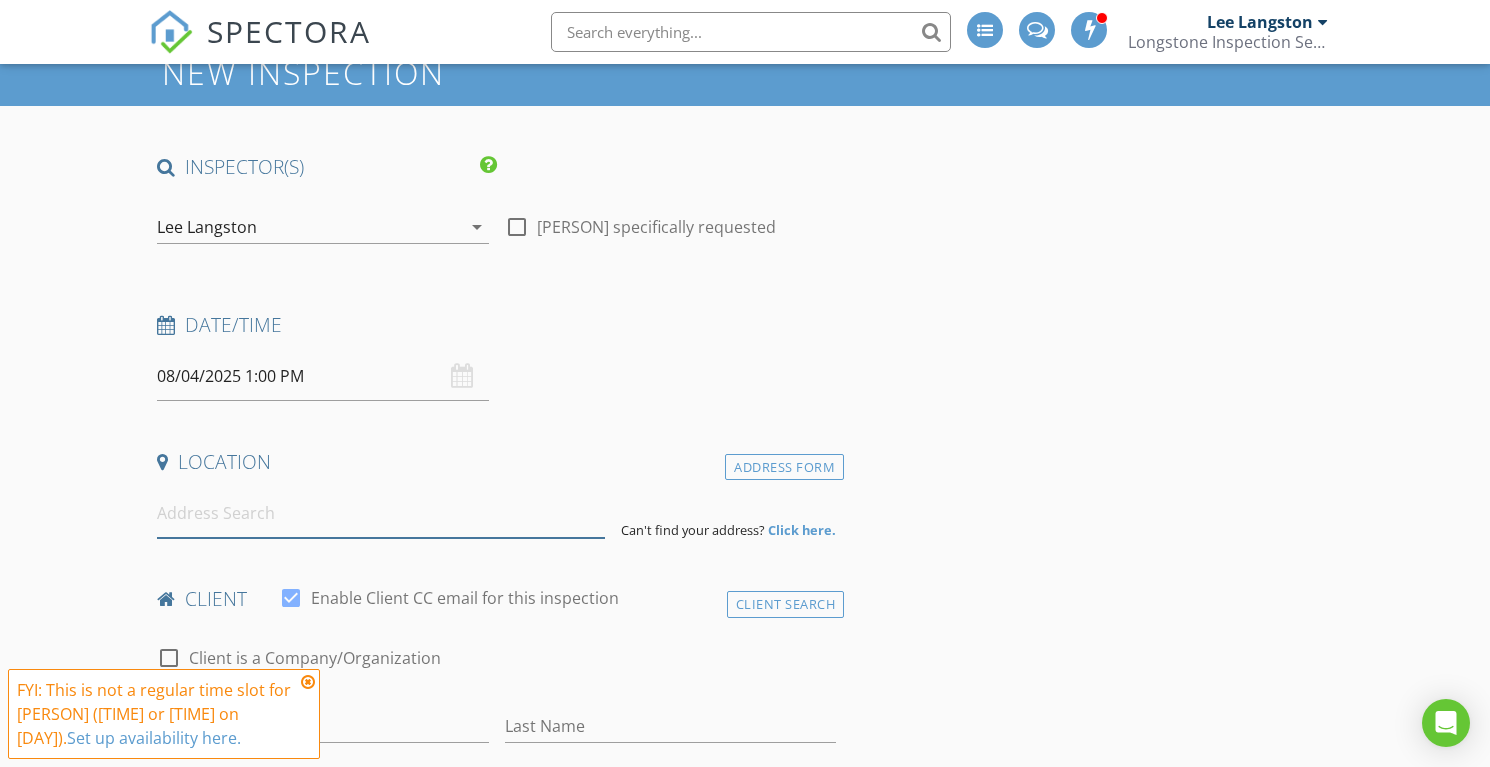 click at bounding box center (381, 513) 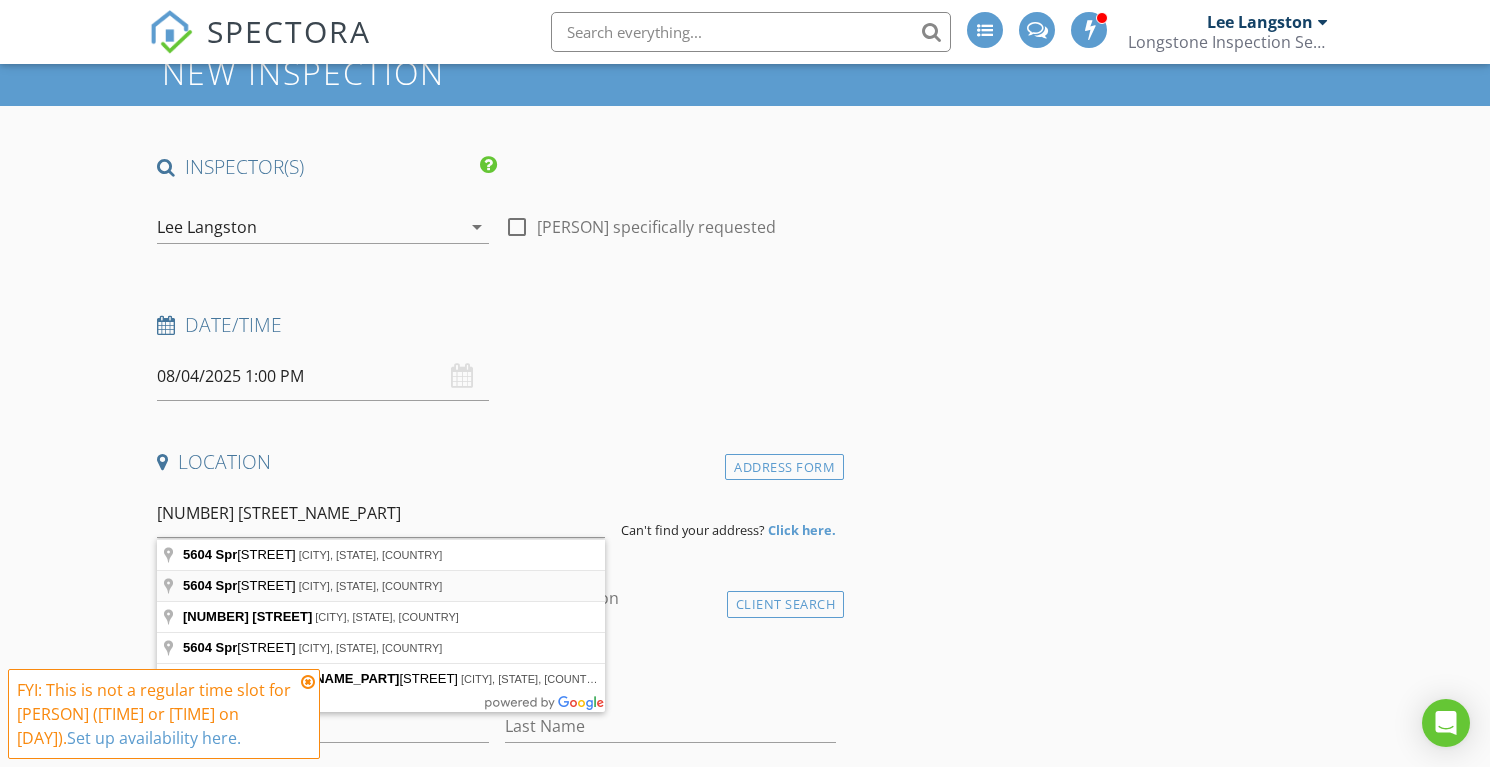 type on "5604 Spring Pines Way, Raleigh, NC, USA" 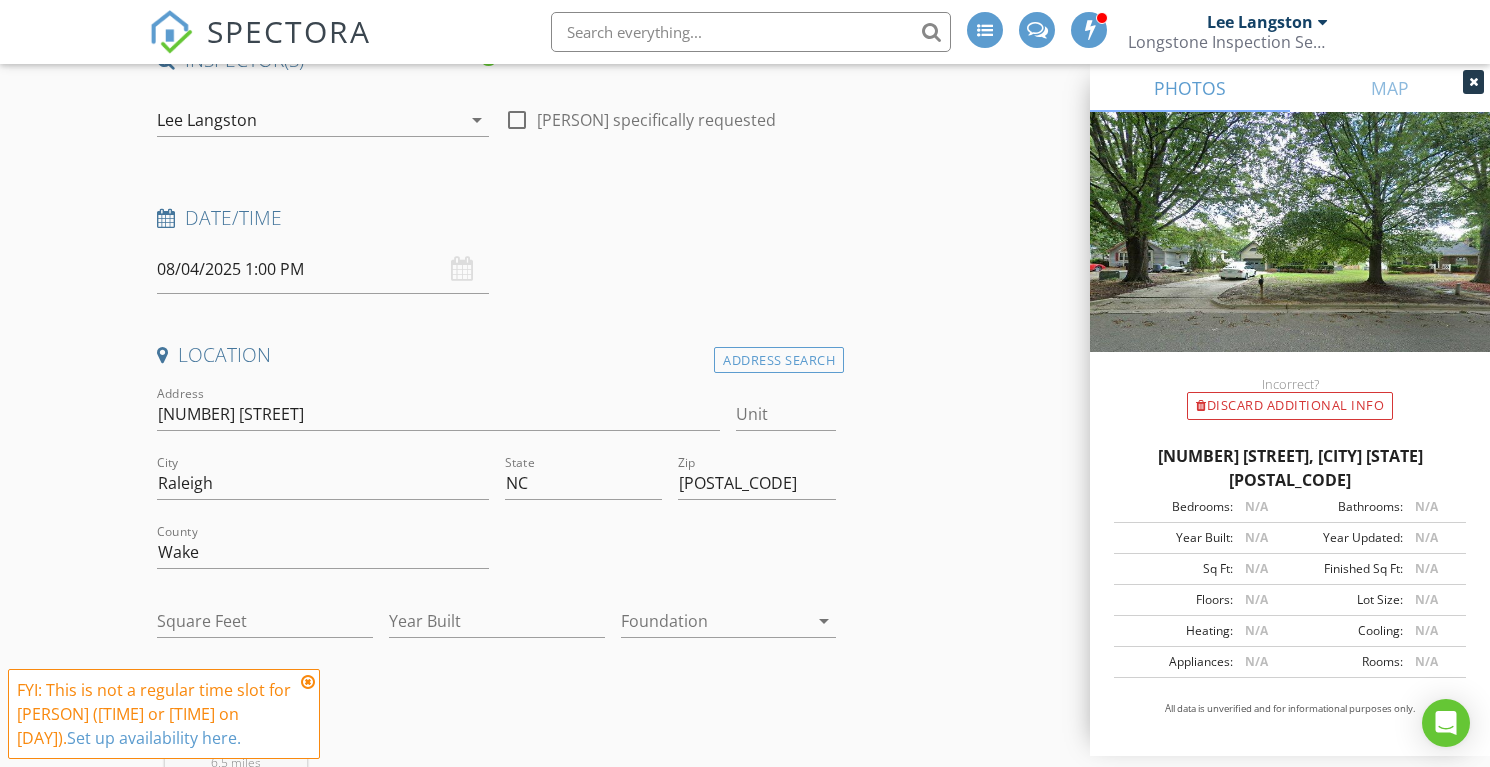 scroll, scrollTop: 187, scrollLeft: 0, axis: vertical 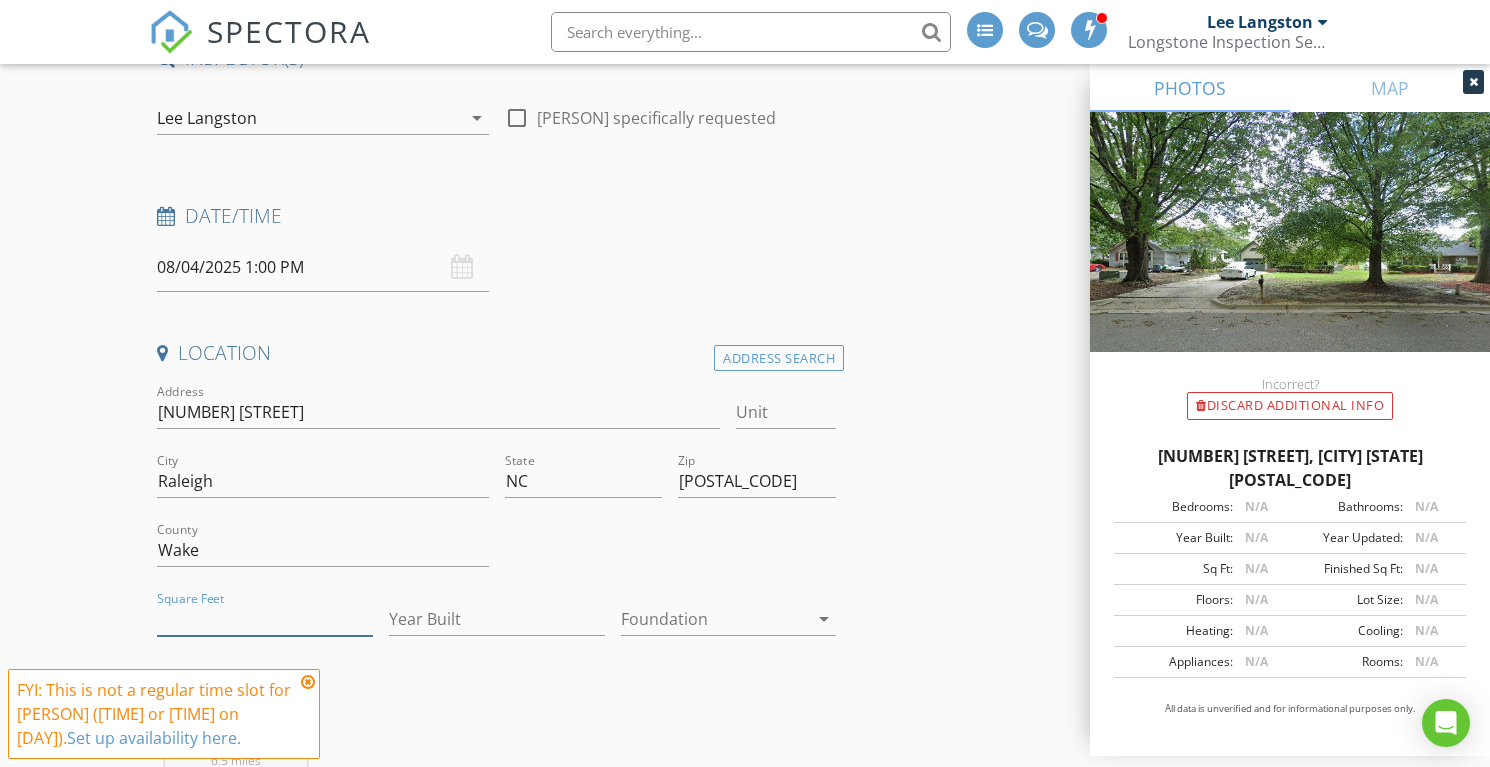 click on "Square Feet" at bounding box center [265, 619] 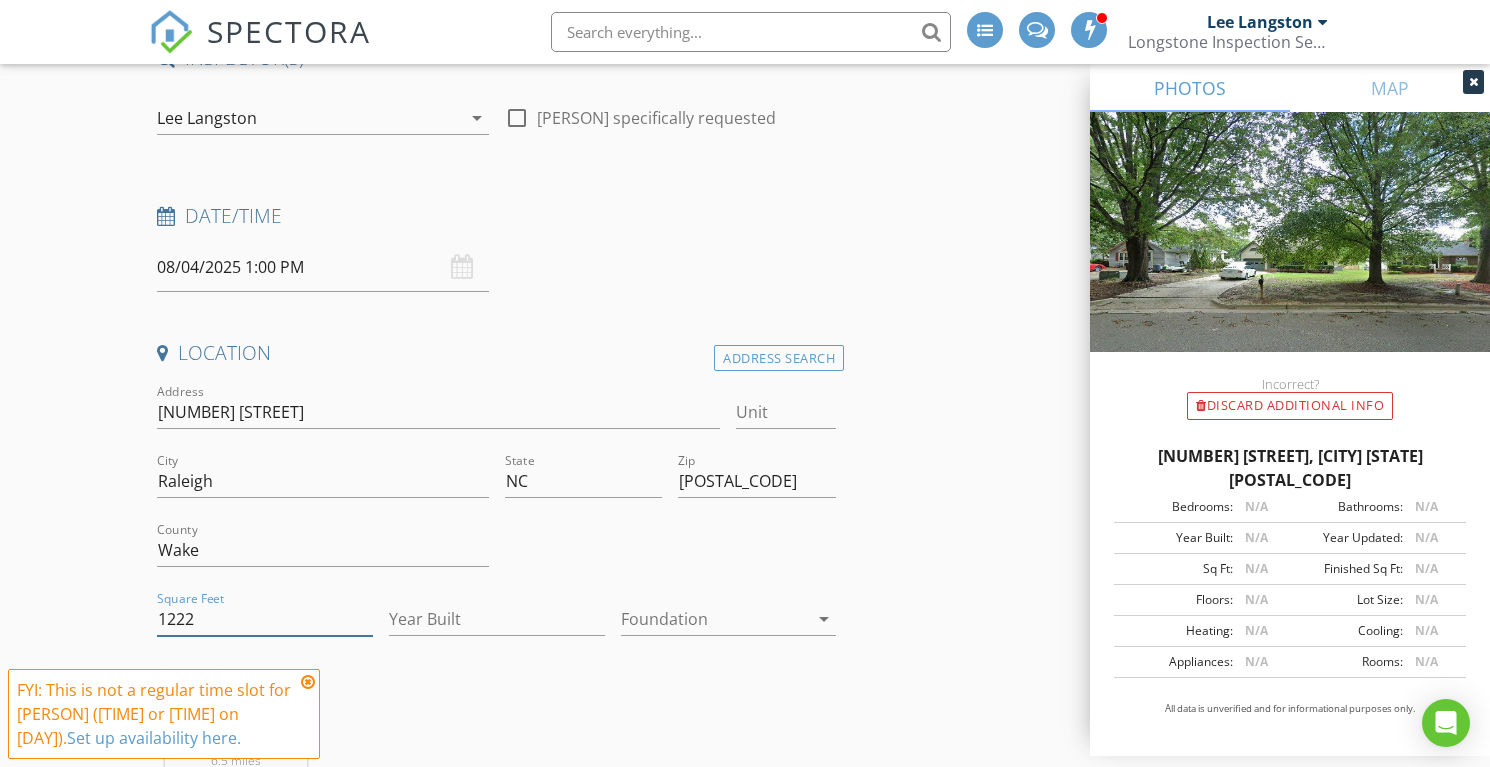 type on "1222" 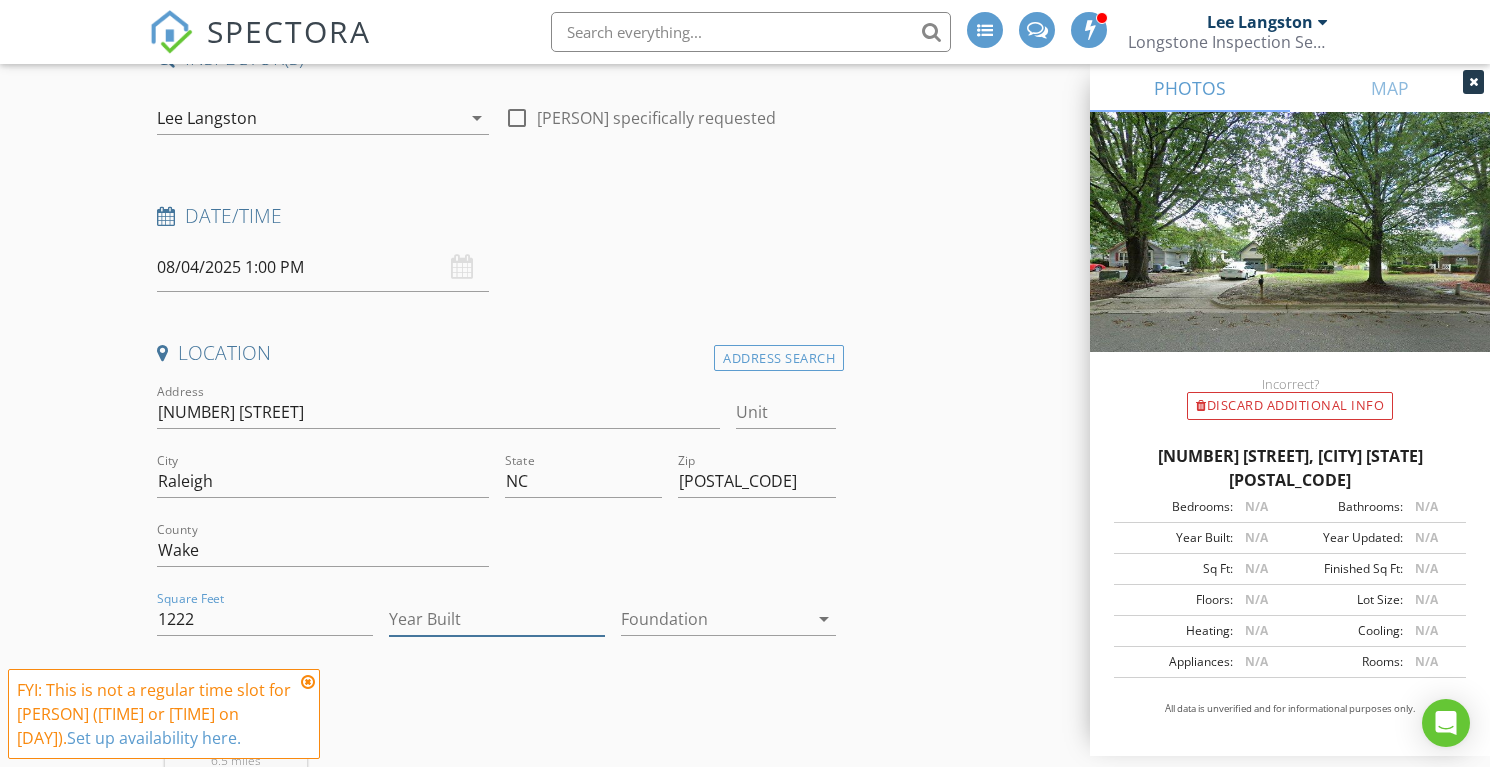 drag, startPoint x: 417, startPoint y: 625, endPoint x: 436, endPoint y: 589, distance: 40.706264 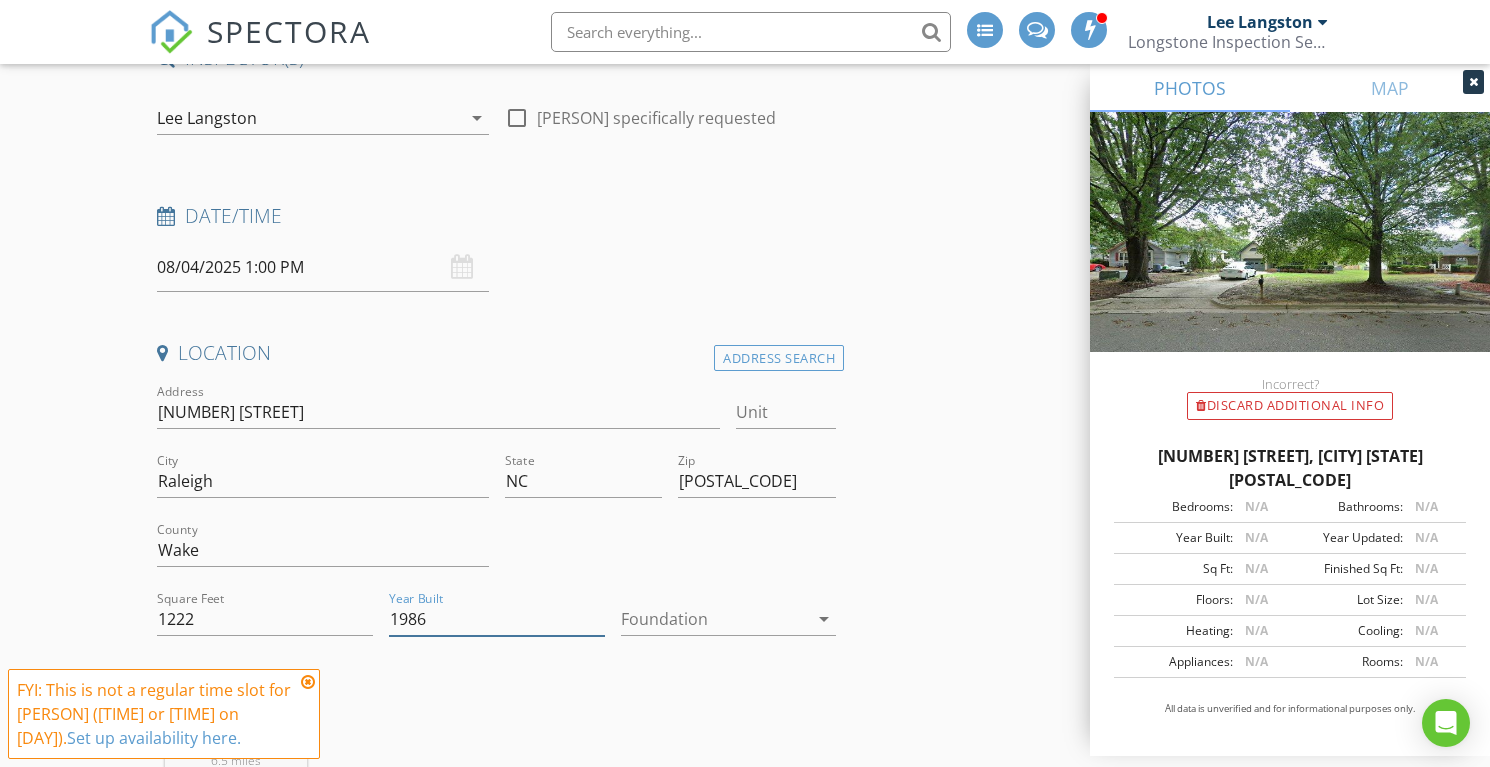 type on "1986" 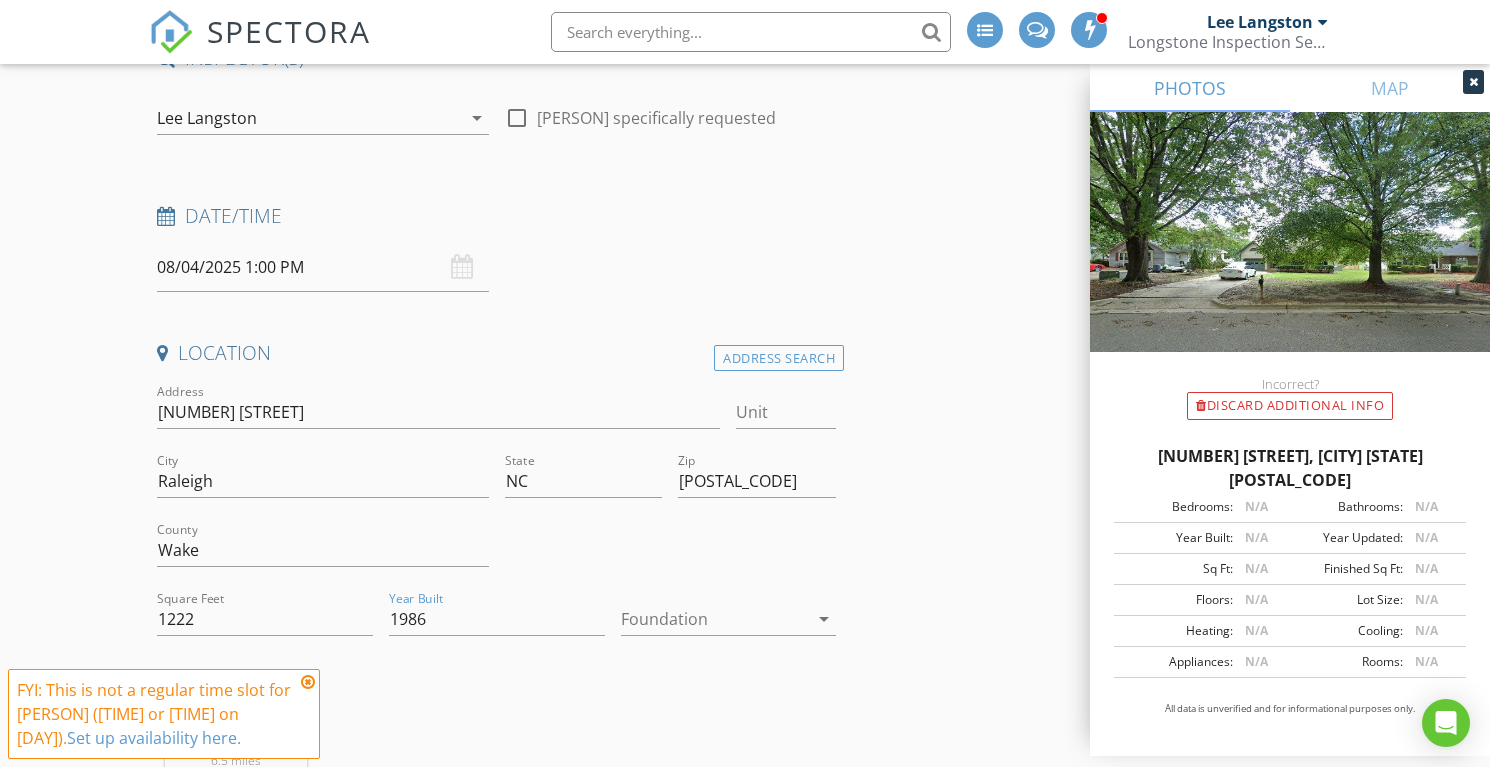 click at bounding box center (715, 619) 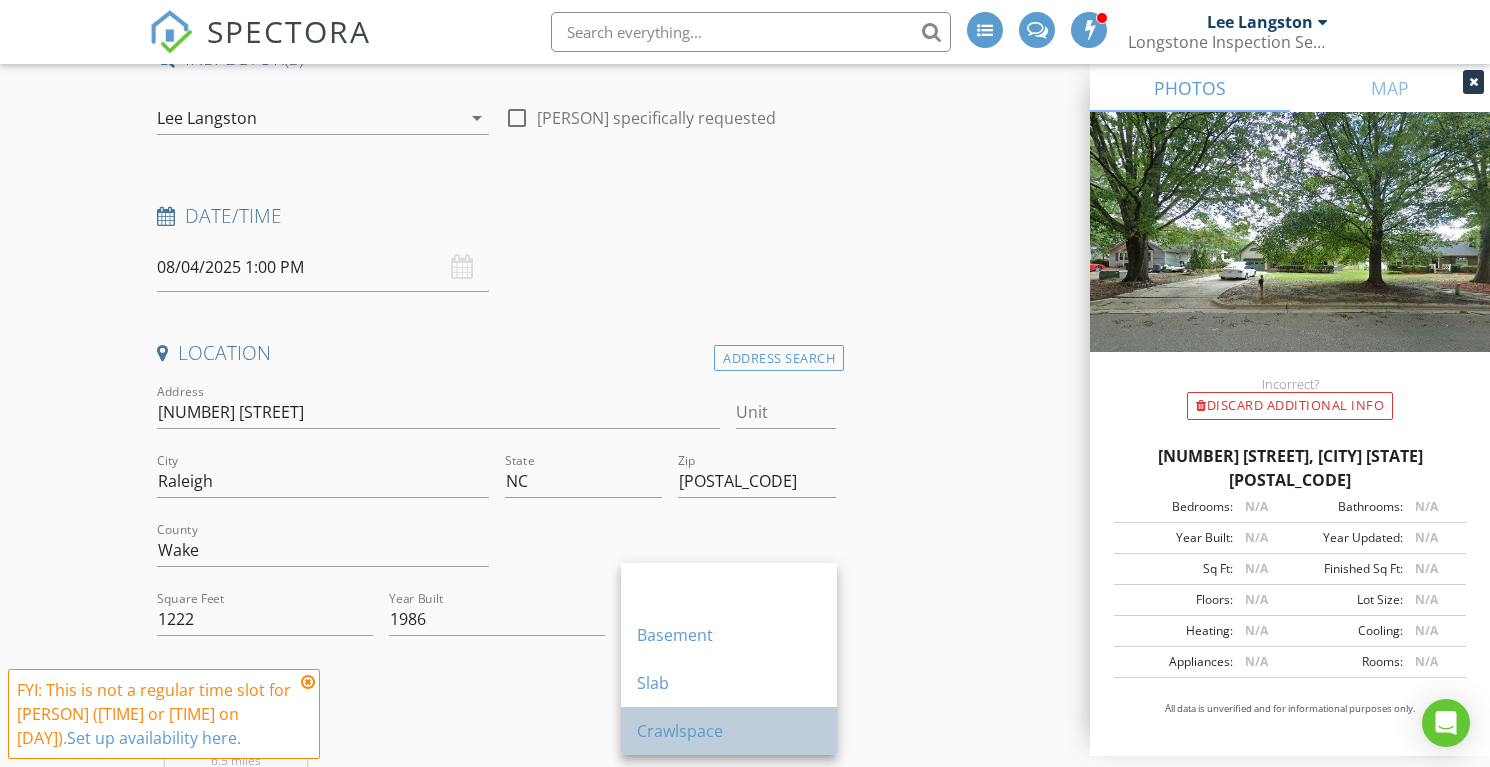 click on "Crawlspace" at bounding box center (729, 731) 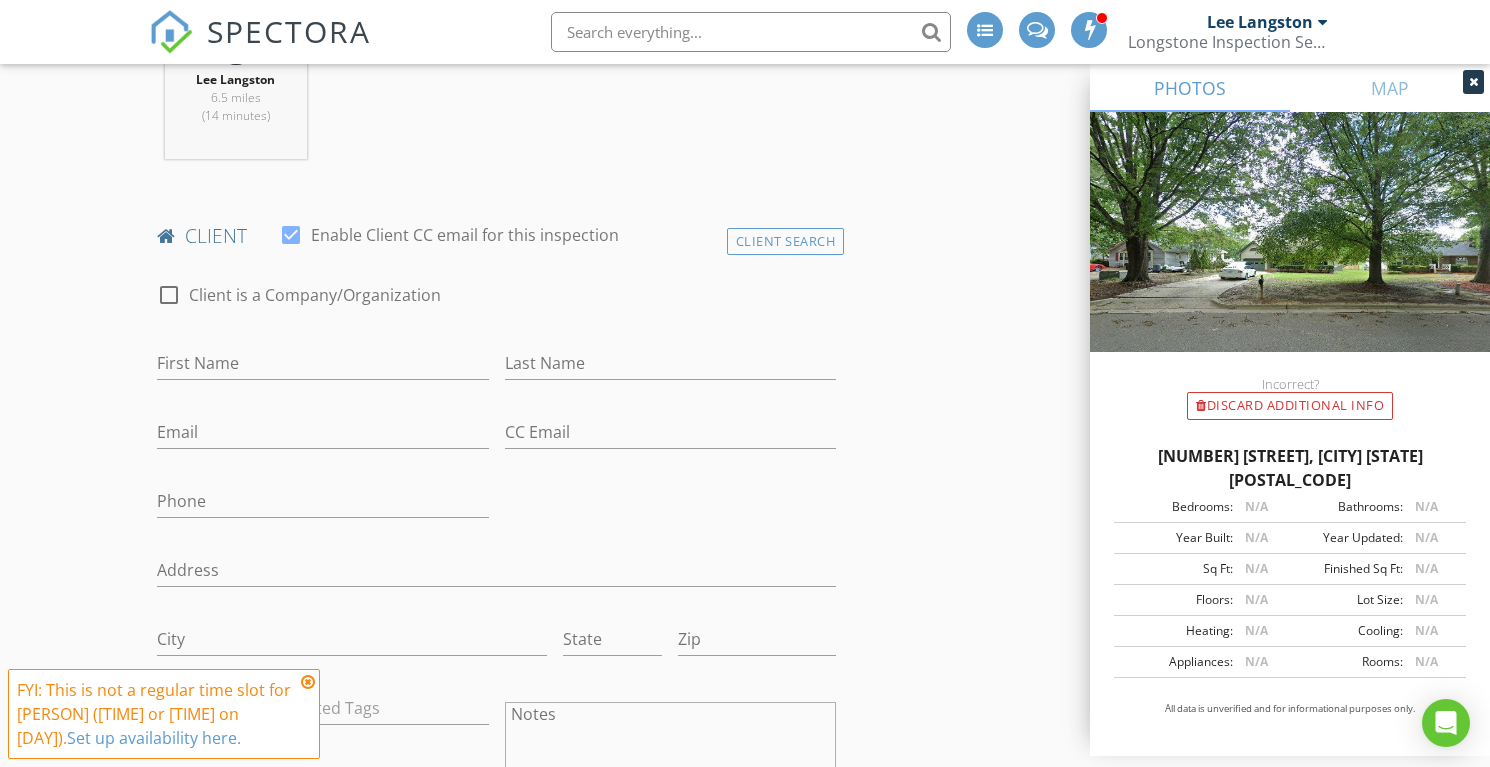 scroll, scrollTop: 792, scrollLeft: 0, axis: vertical 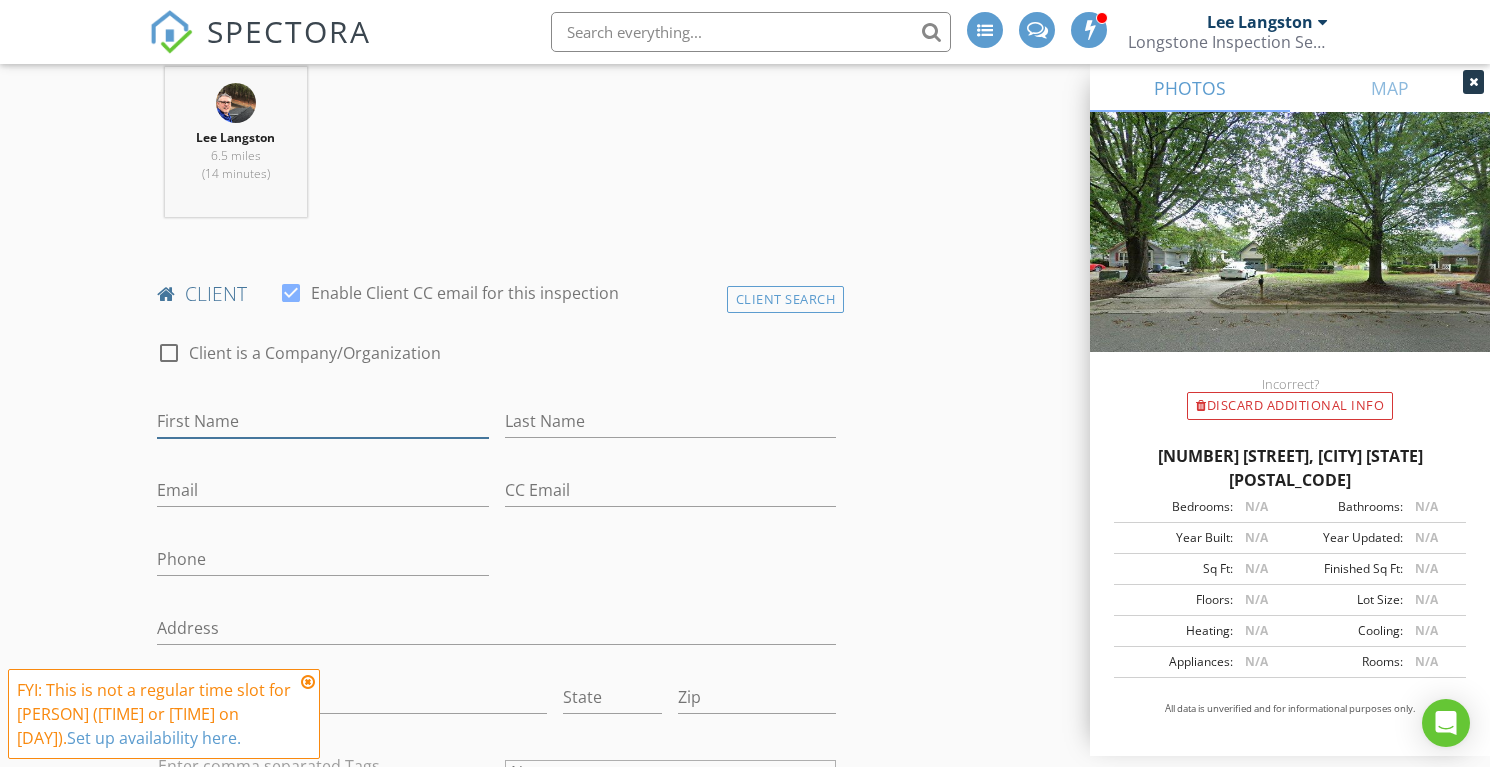 click on "First Name" at bounding box center [323, 421] 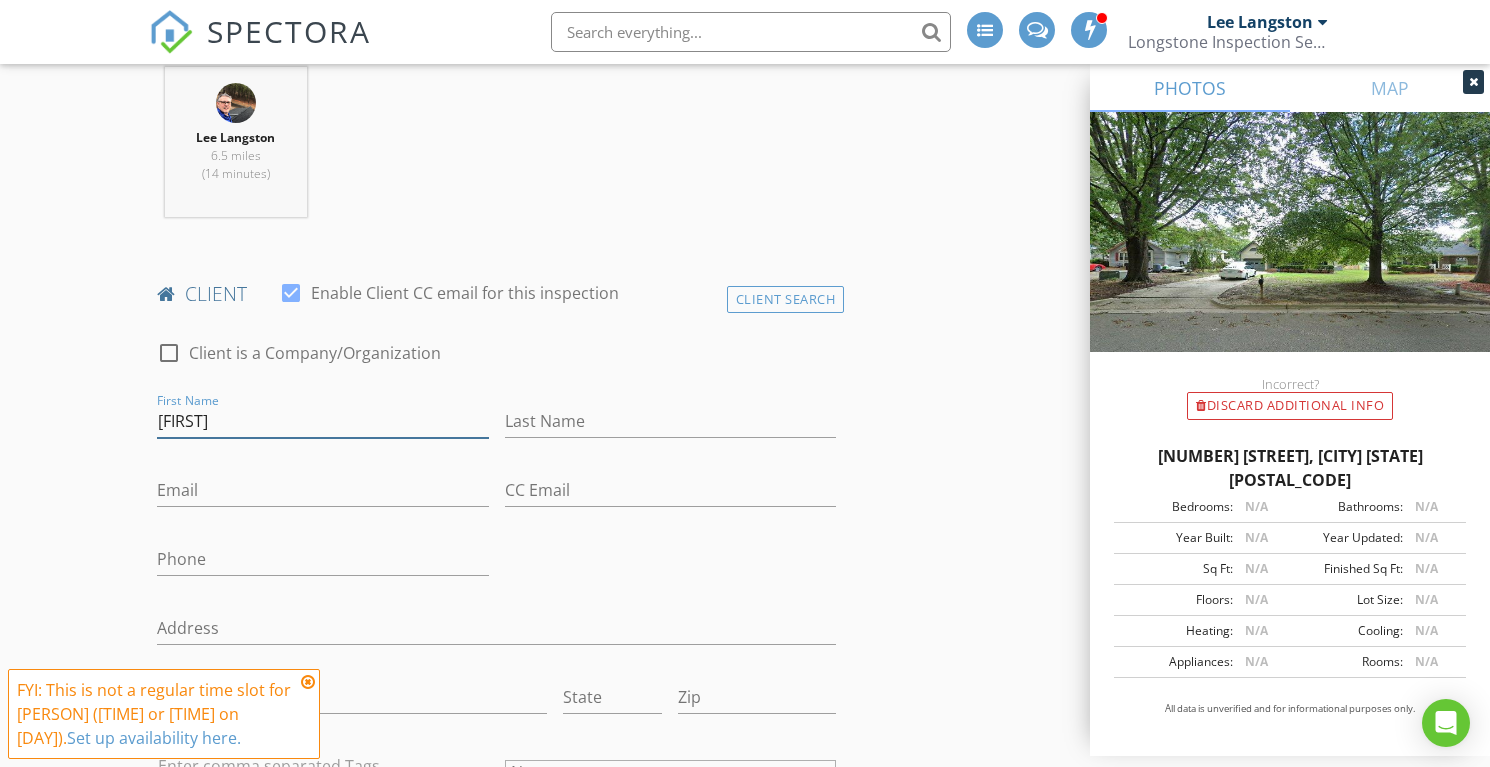 type on "Ruby" 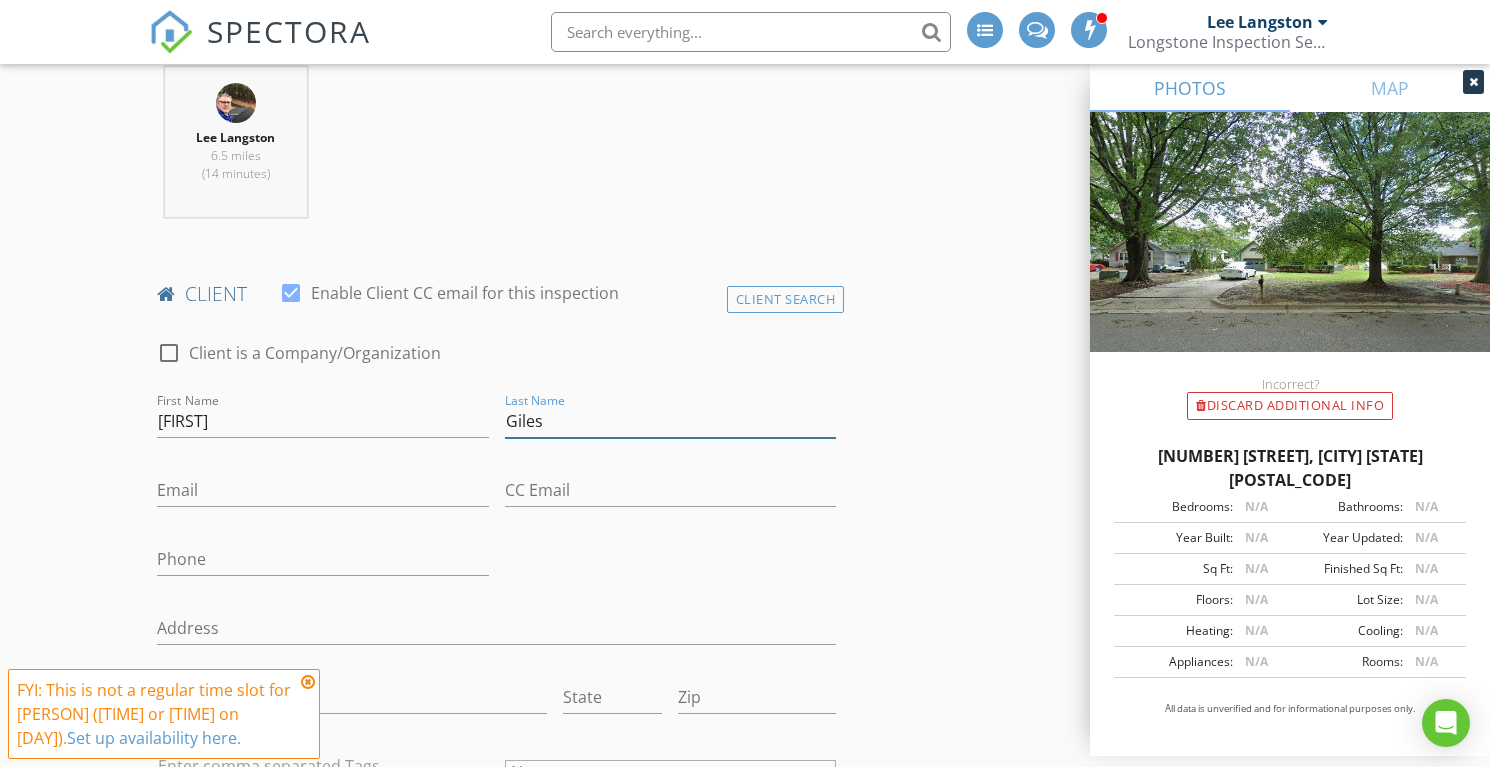 type on "Giles" 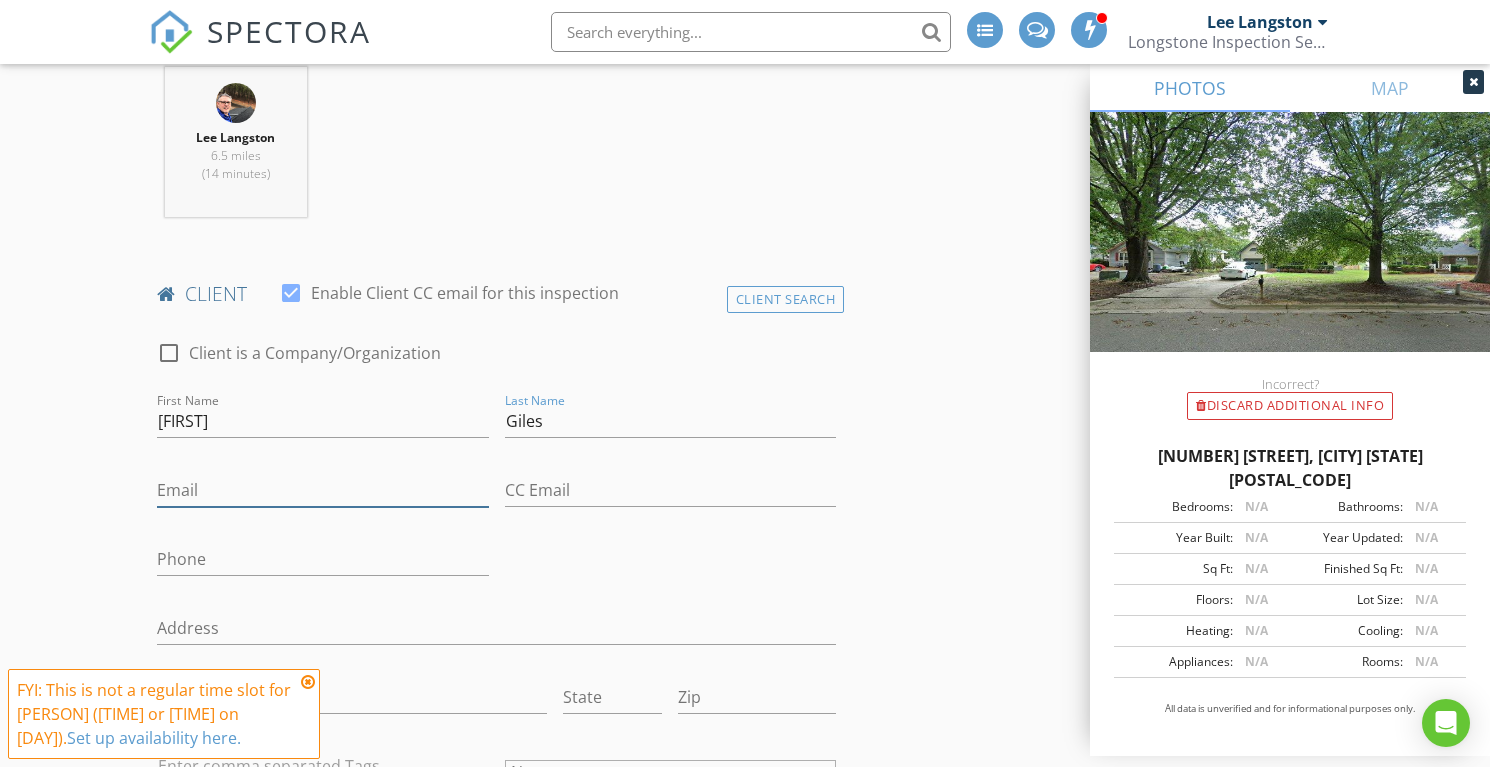 click on "Email" at bounding box center (323, 490) 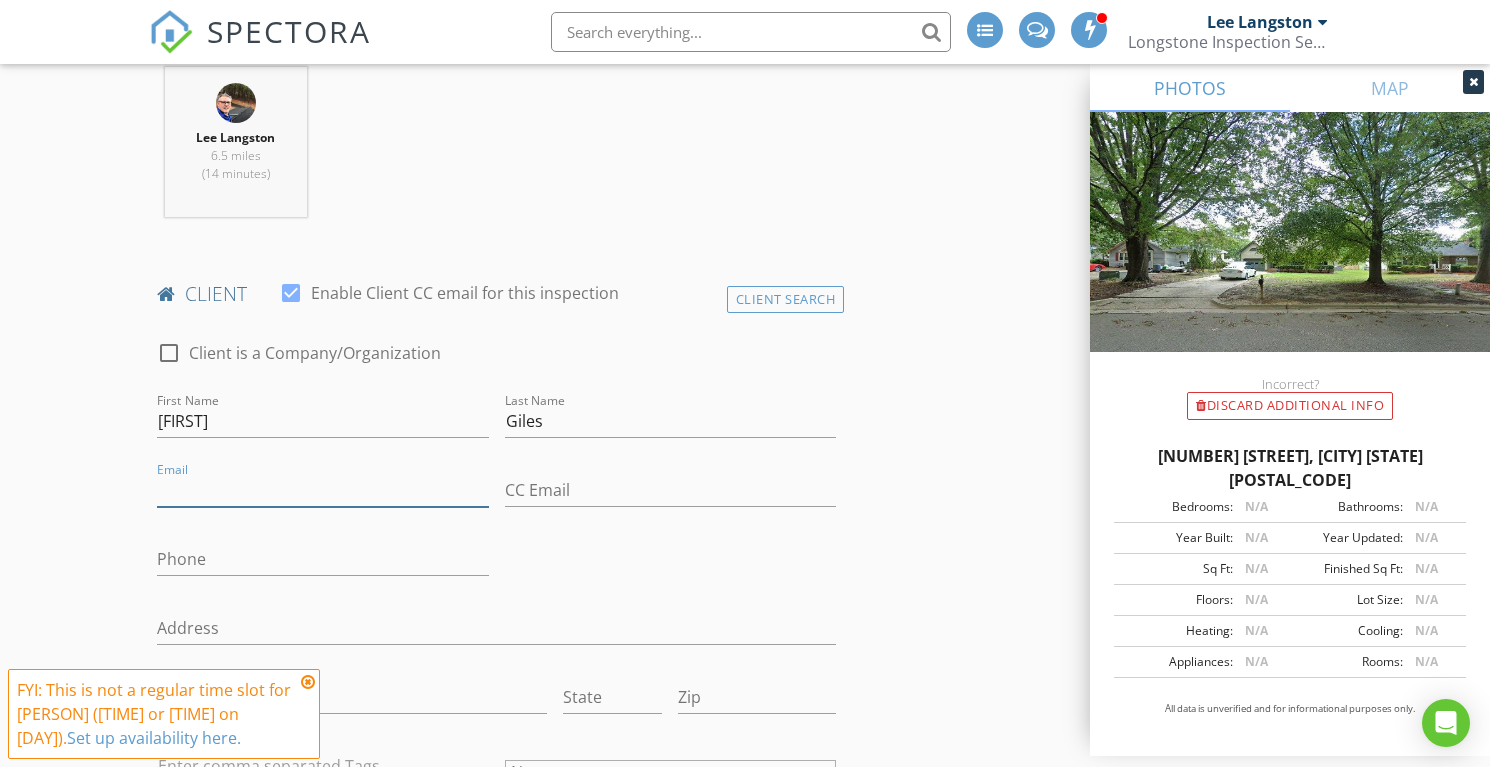 paste on "rgrgdiamond@gmail.com" 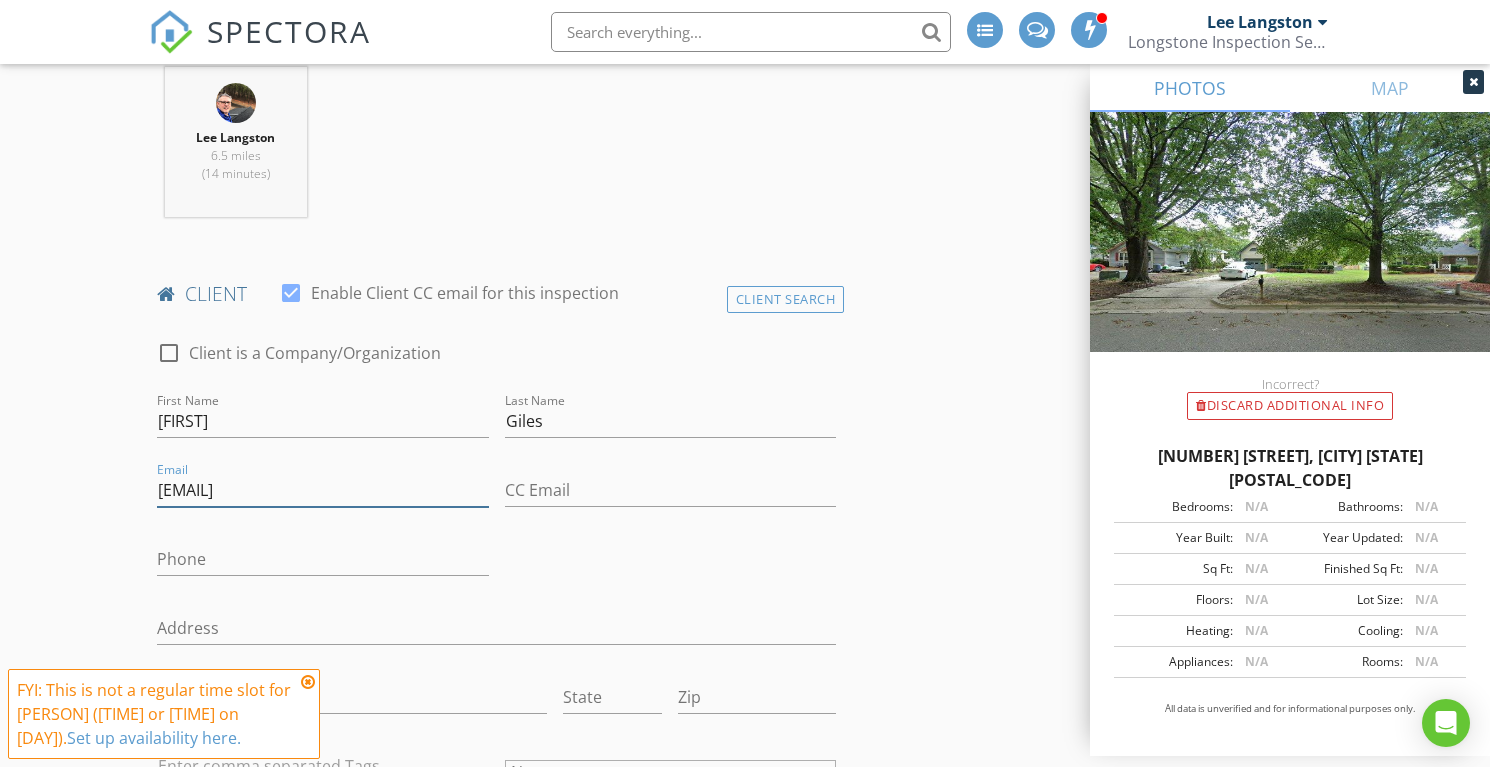 type on "rgrgdiamond@gmail.com" 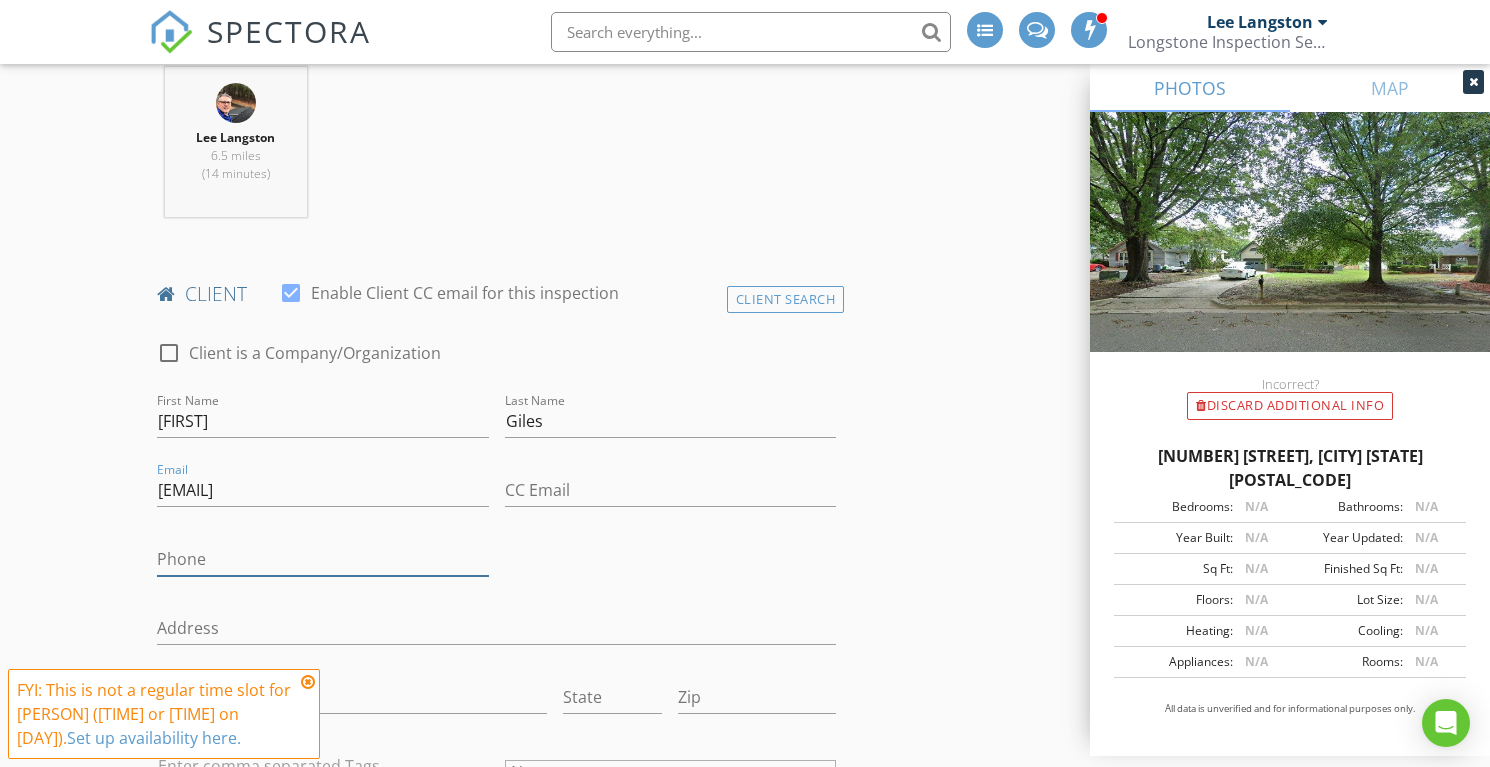 click on "Phone" at bounding box center [323, 559] 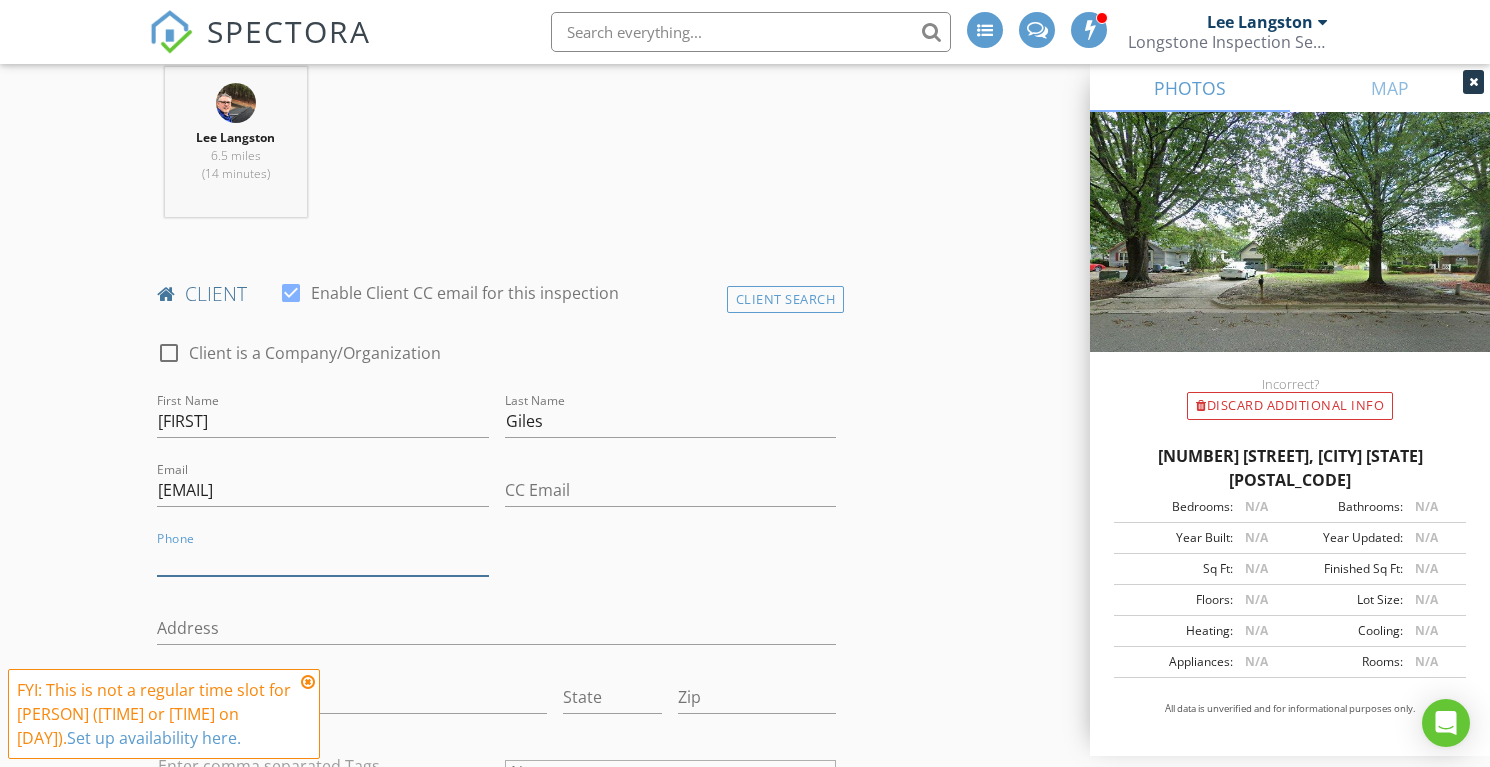 paste on "919-272-4565" 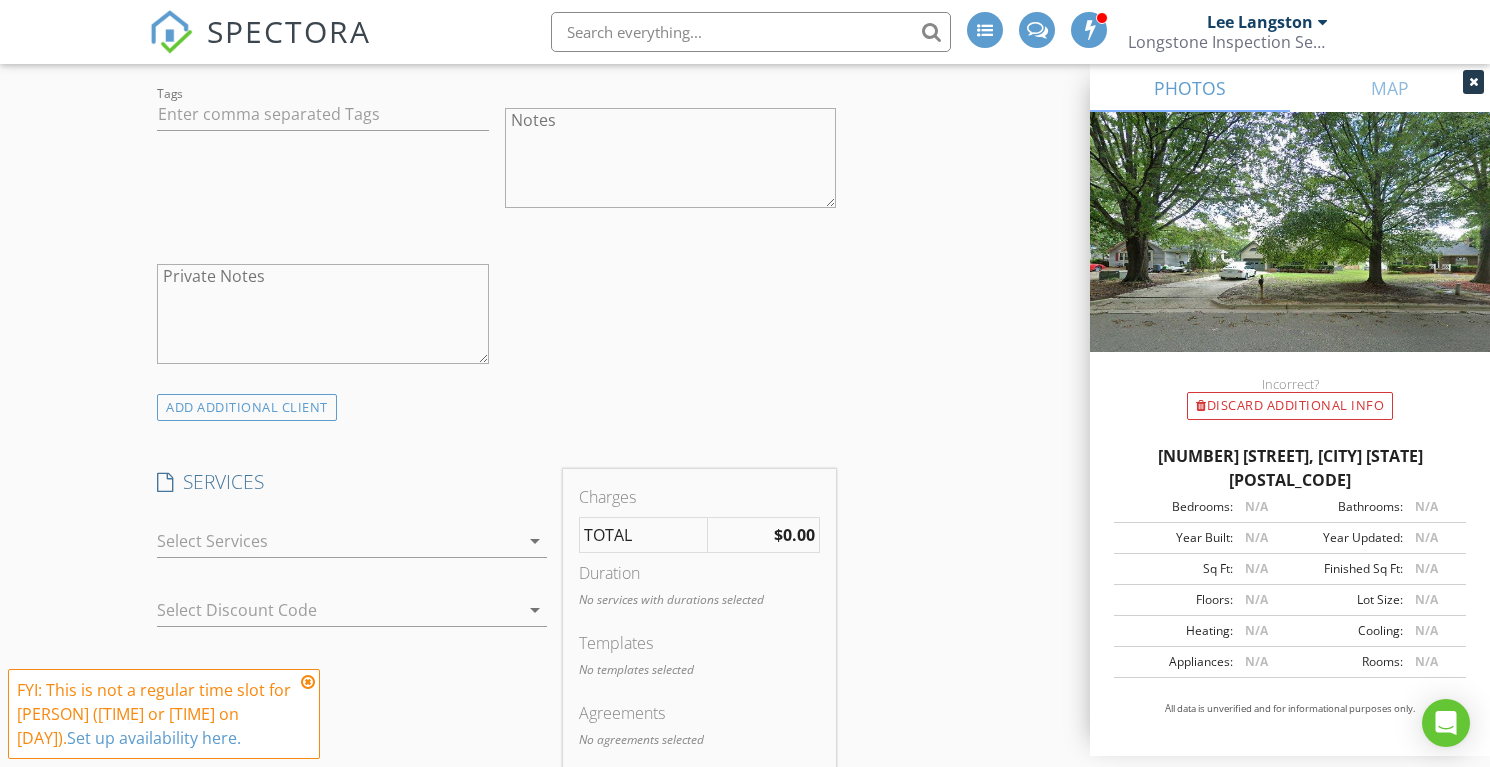 scroll, scrollTop: 1448, scrollLeft: 0, axis: vertical 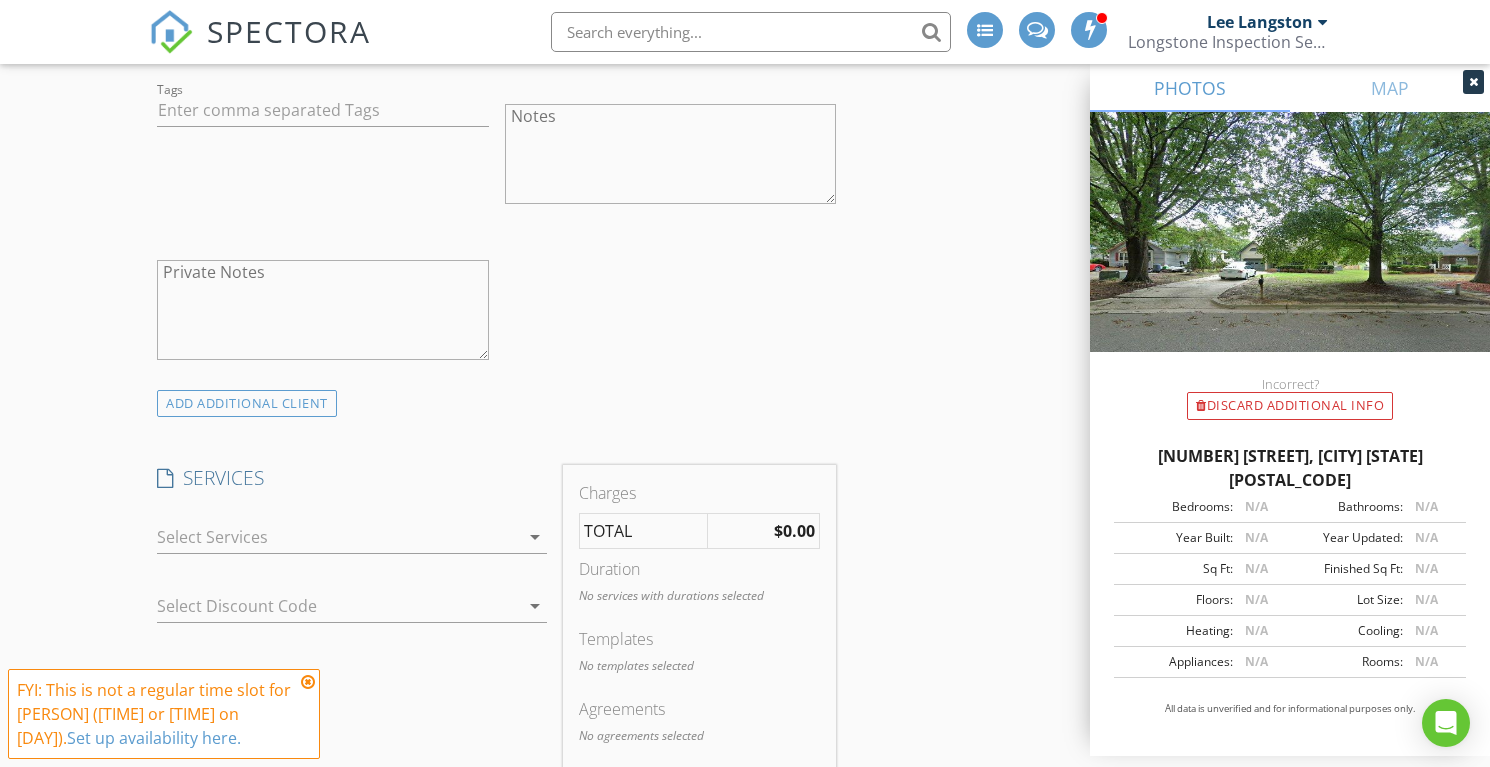 type on "919-272-4565" 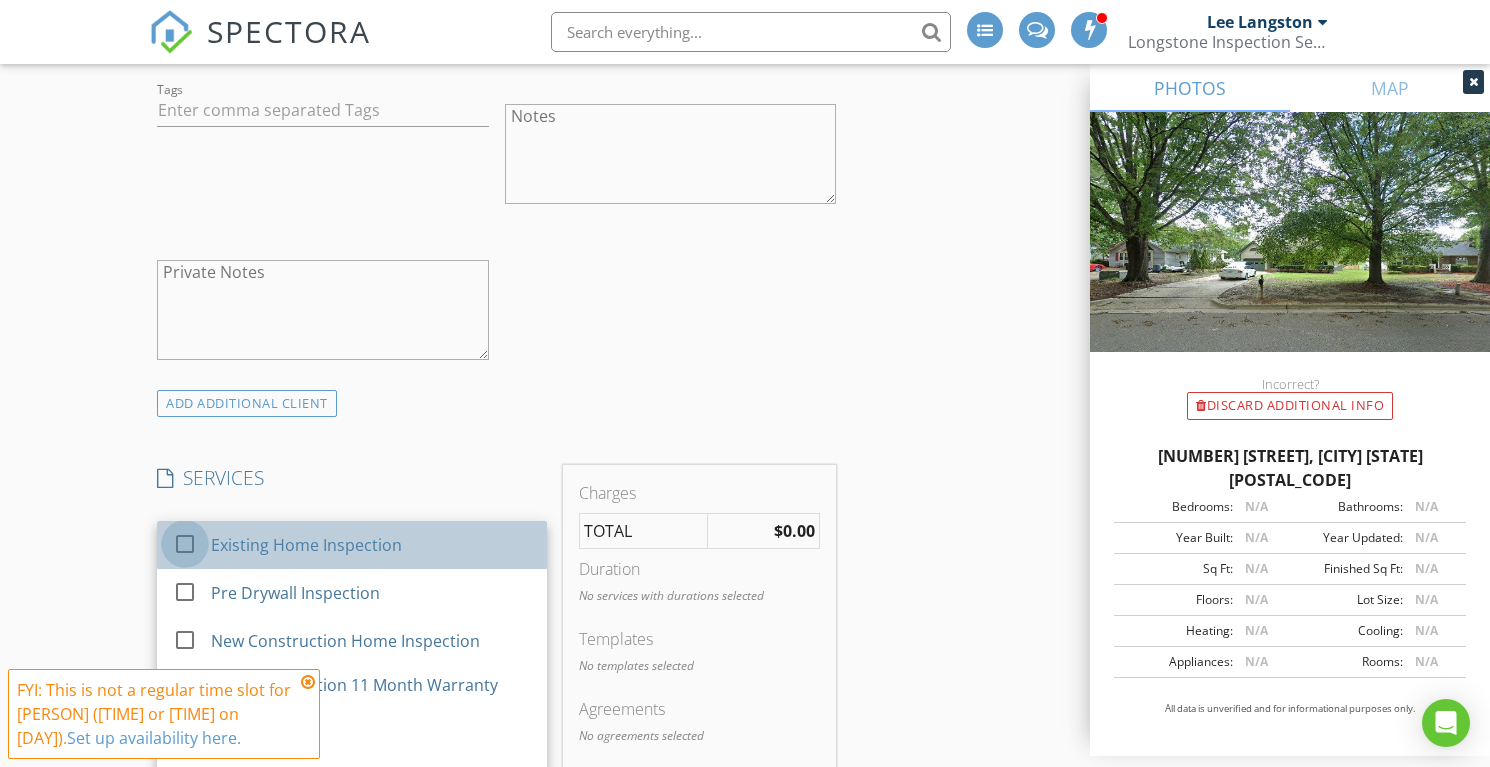 click at bounding box center (185, 544) 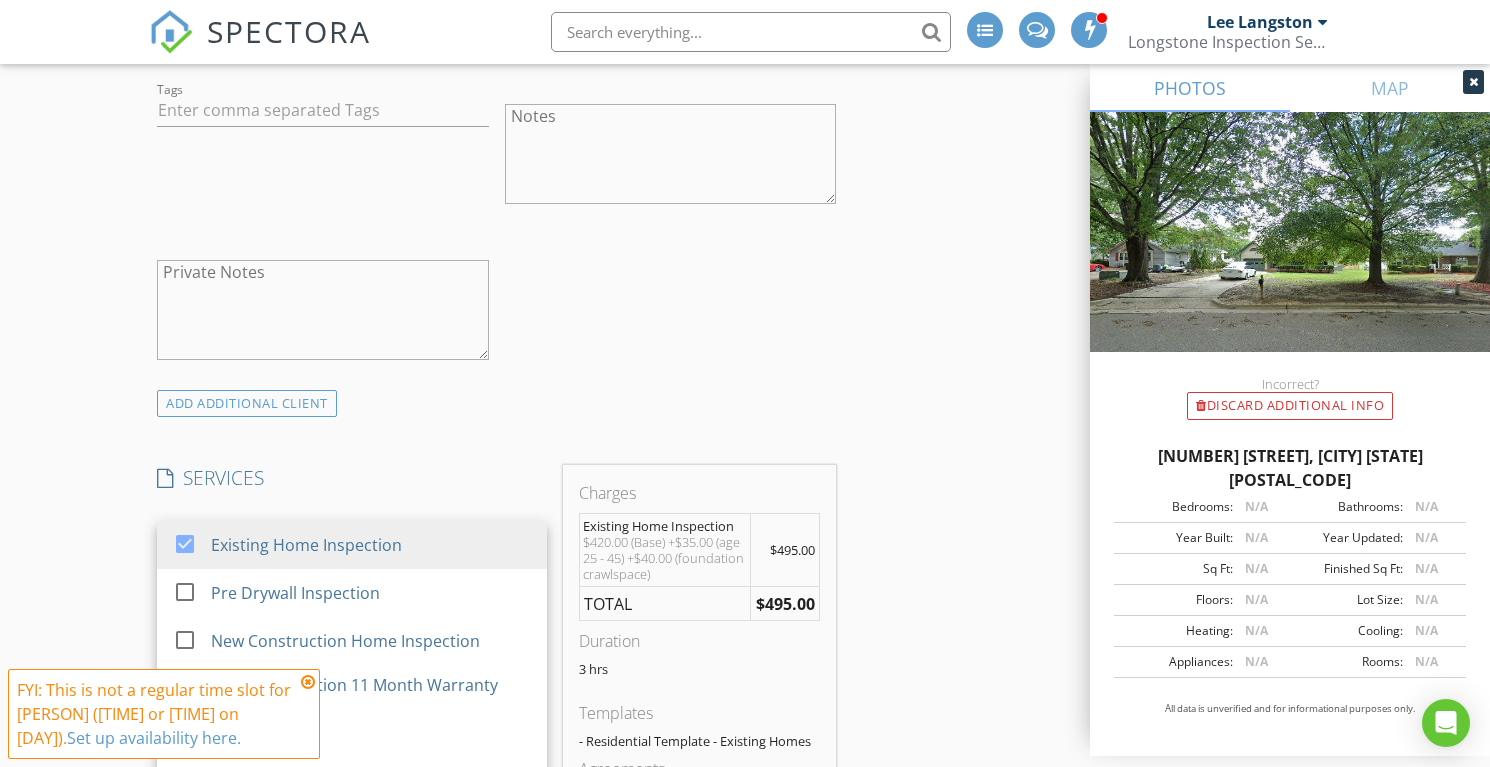 click on "check_box_outline_blank Client is a Company/Organization     First Name Ruby   Last Name Giles   Email rgrgdiamond@gmail.com   CC Email   Phone 919-272-4565   Address   City   State   Zip     Tags         Notes   Private Notes" at bounding box center [496, 27] 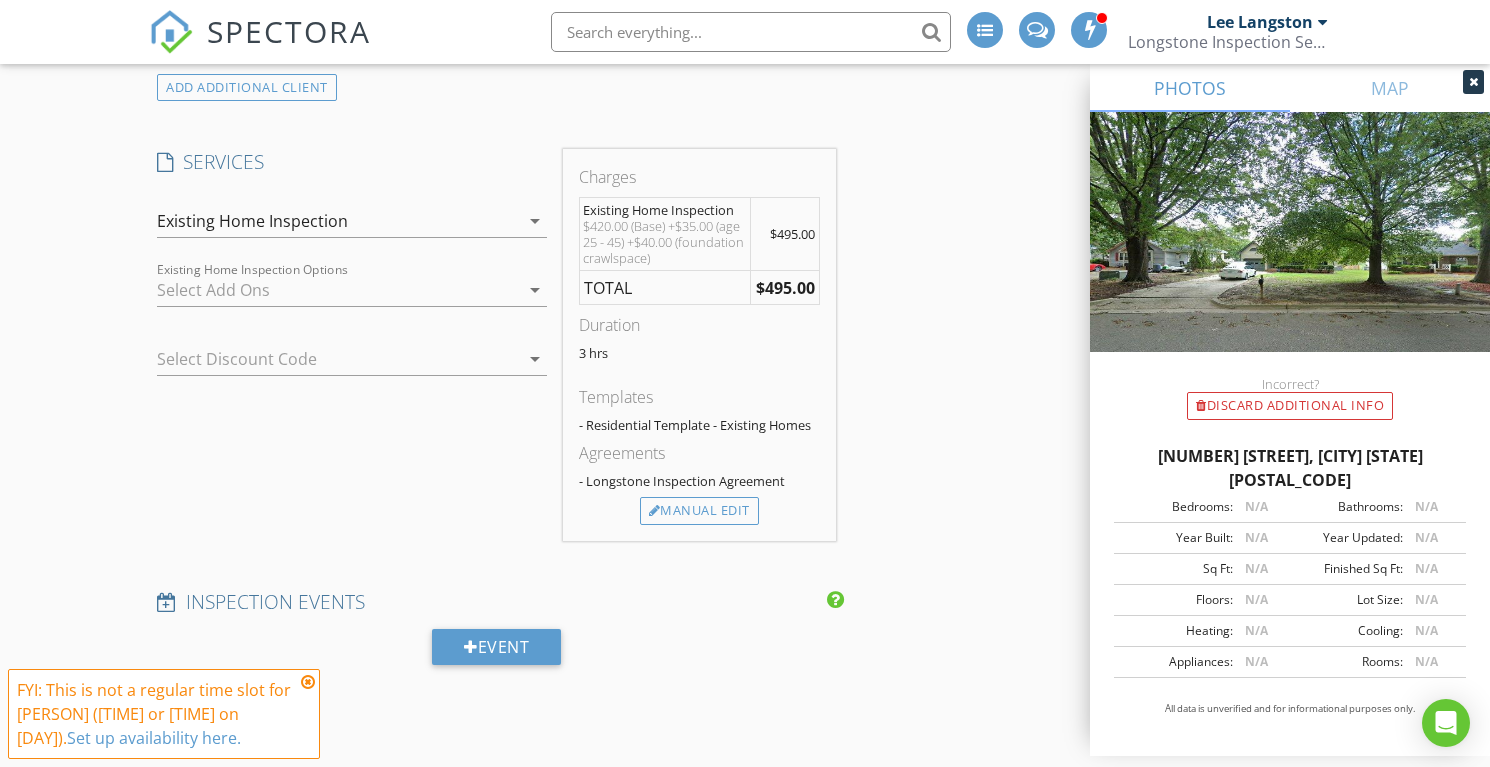 scroll, scrollTop: 1777, scrollLeft: 0, axis: vertical 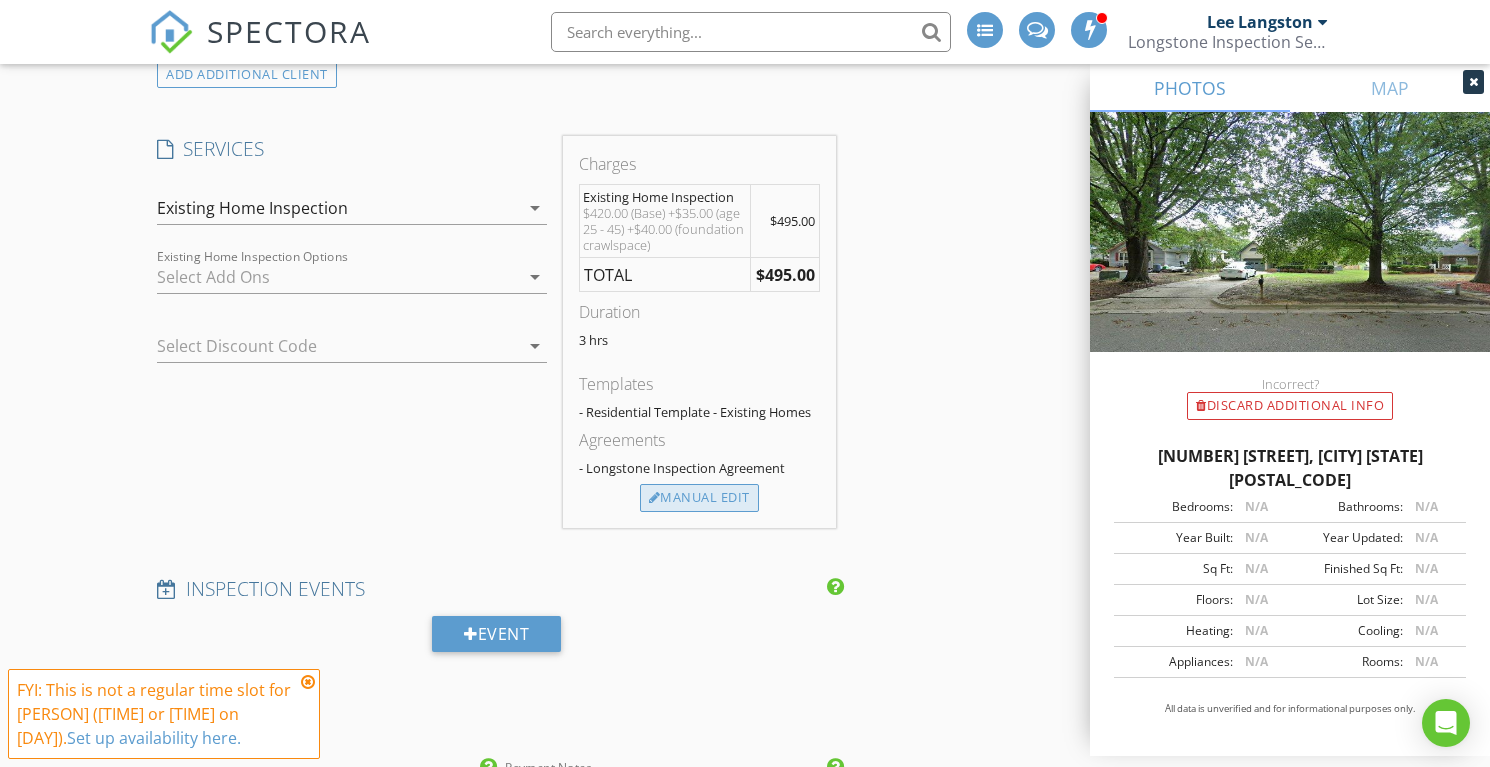 click on "Manual Edit" at bounding box center [699, 498] 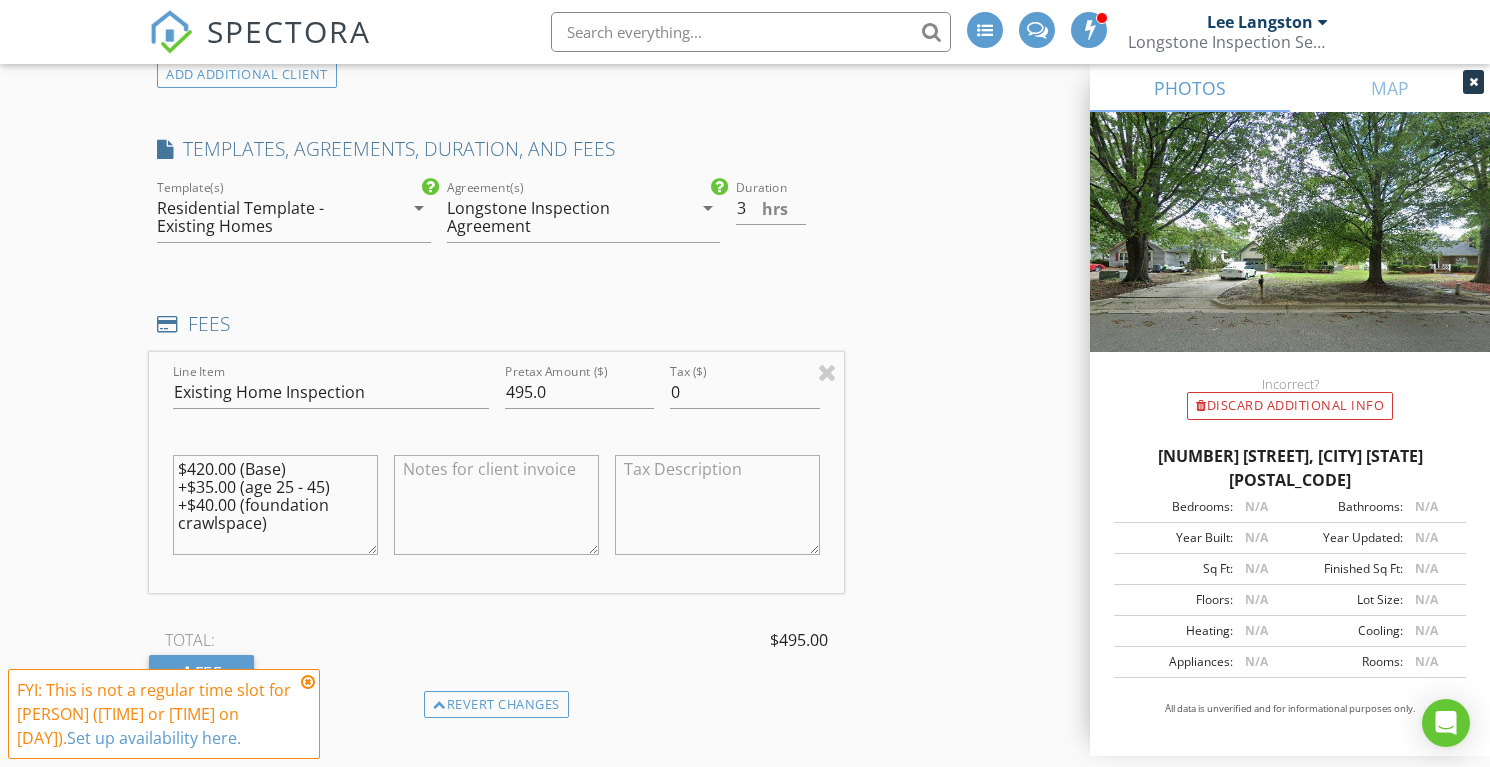 click on "INSPECTOR(S)
check_box   Lee Langston   PRIMARY   Lee Langston arrow_drop_down   check_box_outline_blank Lee Langston specifically requested
Date/Time
08/04/2025 1:00 PM
Location
Address Search       Address 5604 Spring Pines Way   Unit   City Raleigh   State NC   Zip 27616   County Wake     Square Feet 1222   Year Built 1986   Foundation Crawlspace arrow_drop_down     Lee Langston     6.5 miles     (14 minutes)
client
check_box Enable Client CC email for this inspection   Client Search     check_box_outline_blank Client is a Company/Organization     First Name Ruby   Last Name Giles   Email rgrgdiamond@gmail.com   CC Email   Phone 919-272-4565   Address   City   State   Zip     Tags         Notes   Private Notes
ADD ADDITIONAL client
SERVICES
check_box" at bounding box center (745, 497) 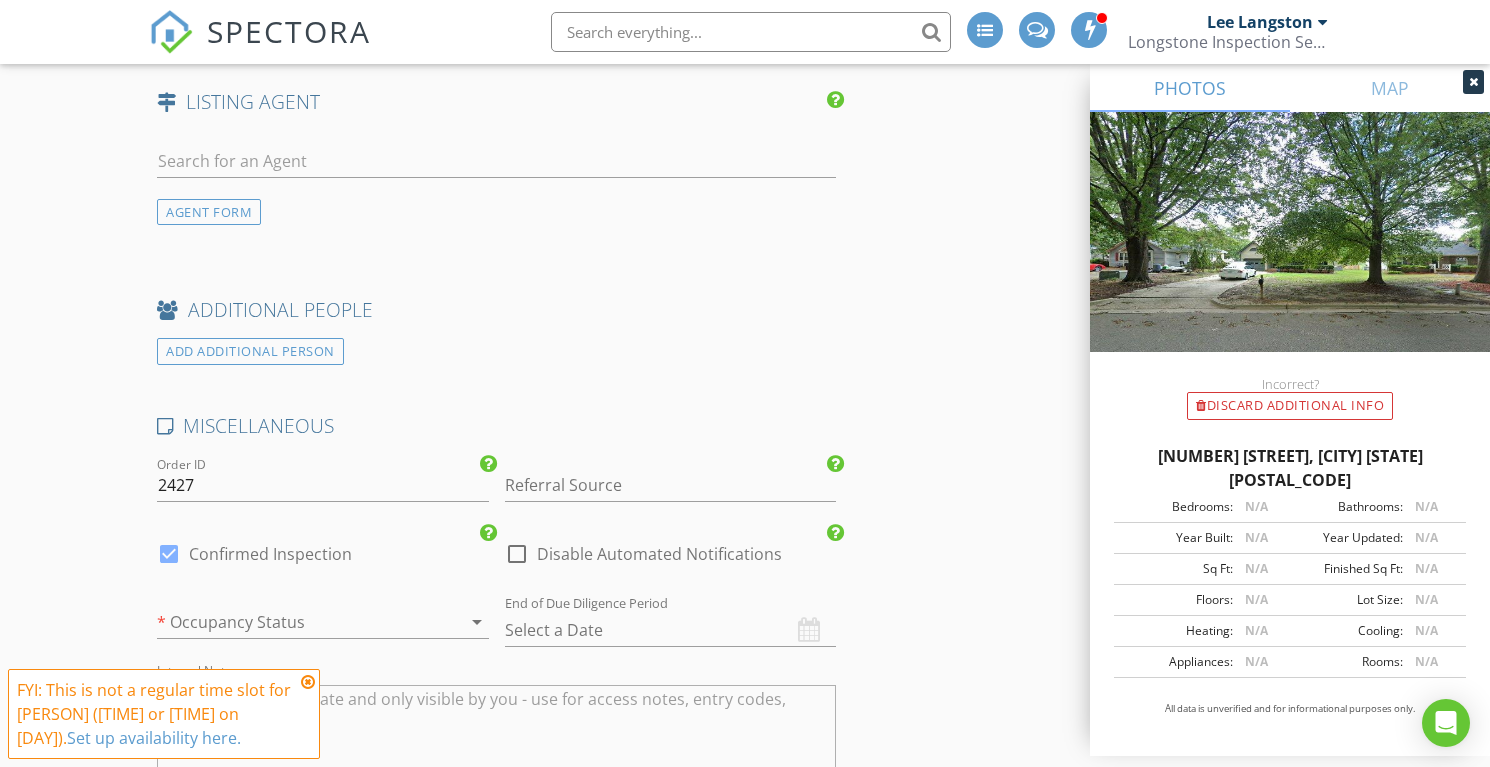 scroll, scrollTop: 3161, scrollLeft: 0, axis: vertical 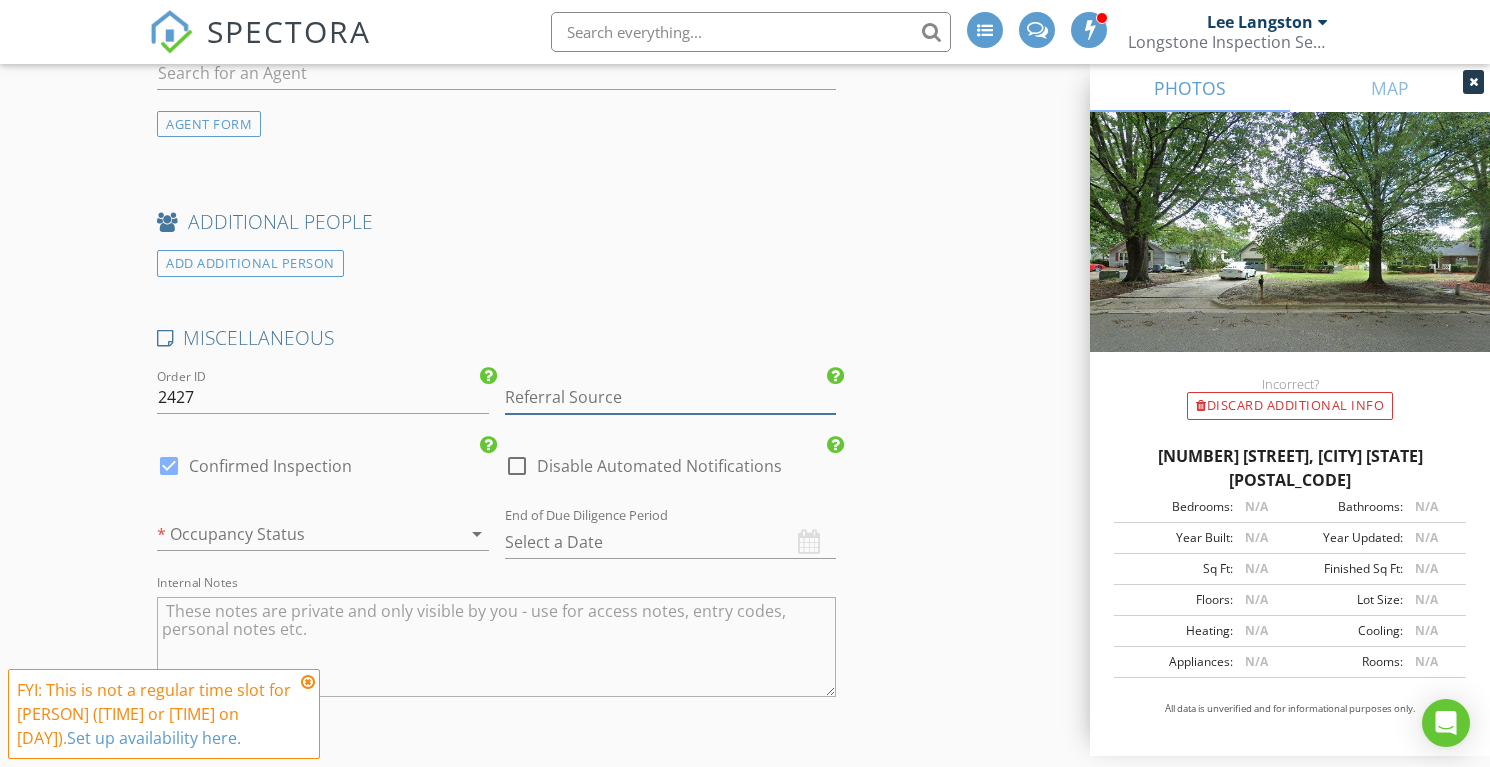 click at bounding box center (671, 397) 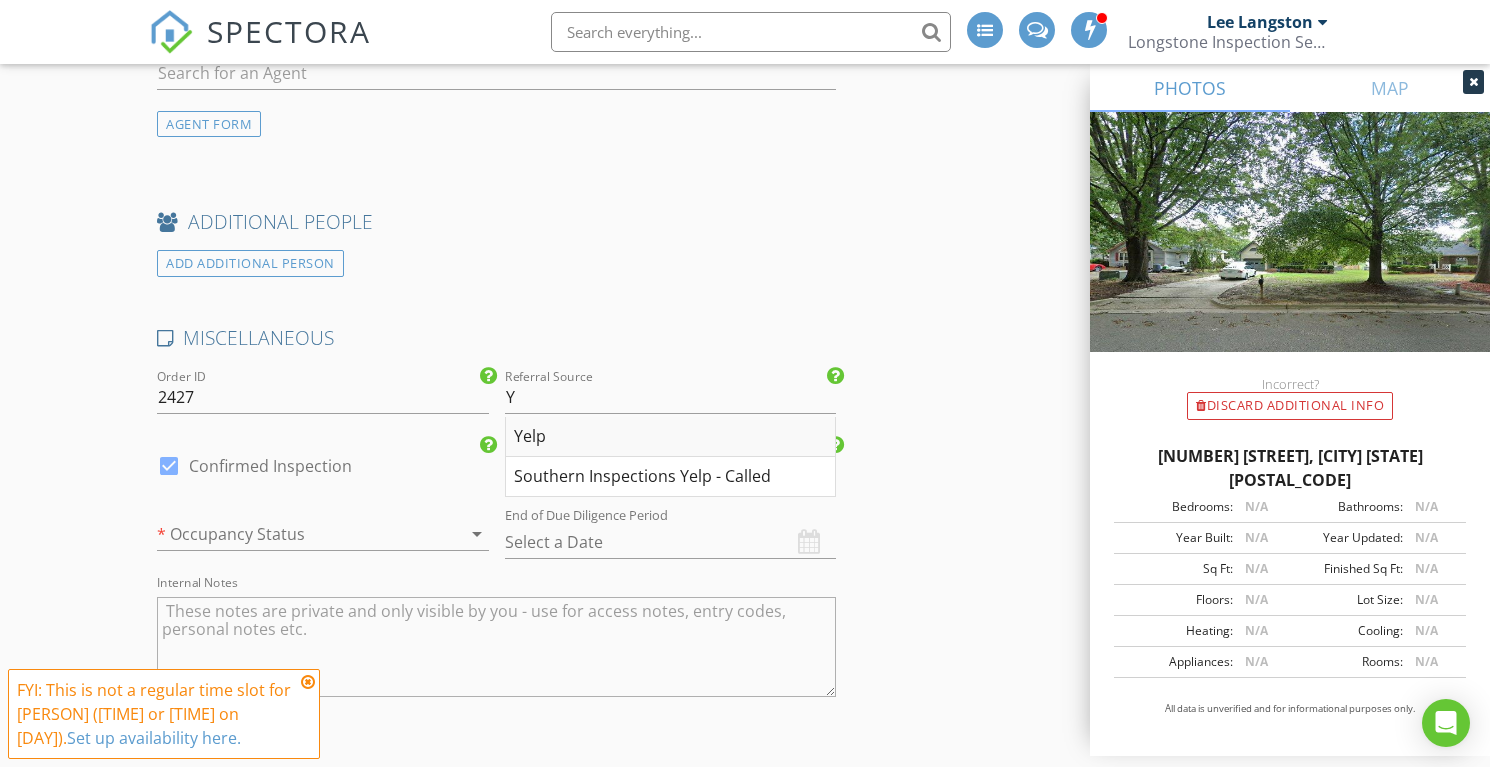 click on "Yelp" at bounding box center (671, 437) 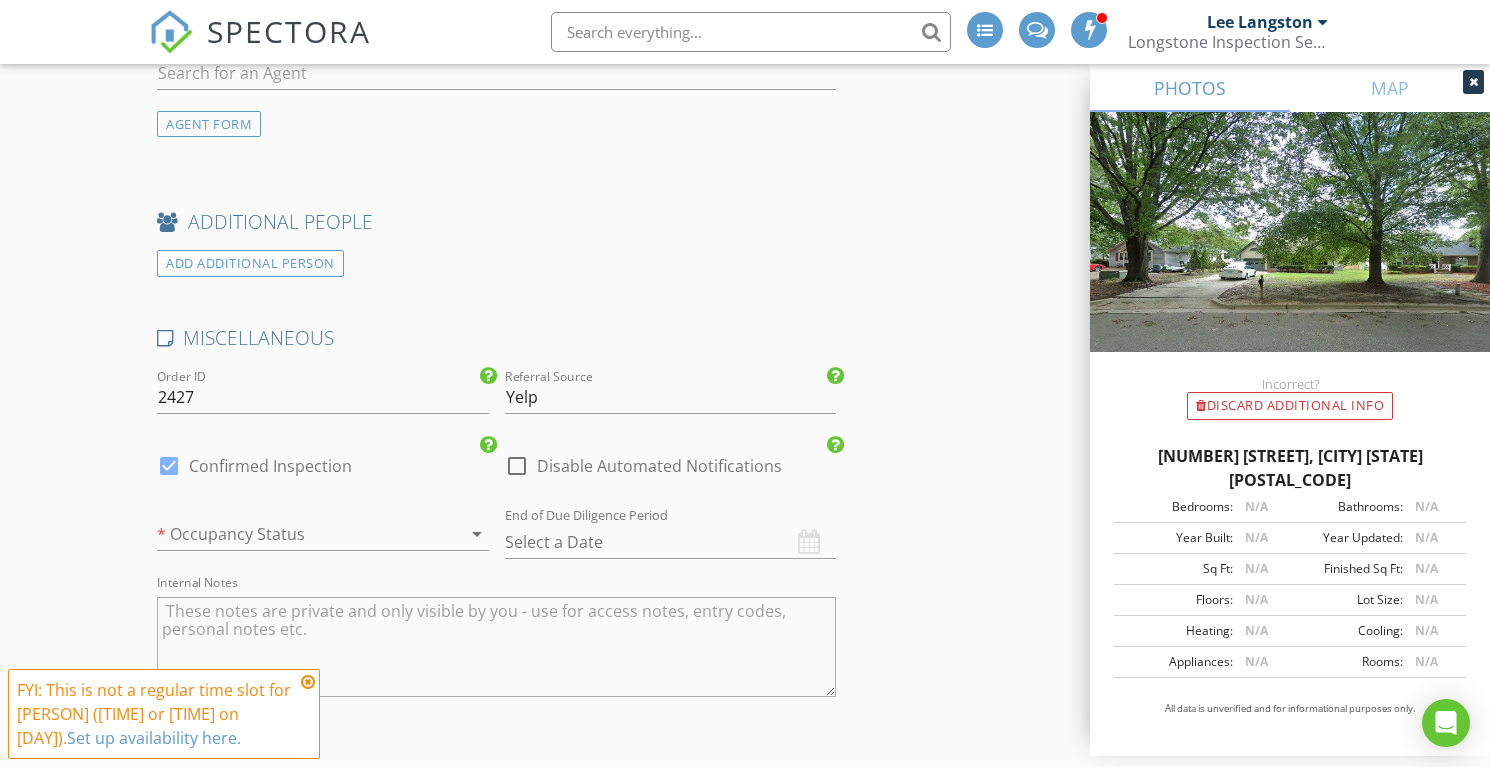 click at bounding box center (295, 534) 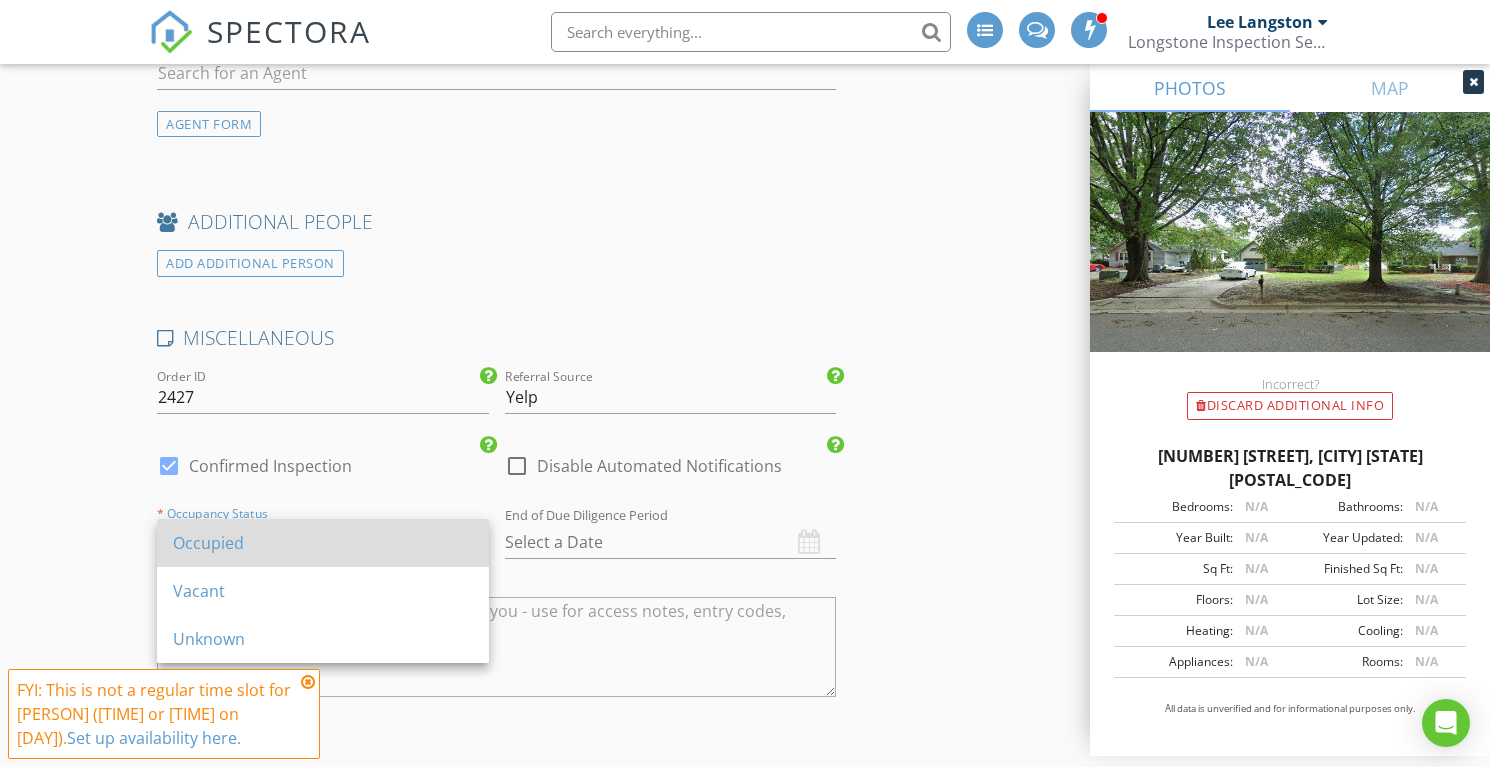 click on "Occupied" at bounding box center [323, 543] 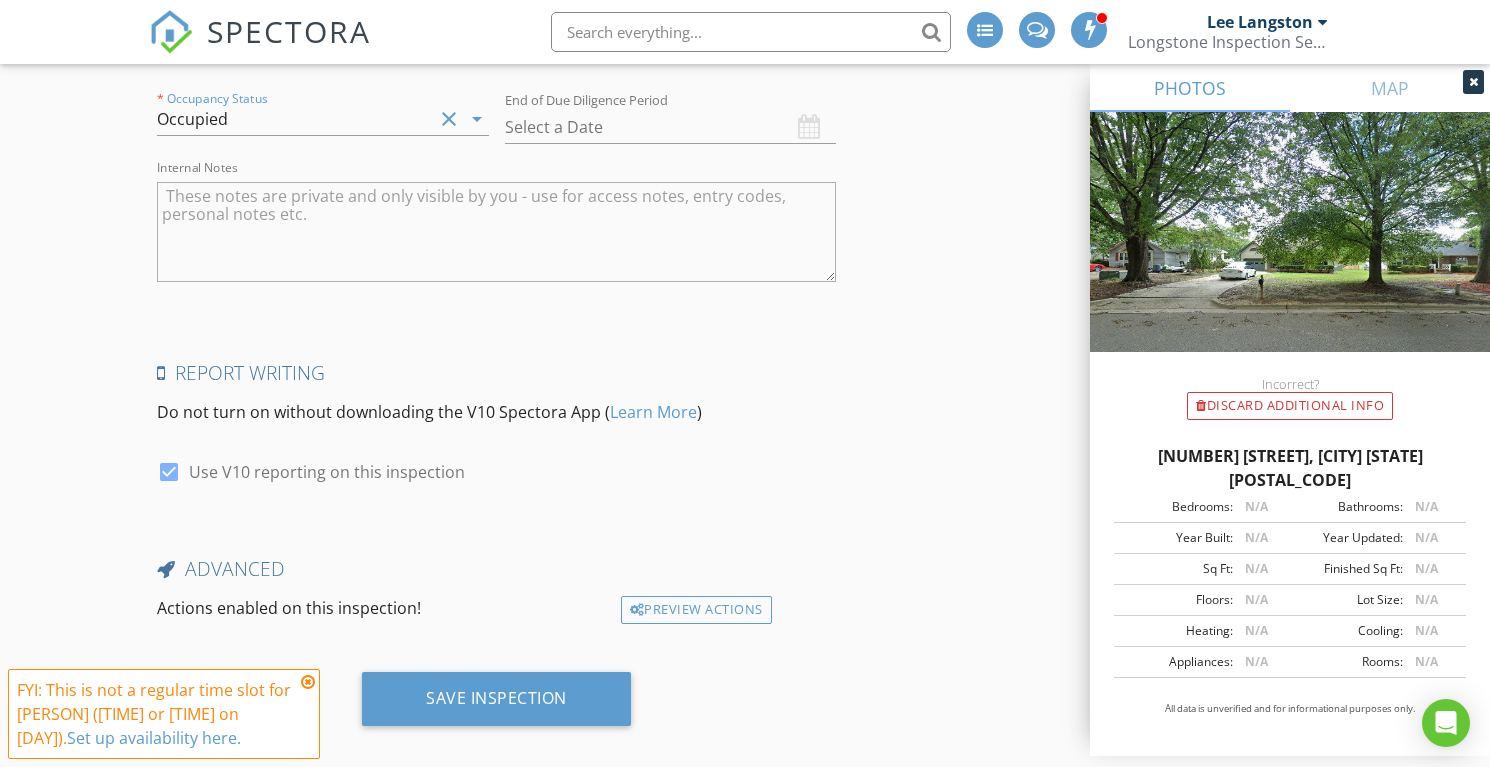 scroll, scrollTop: 3599, scrollLeft: 0, axis: vertical 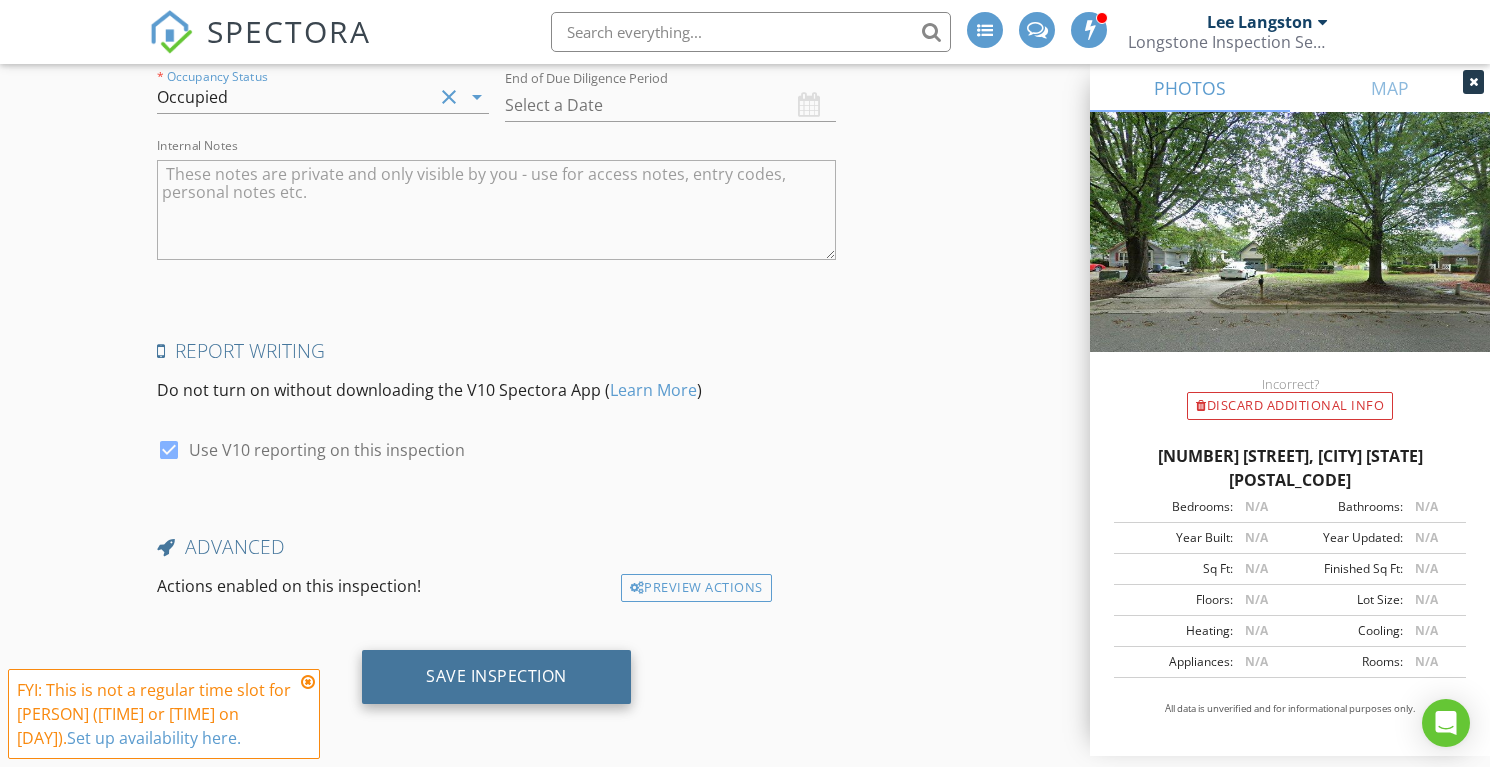 click on "Save Inspection" at bounding box center (496, 676) 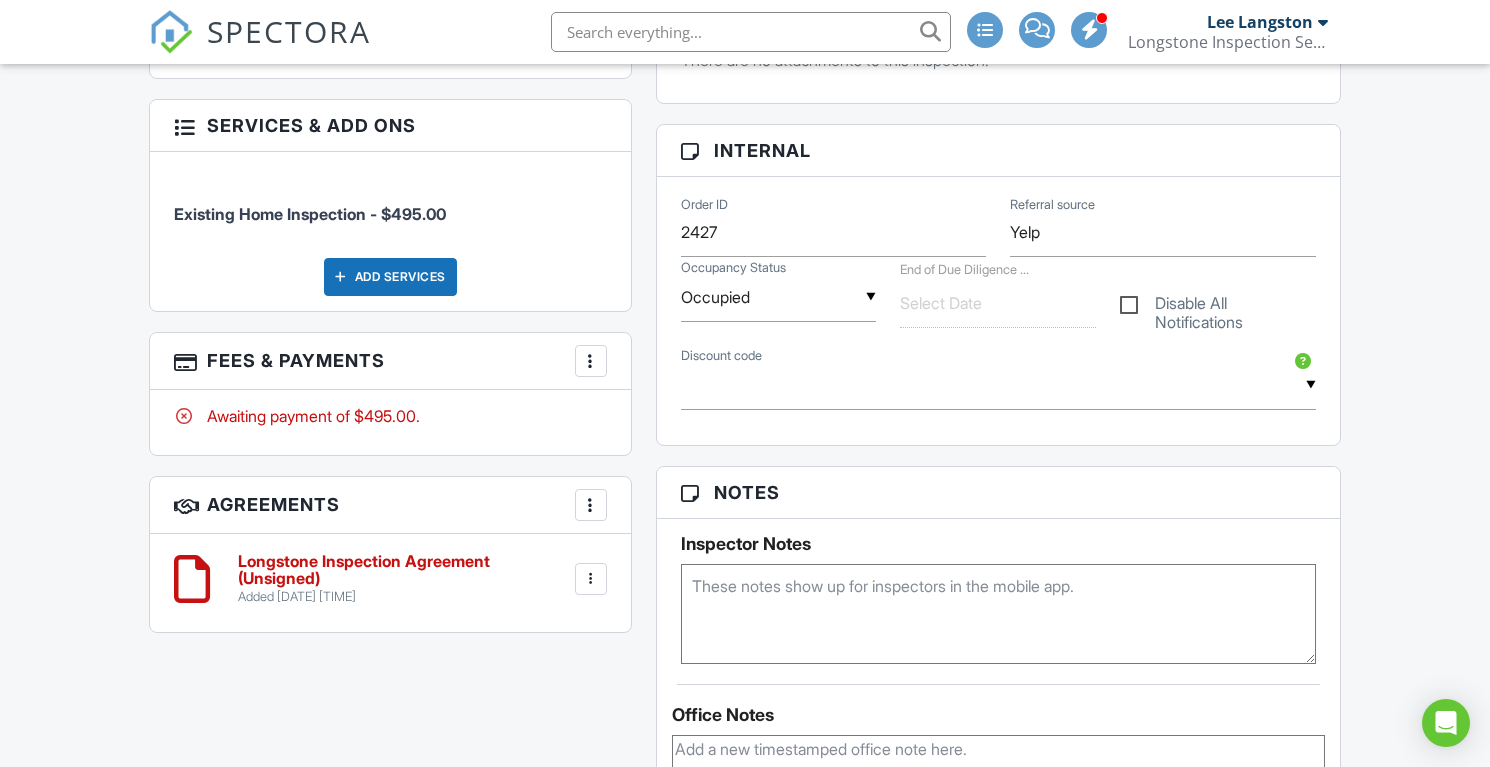 scroll, scrollTop: 0, scrollLeft: 0, axis: both 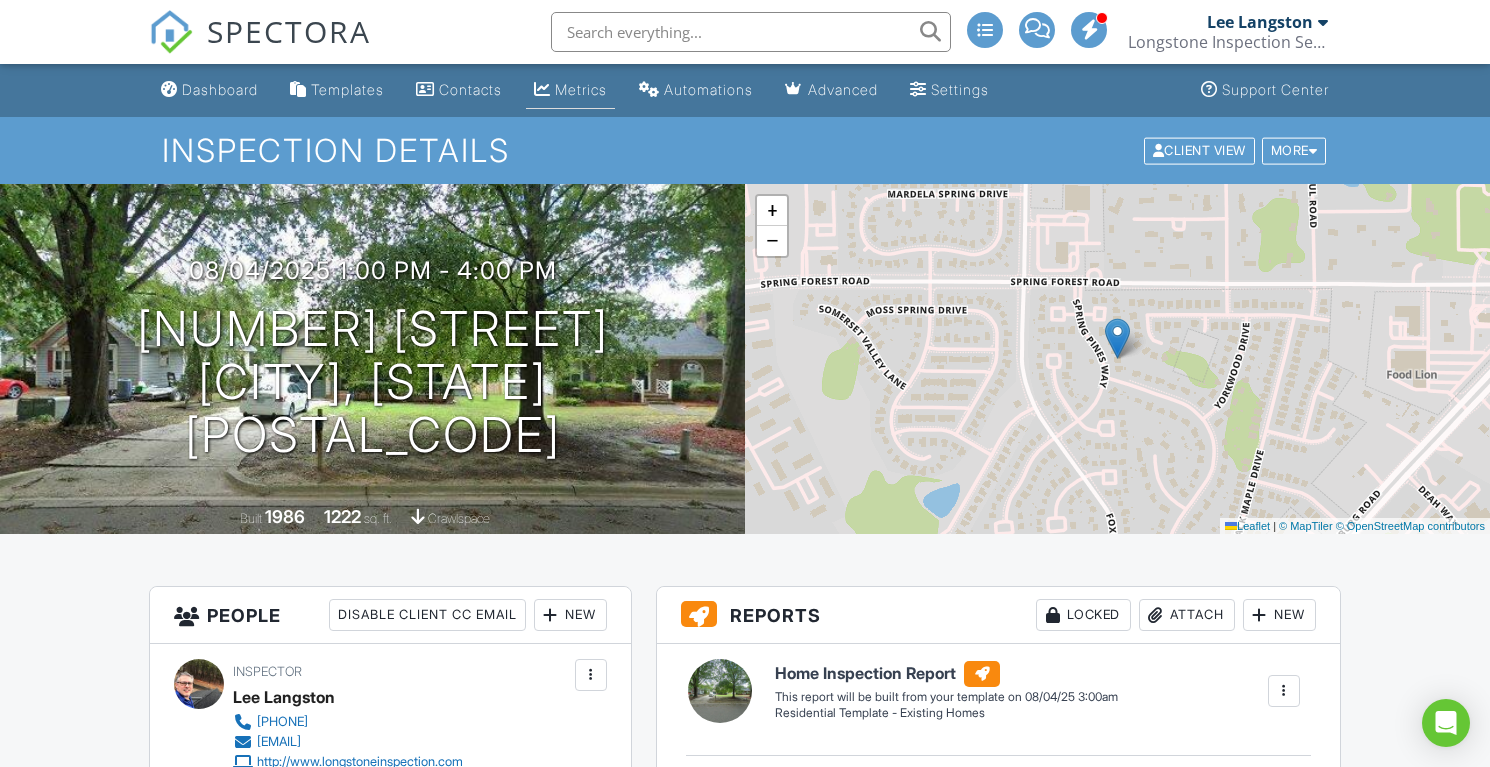 click on "Metrics" at bounding box center (581, 89) 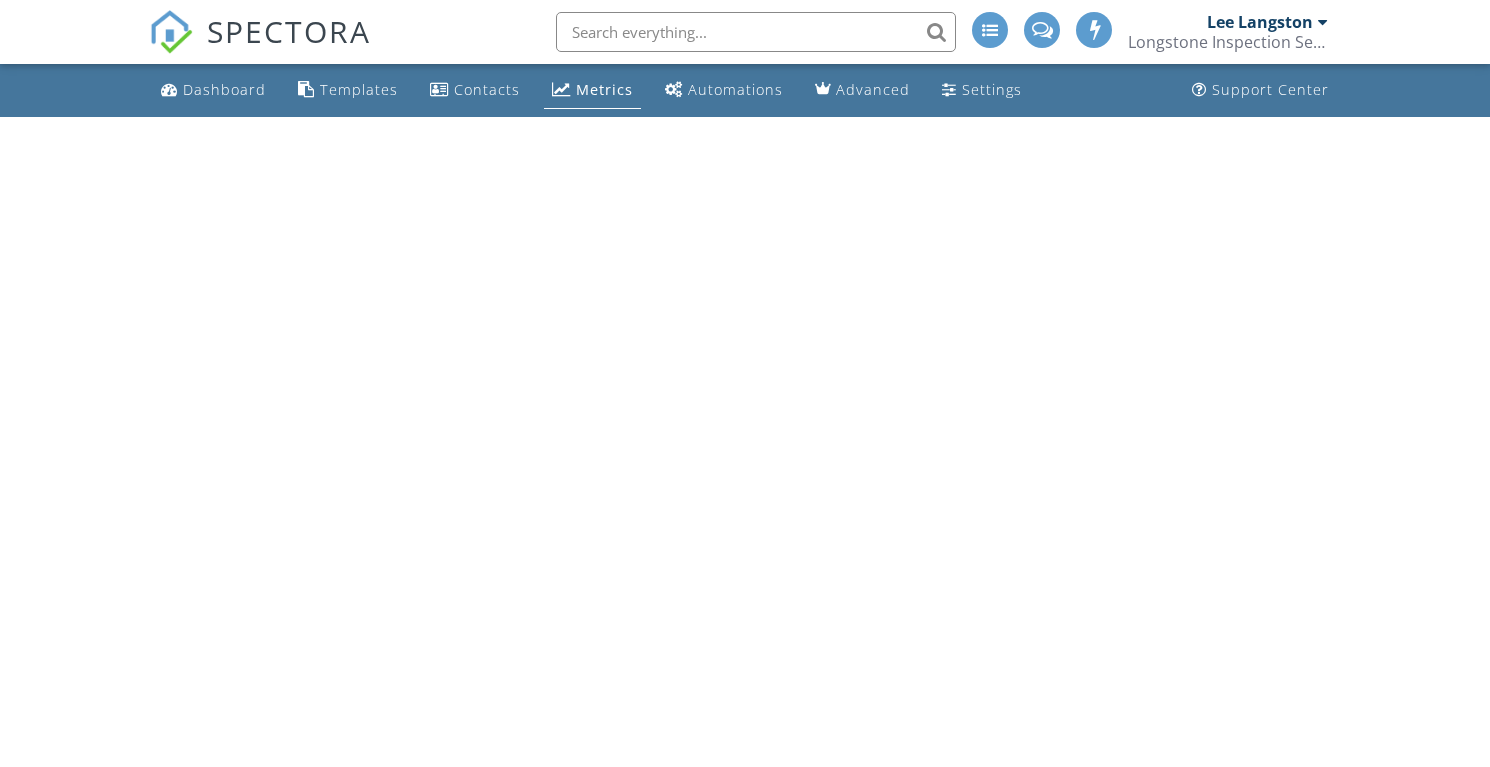 scroll, scrollTop: 0, scrollLeft: 0, axis: both 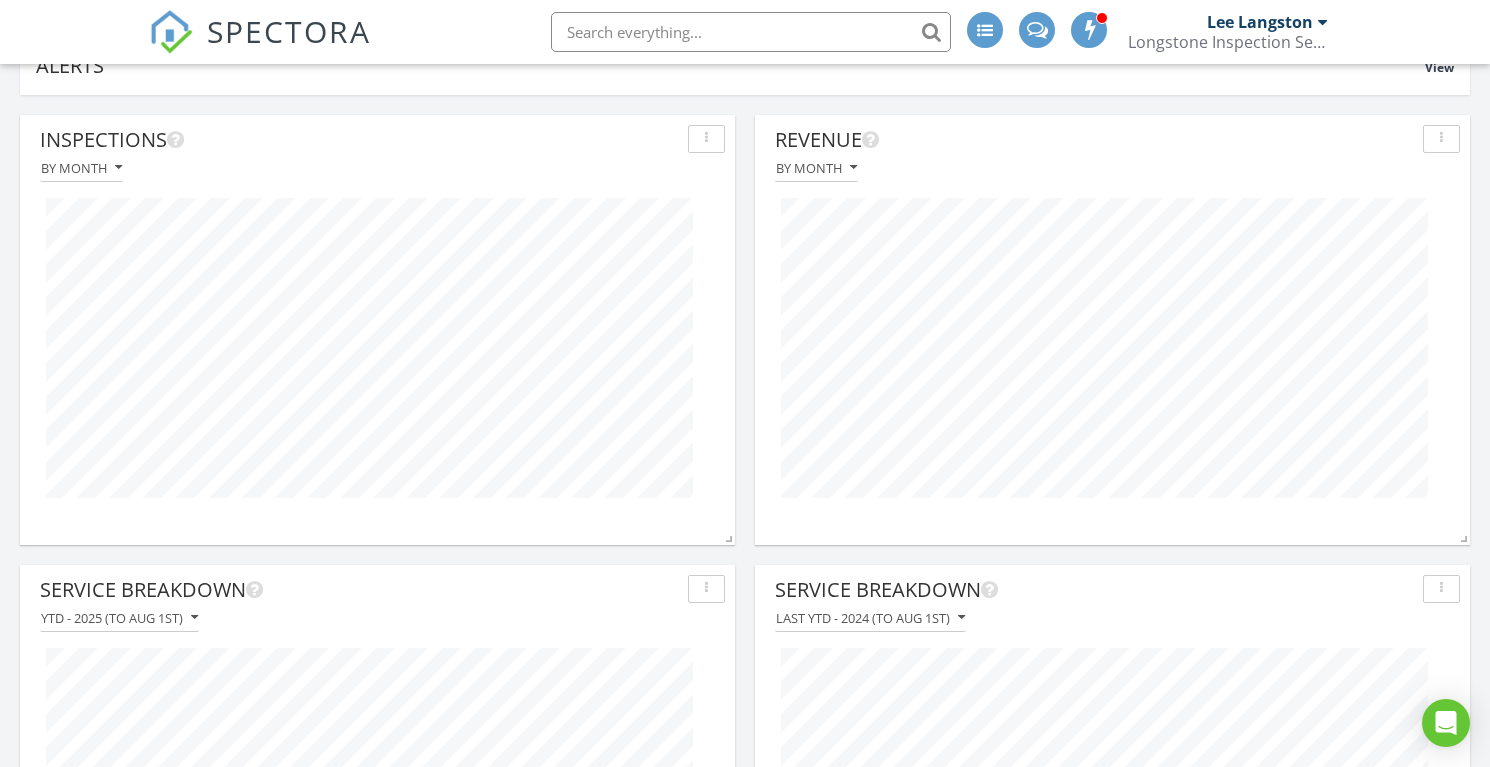 click on "SPECTORA" at bounding box center [260, 48] 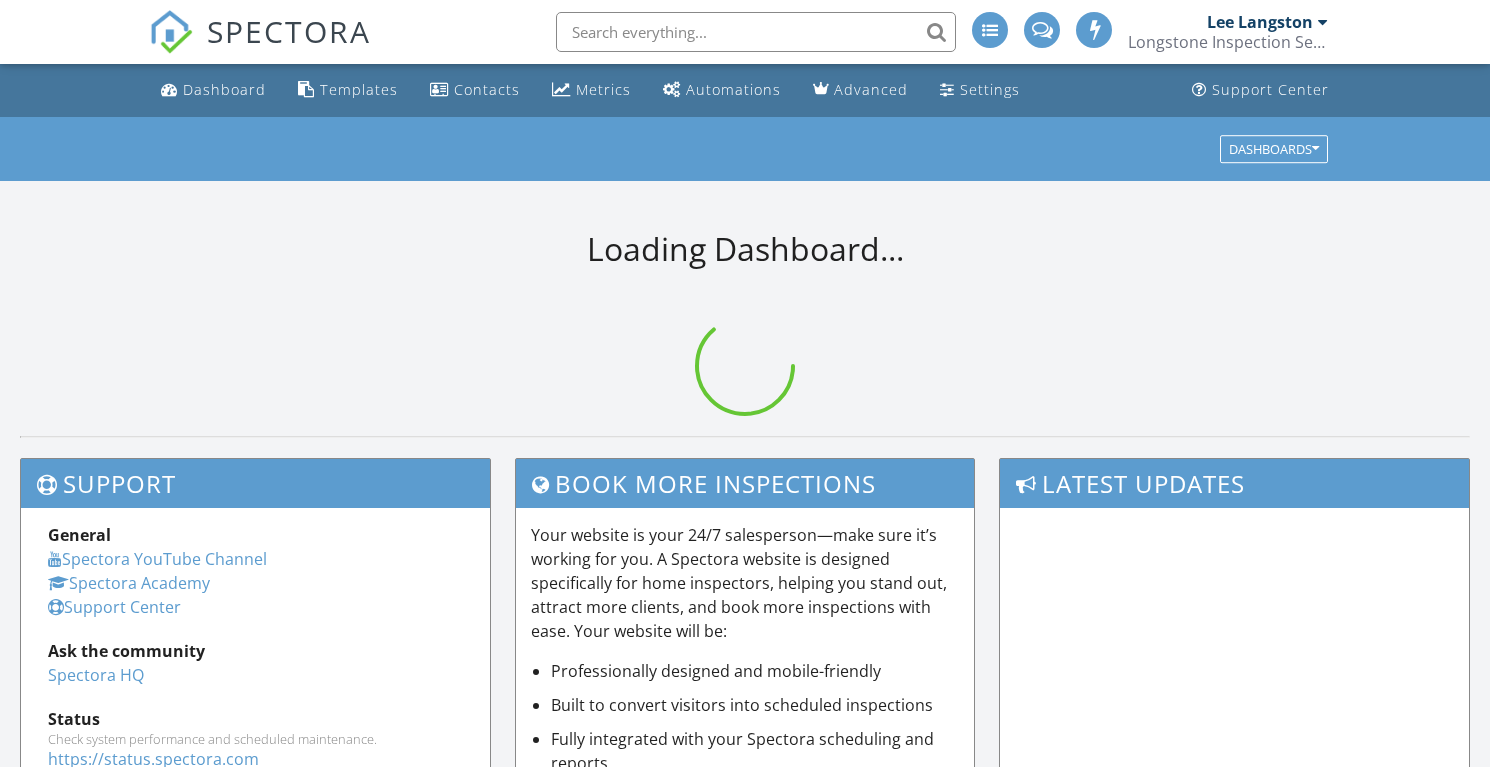 scroll, scrollTop: 0, scrollLeft: 0, axis: both 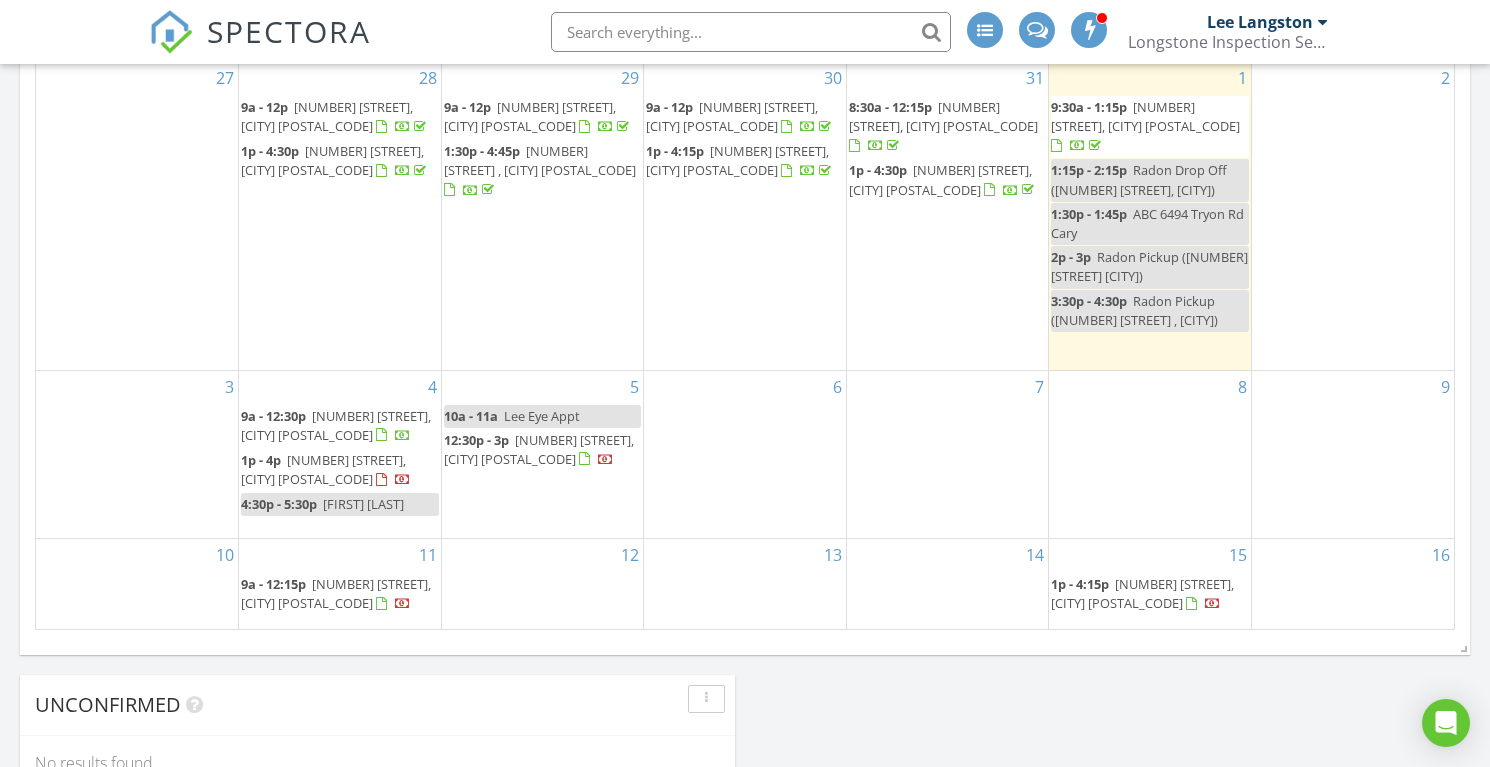 click at bounding box center (1090, 29) 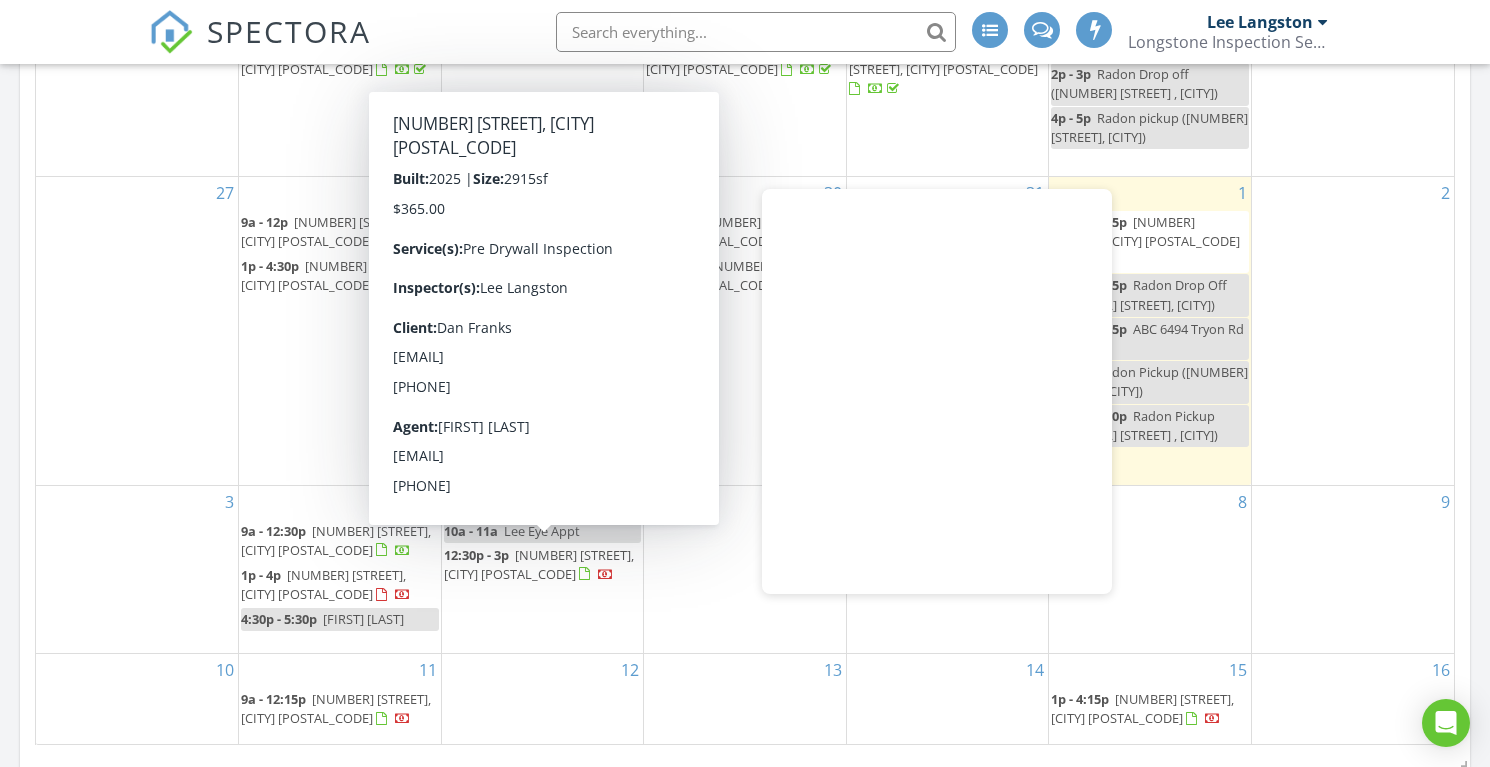scroll, scrollTop: 1086, scrollLeft: 0, axis: vertical 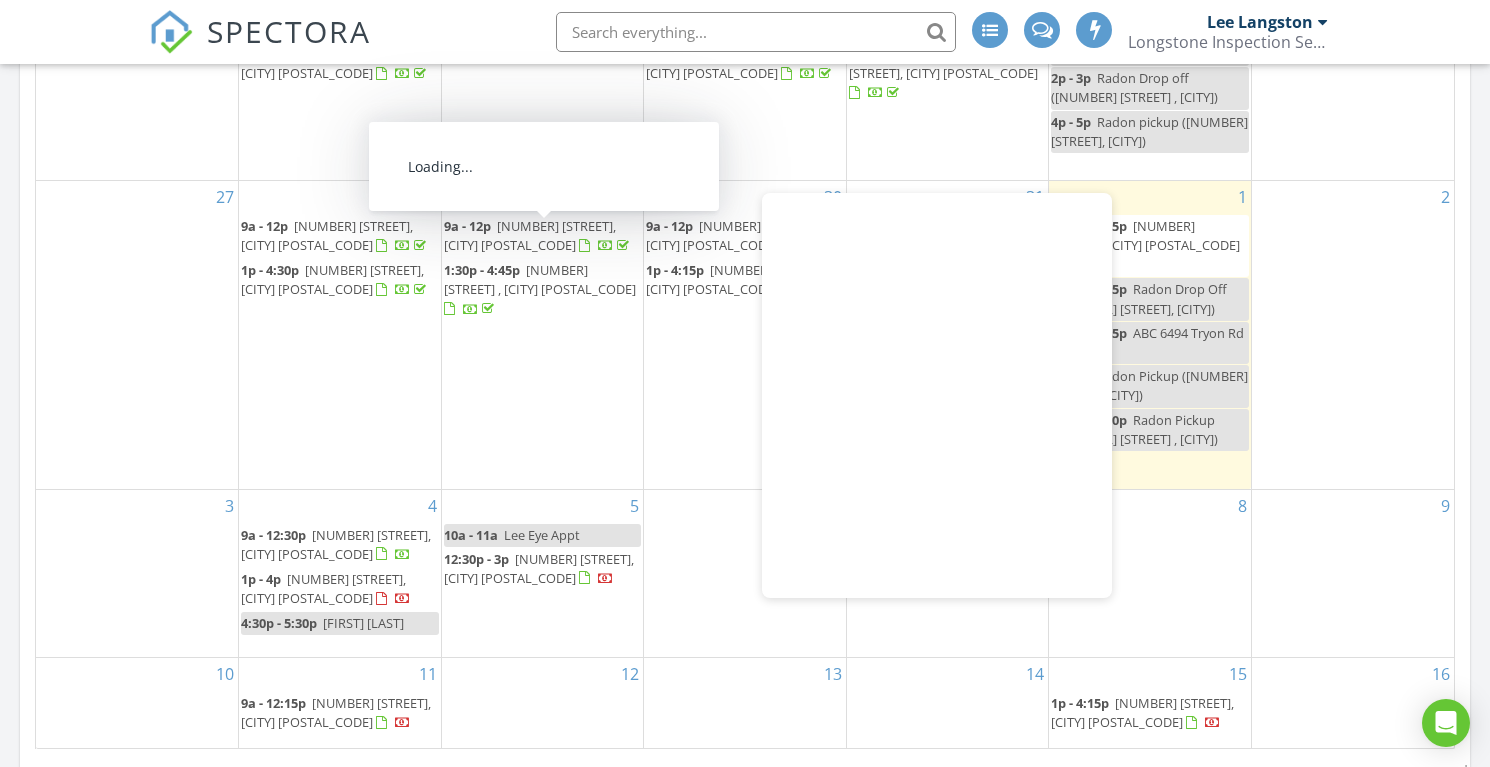 click on "2461 Patriot Bluffs Dr, Fuquay-Varina 27526" at bounding box center [530, 235] 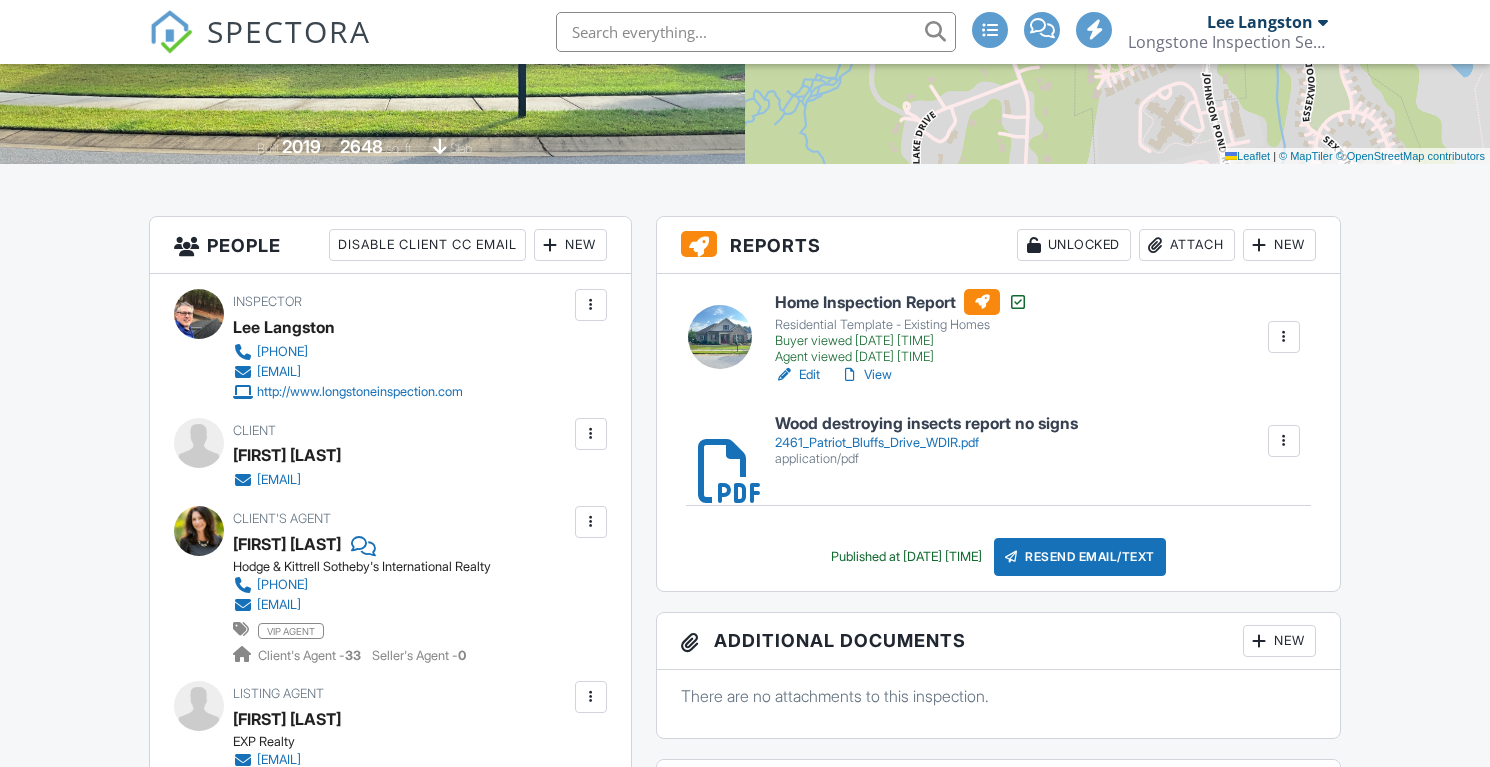 scroll, scrollTop: 370, scrollLeft: 0, axis: vertical 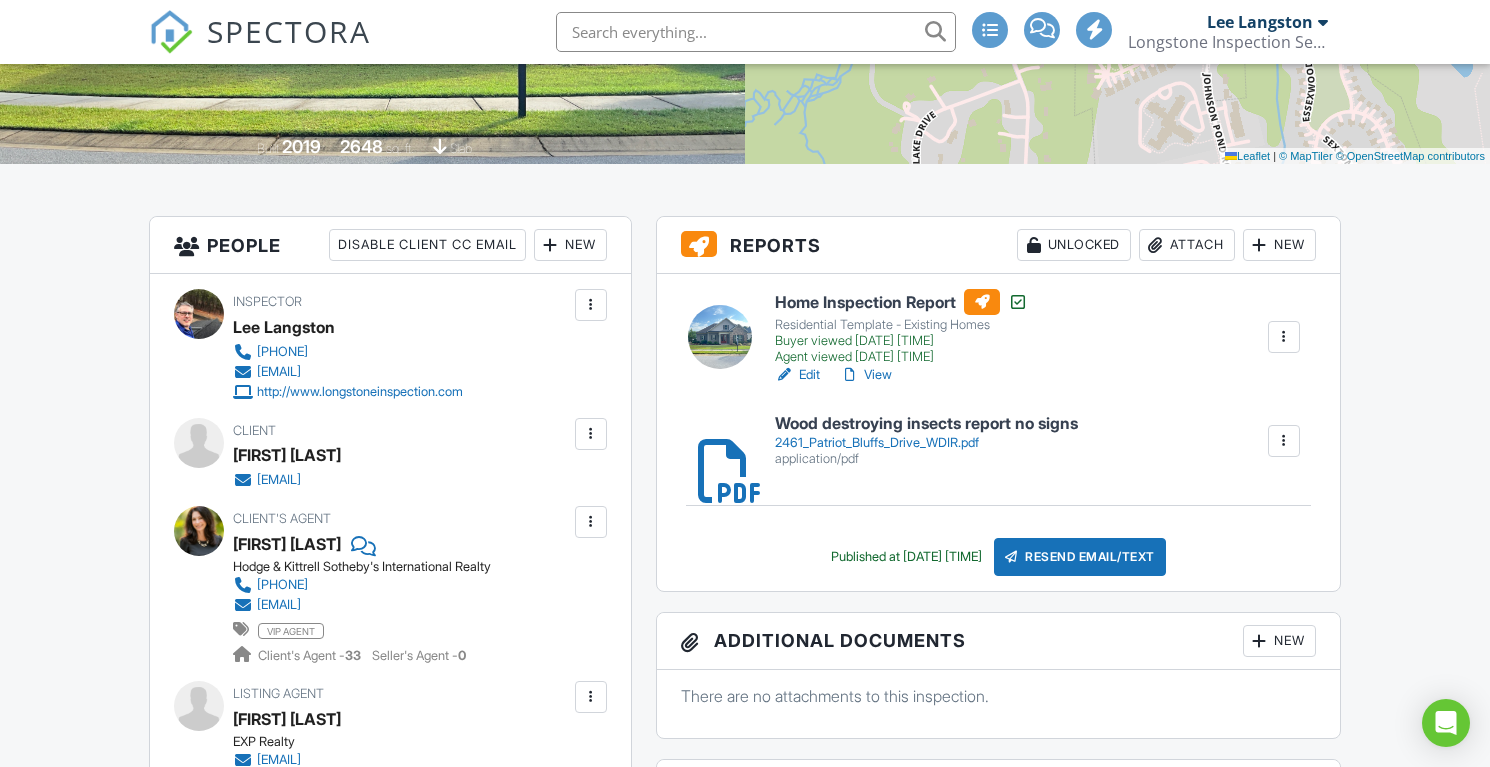 click at bounding box center [1156, 245] 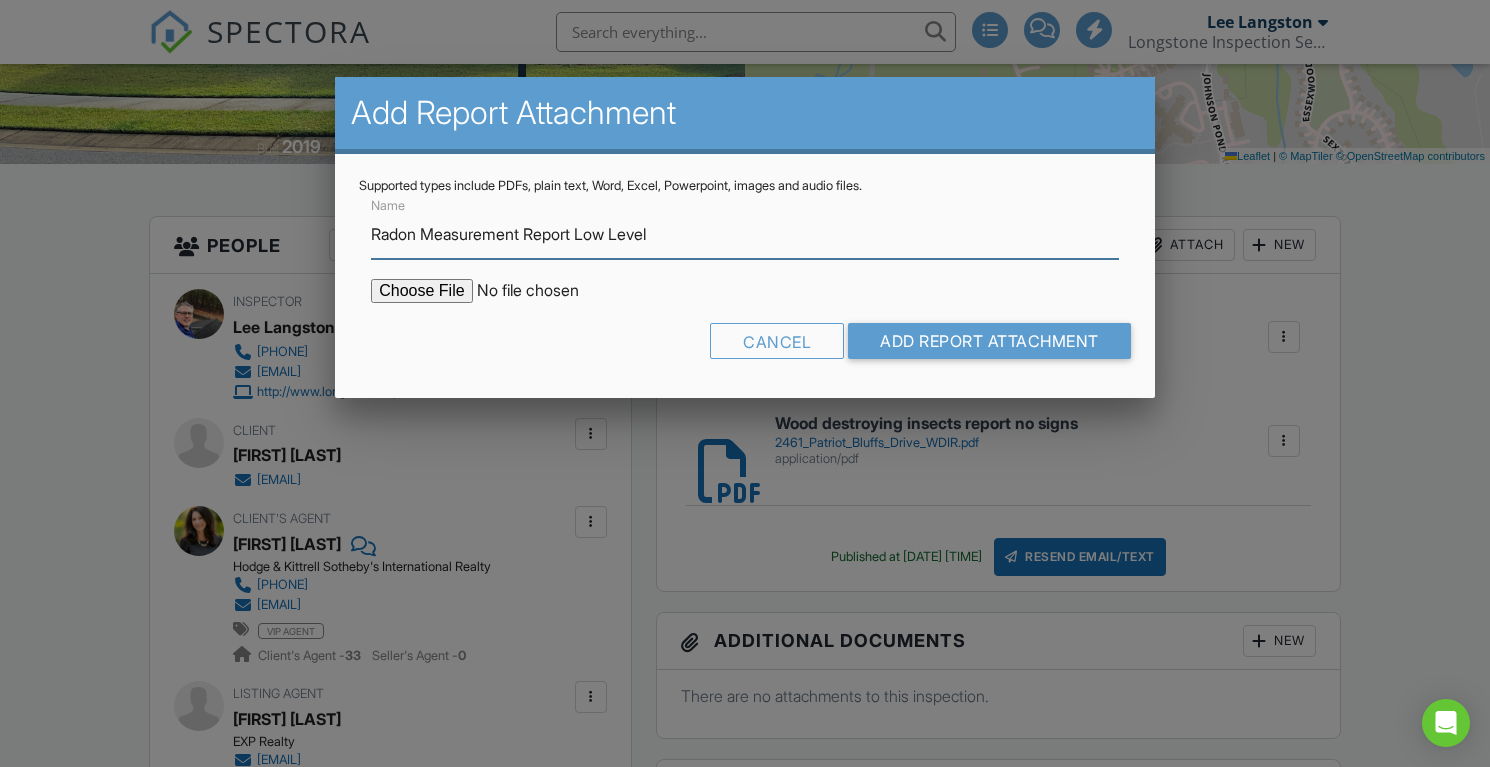 type on "Radon Measurement Report Low Level" 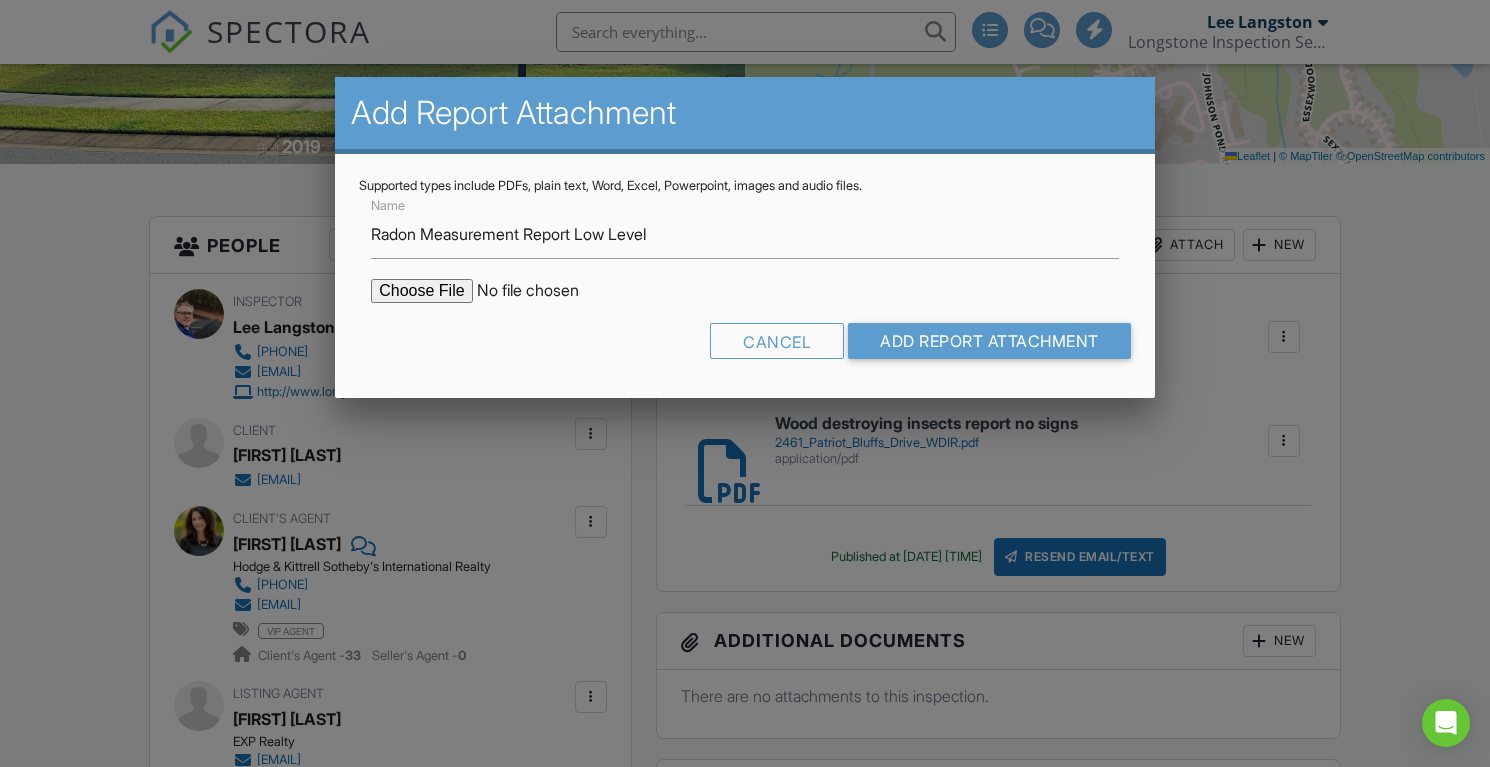 click at bounding box center [541, 291] 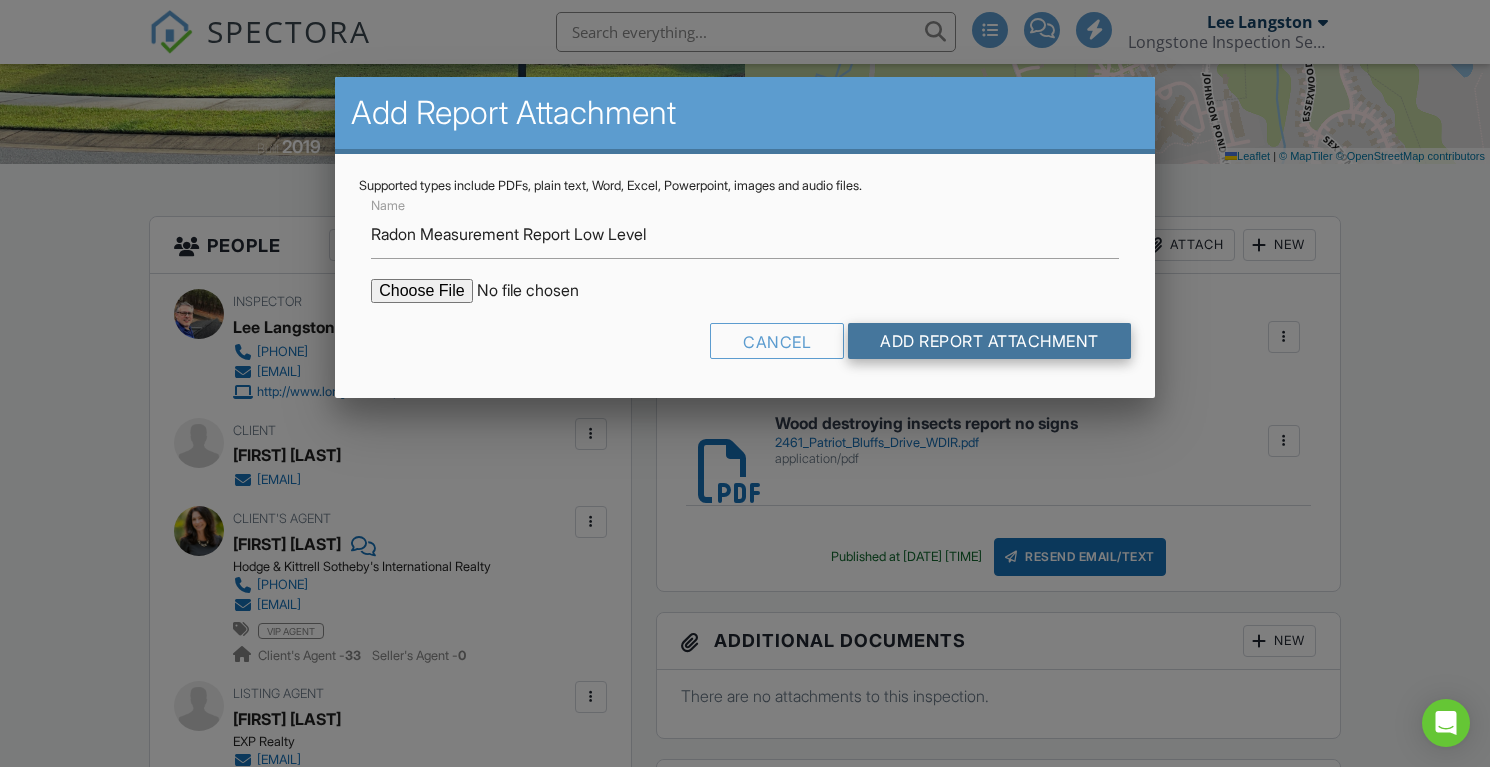 click on "Add Report Attachment" at bounding box center (989, 341) 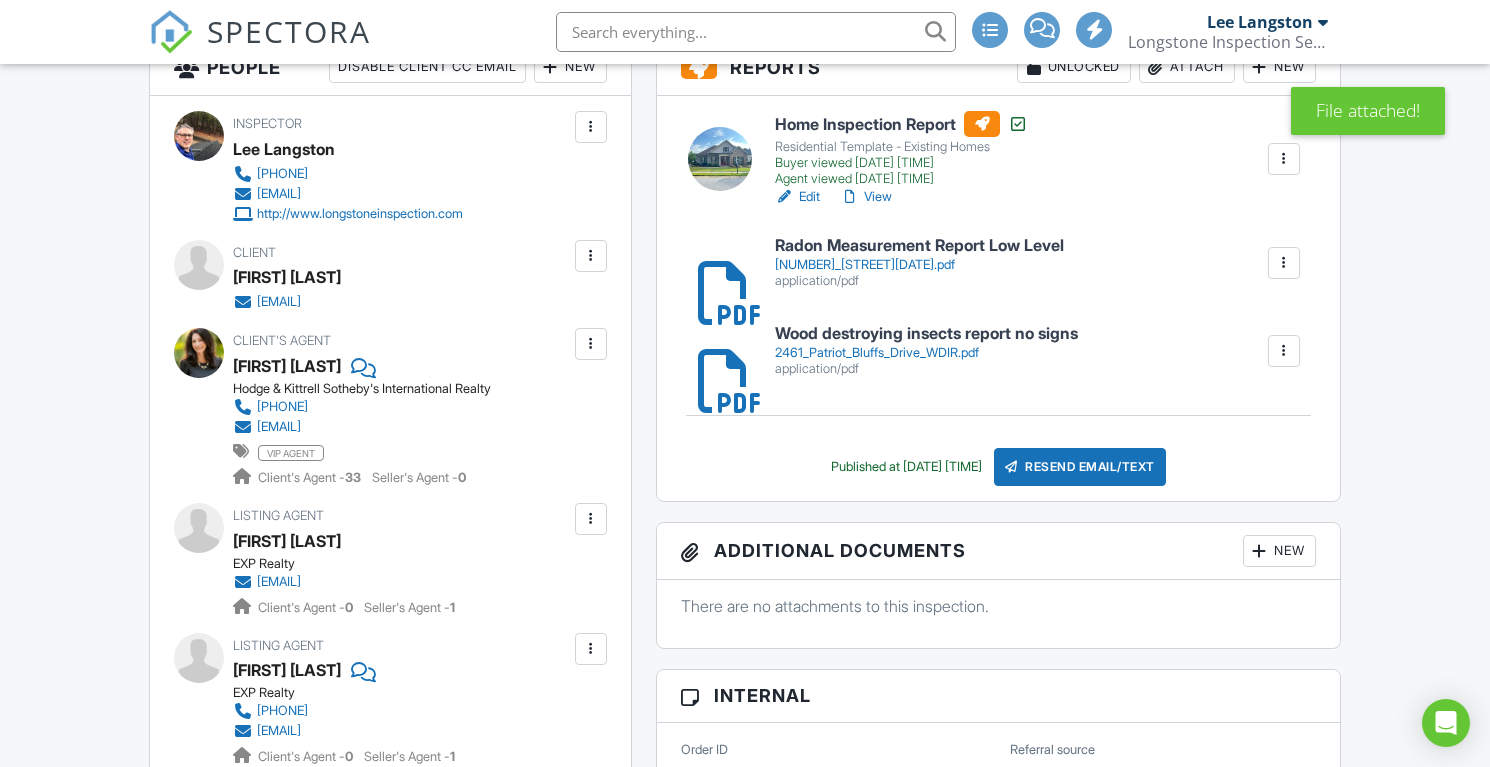 scroll, scrollTop: 0, scrollLeft: 0, axis: both 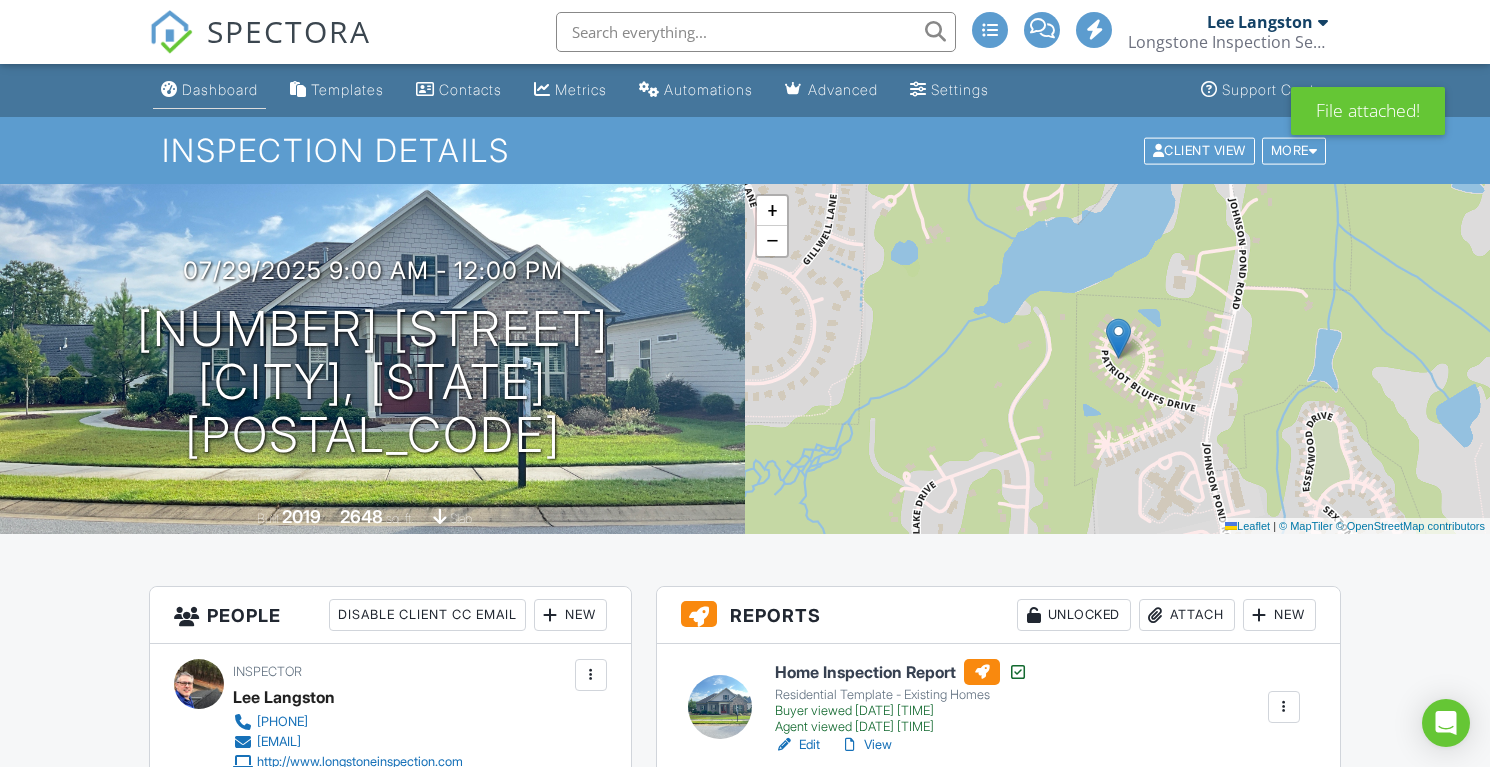 click on "Dashboard" at bounding box center [209, 90] 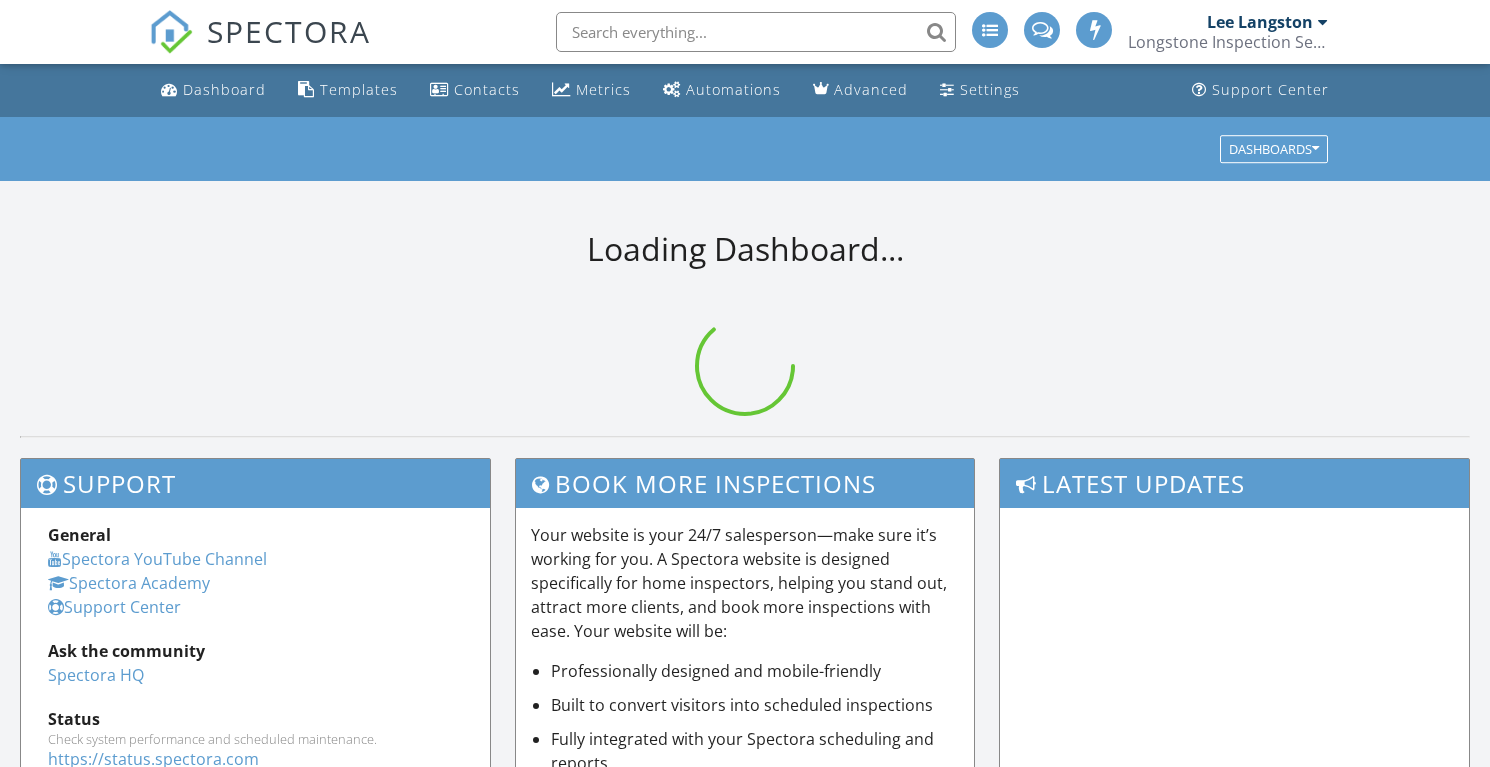 scroll, scrollTop: 0, scrollLeft: 0, axis: both 